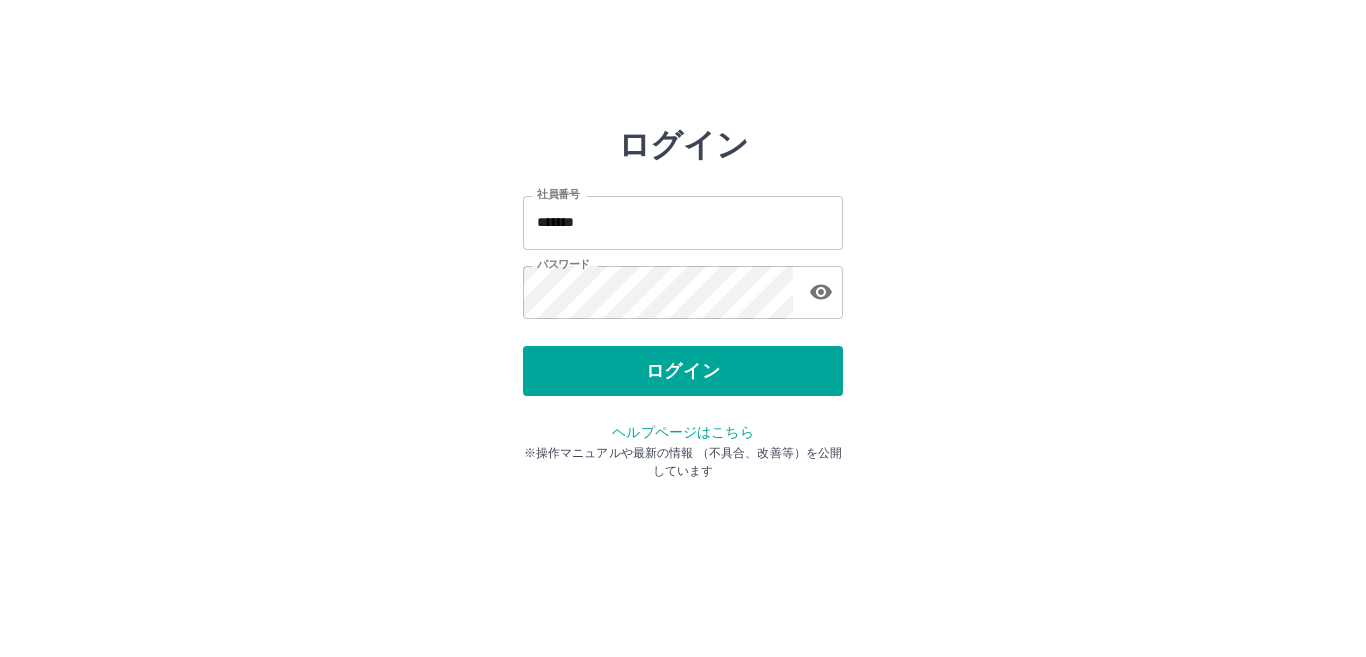 scroll, scrollTop: 0, scrollLeft: 0, axis: both 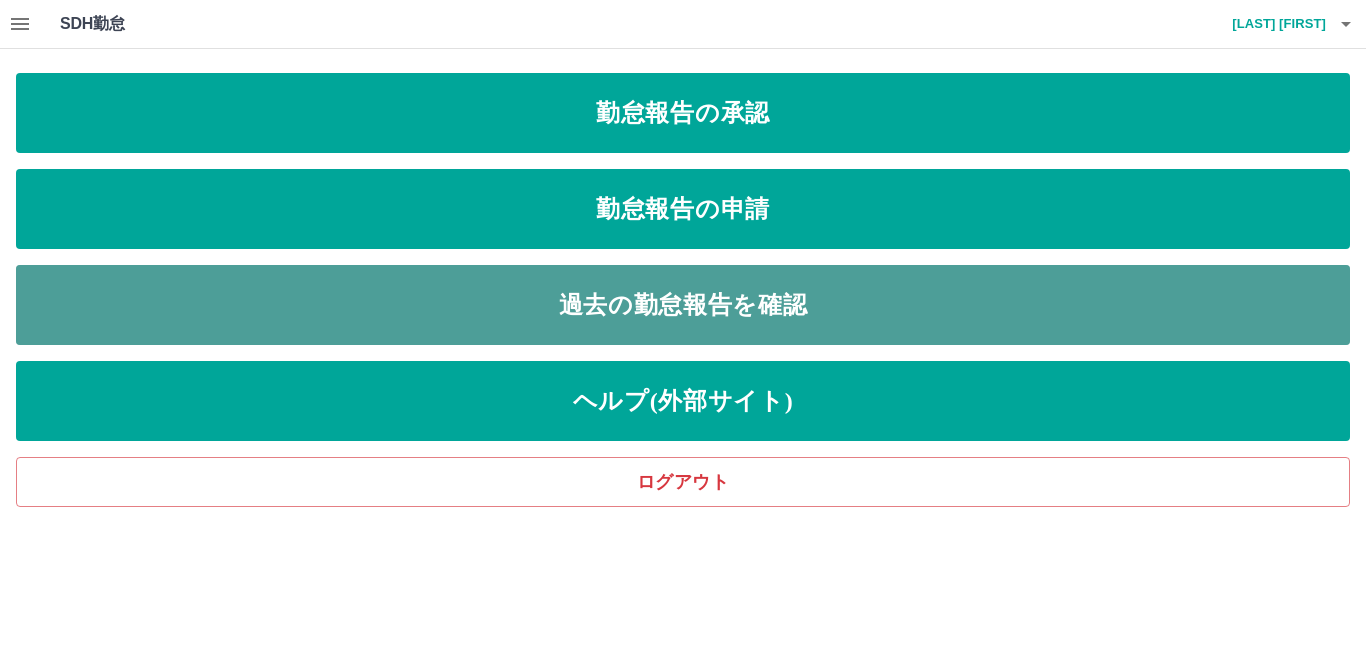click on "過去の勤怠報告を確認" at bounding box center (683, 305) 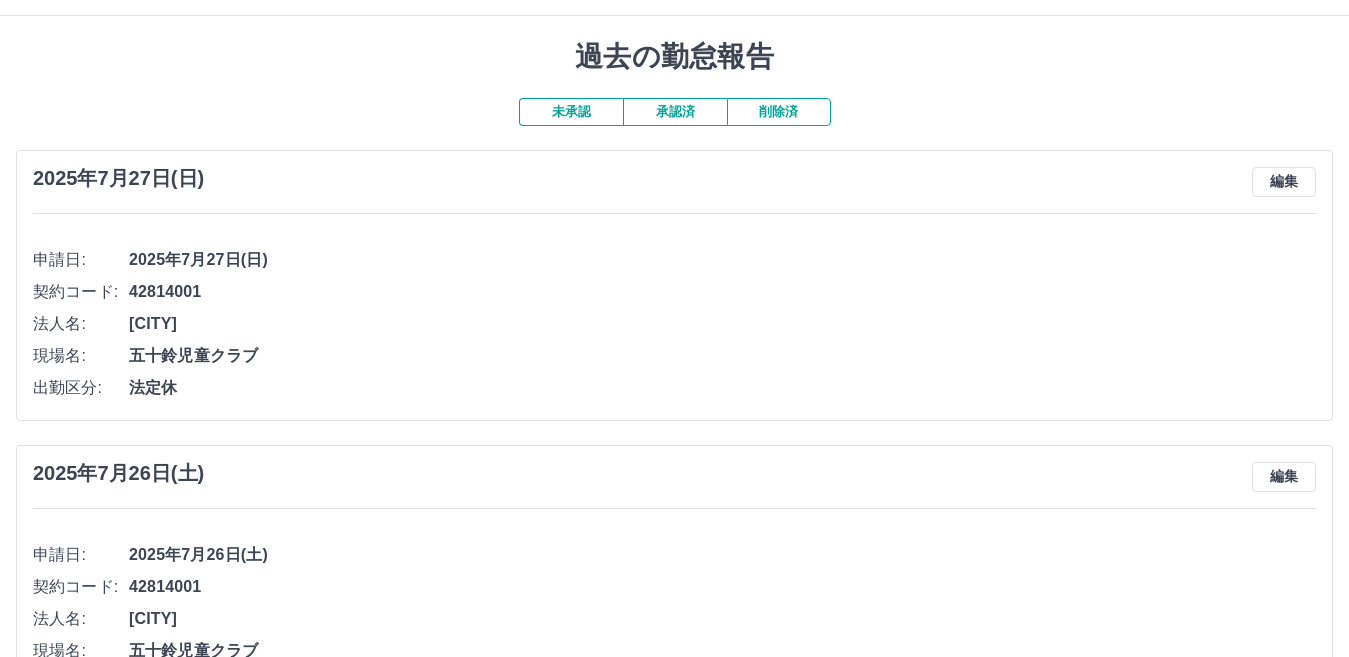 scroll, scrollTop: 0, scrollLeft: 0, axis: both 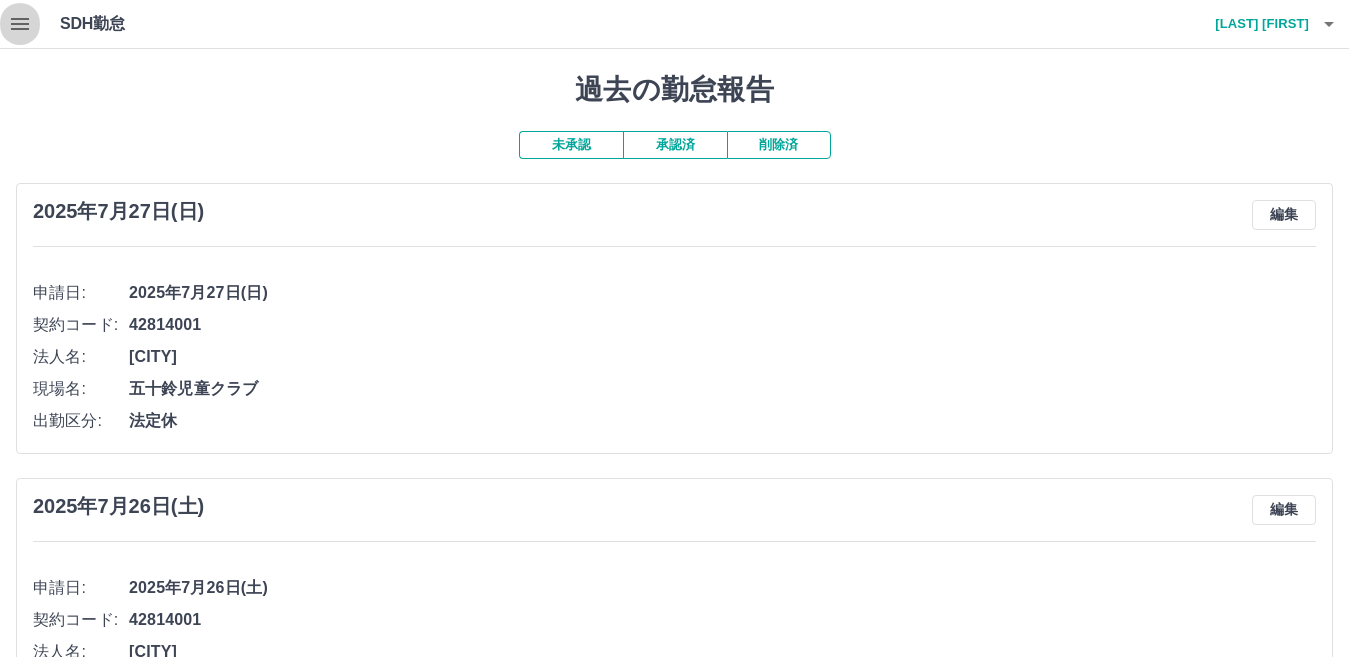 click at bounding box center [20, 24] 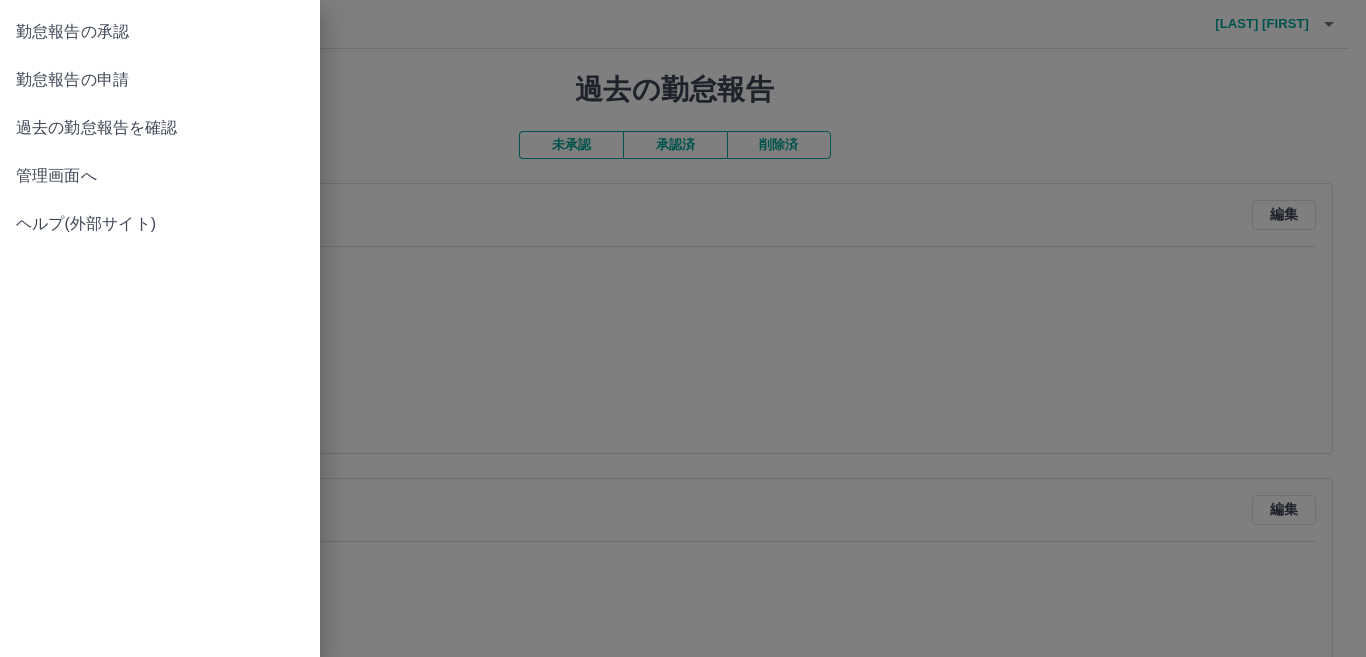 click on "管理画面へ" at bounding box center (160, 176) 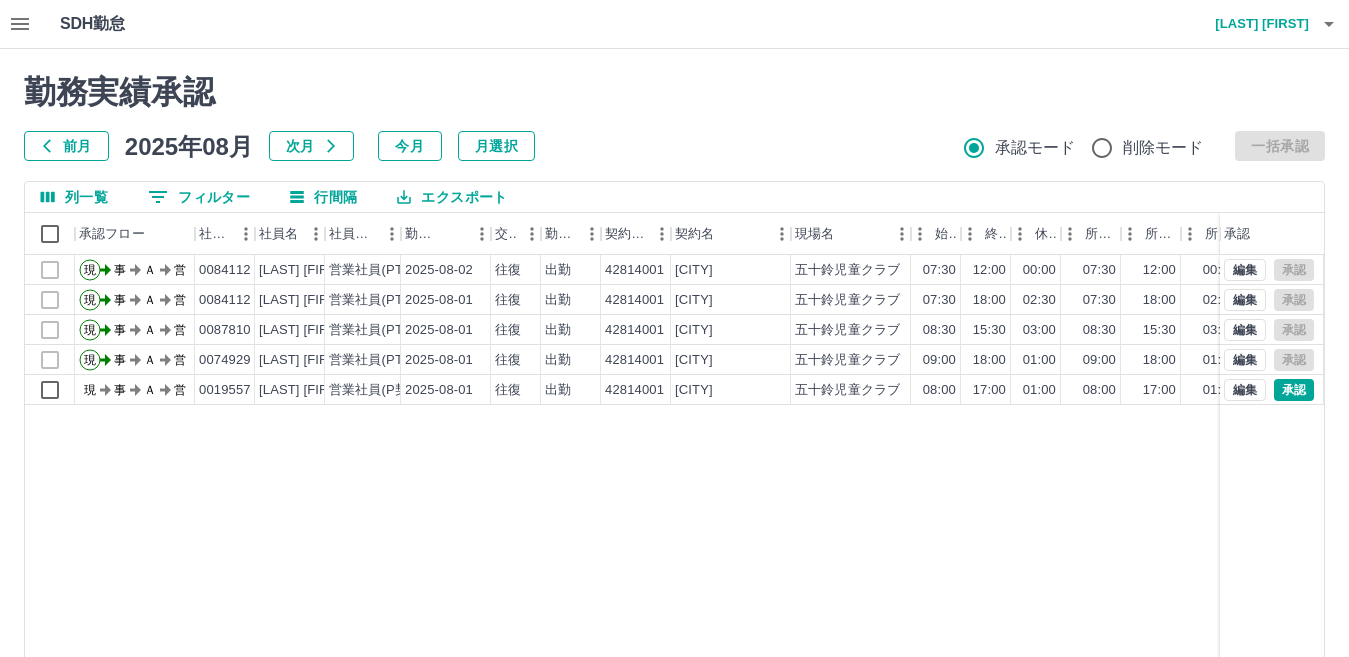 click on "前月" at bounding box center [66, 146] 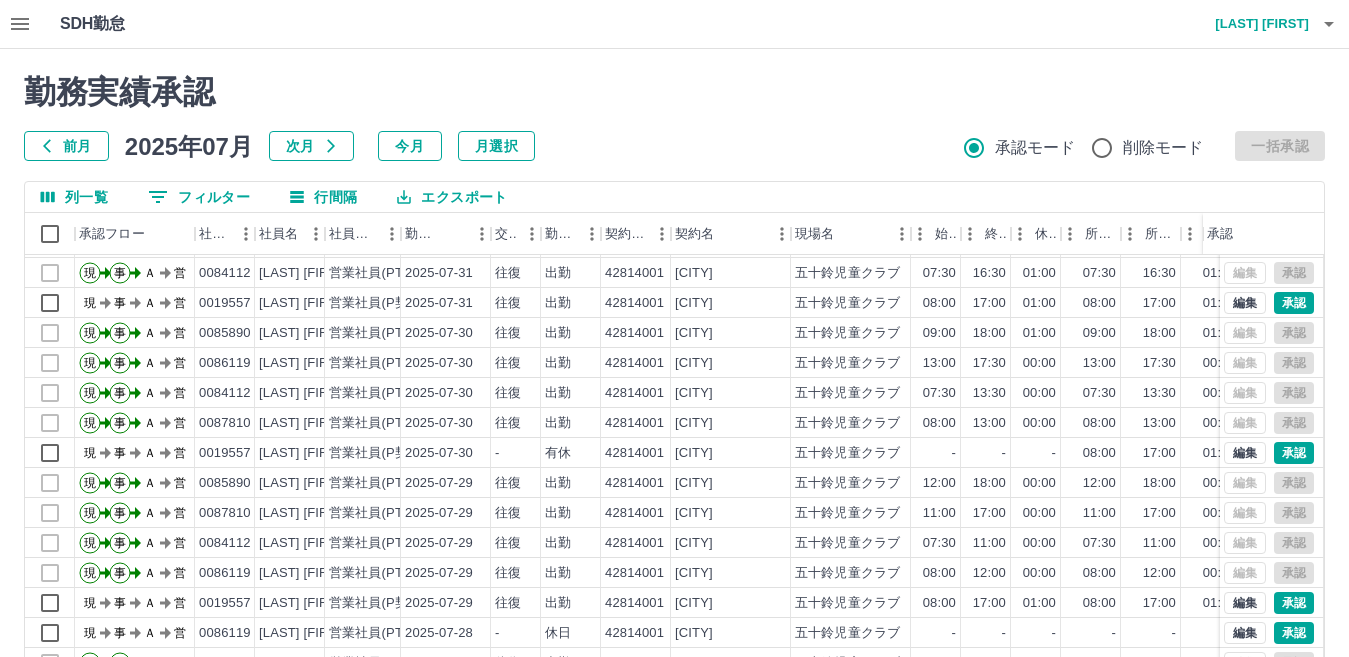 scroll, scrollTop: 104, scrollLeft: 0, axis: vertical 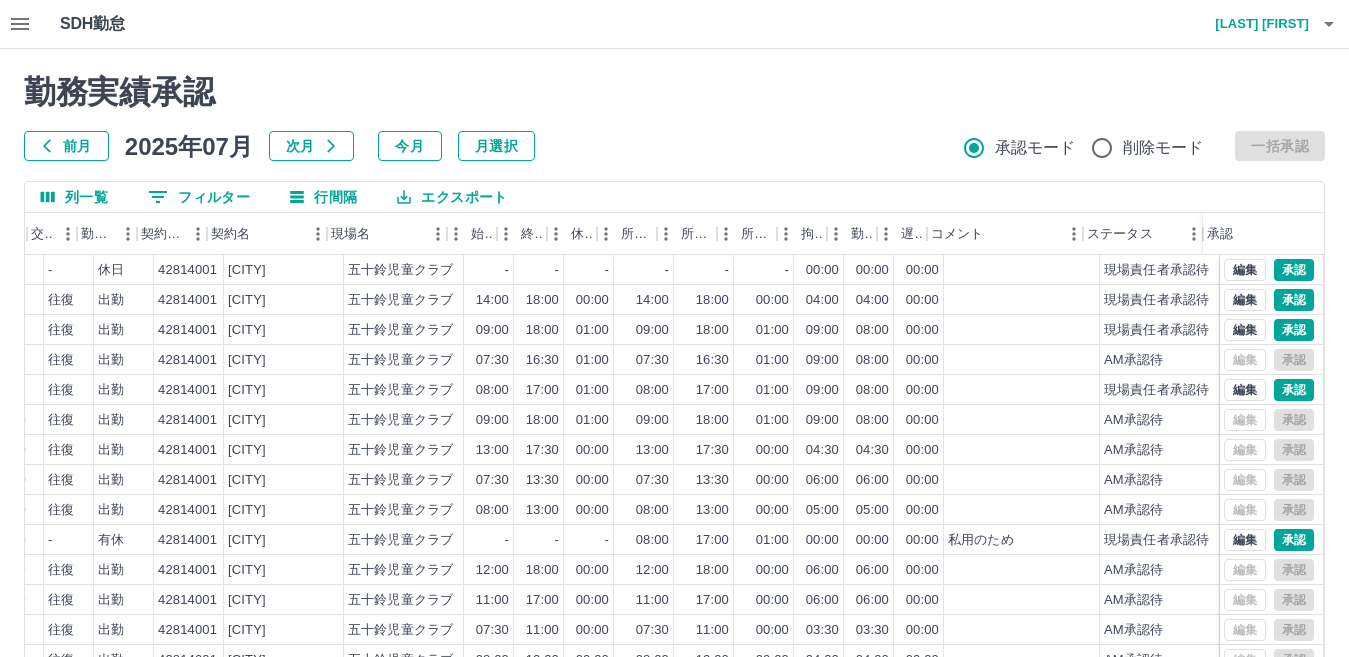 click 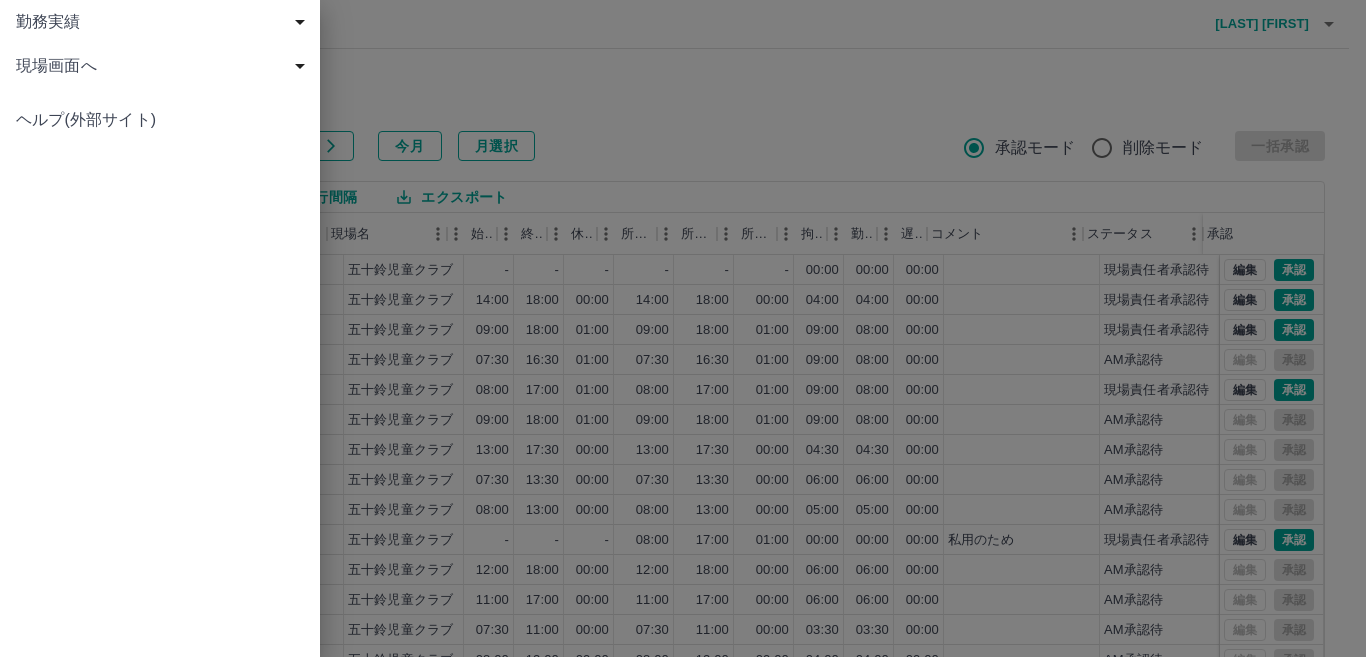 click on "勤務実績" at bounding box center [164, 22] 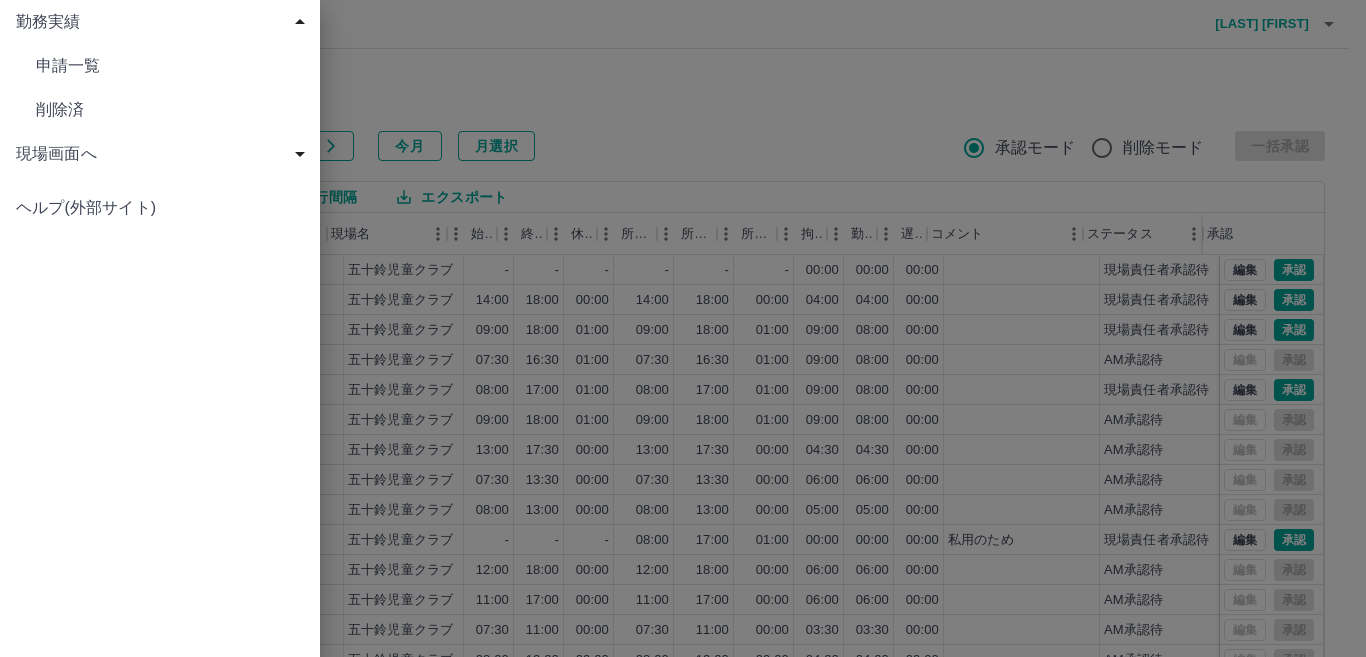 click on "勤務実績" at bounding box center [164, 22] 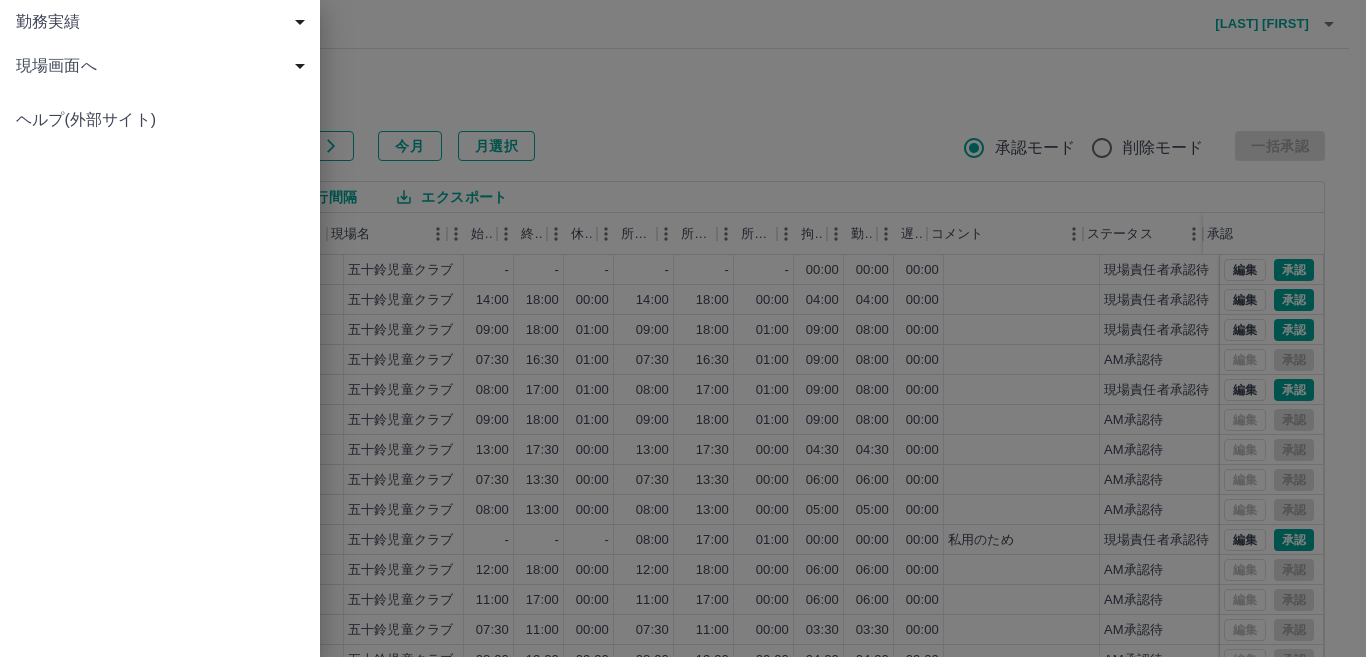 click on "現場画面へ" at bounding box center (164, 66) 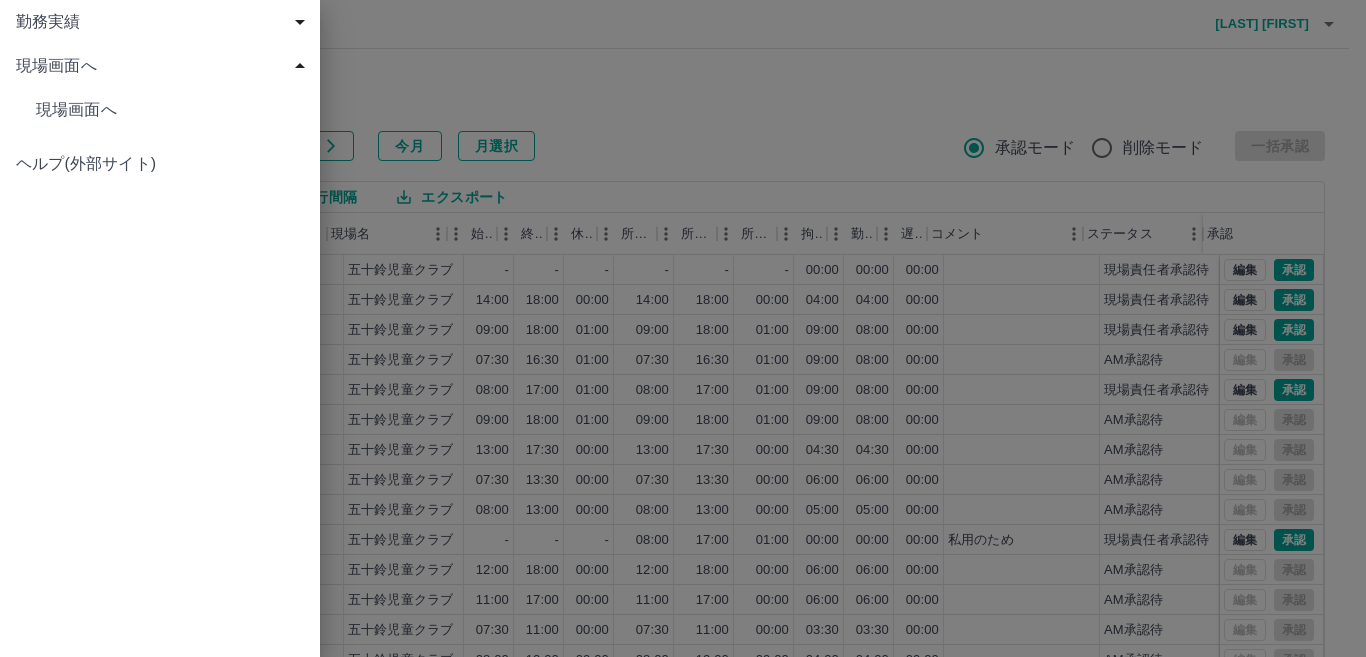 click on "現場画面へ" at bounding box center (164, 66) 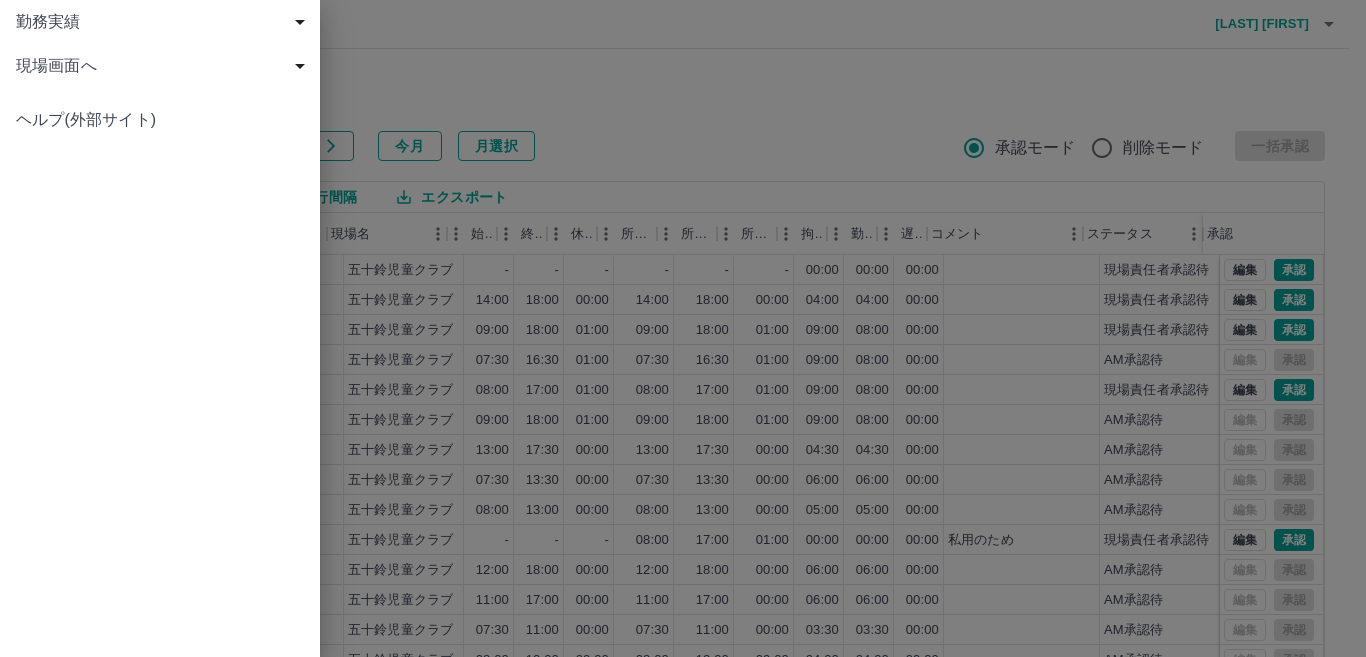 click on "現場画面へ" at bounding box center (160, 66) 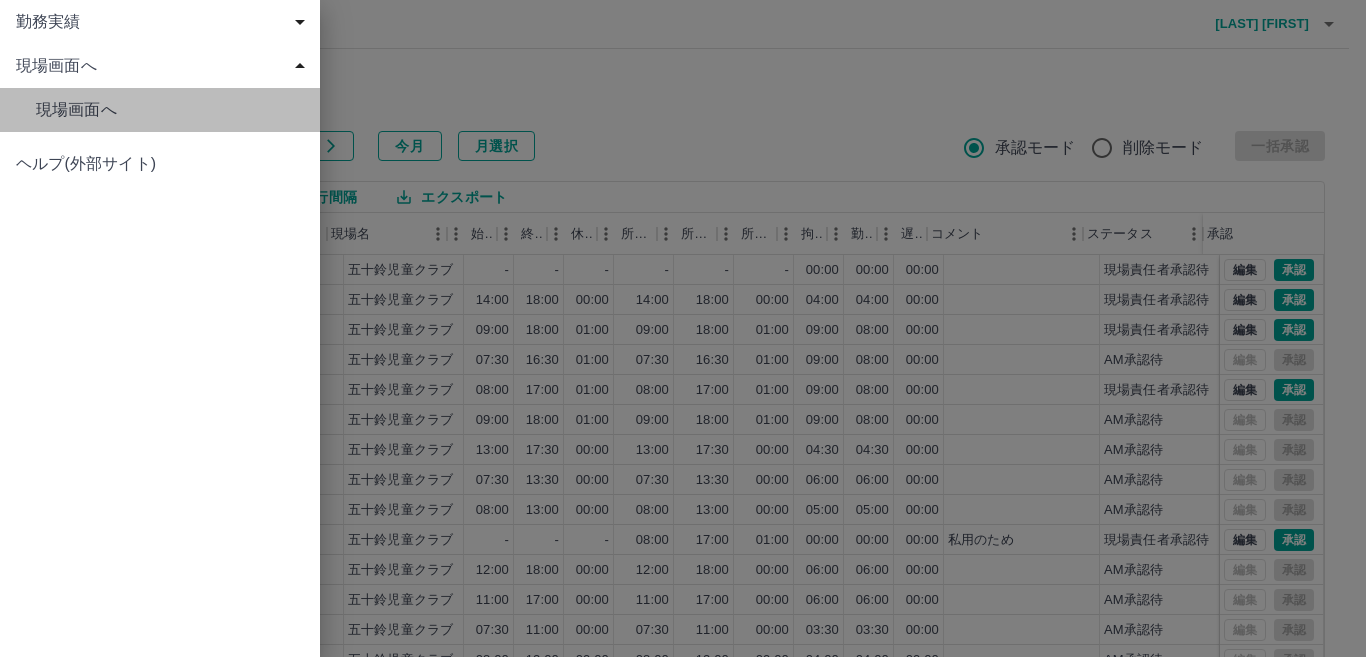 drag, startPoint x: 108, startPoint y: 92, endPoint x: 107, endPoint y: 104, distance: 12.0415945 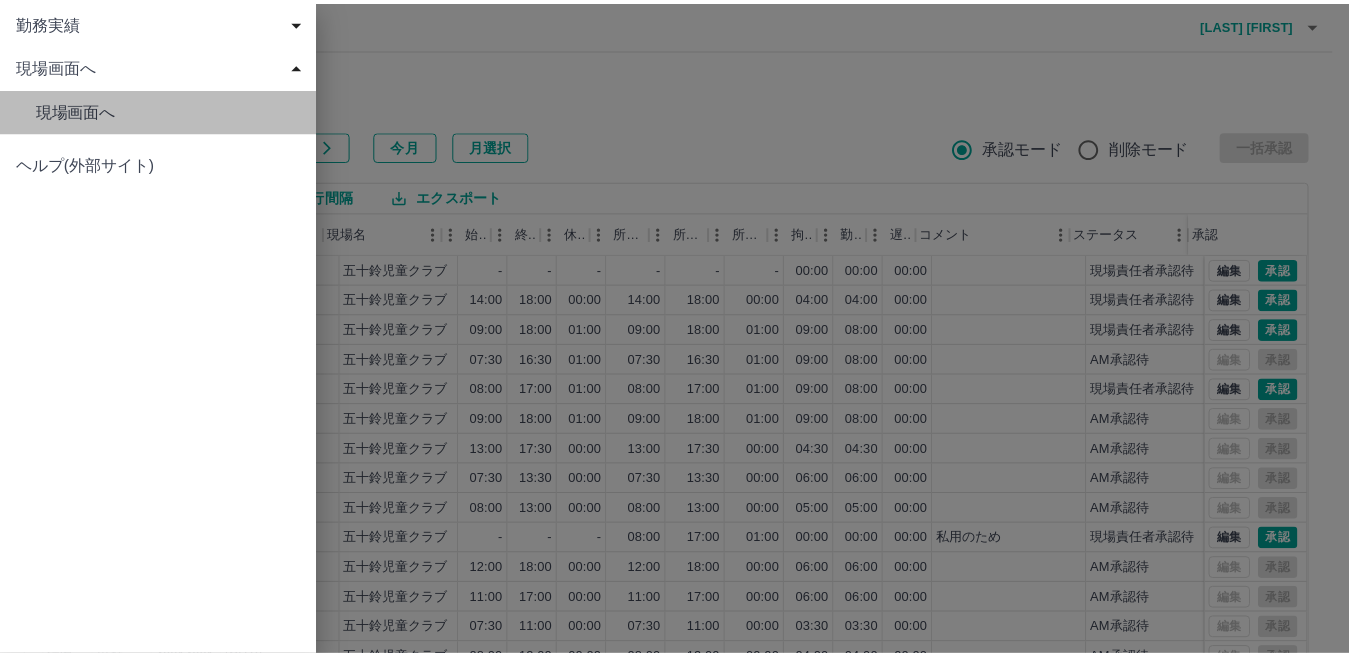 scroll, scrollTop: 0, scrollLeft: 0, axis: both 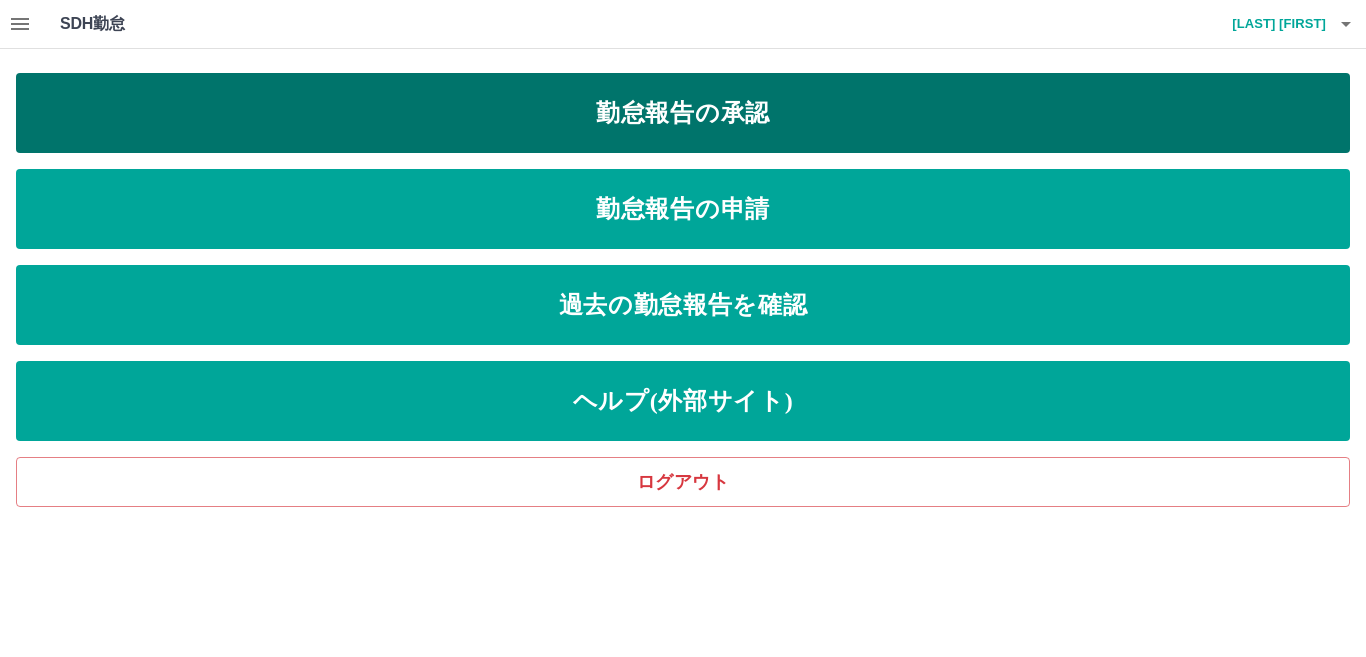 click on "勤怠報告の承認" at bounding box center [683, 113] 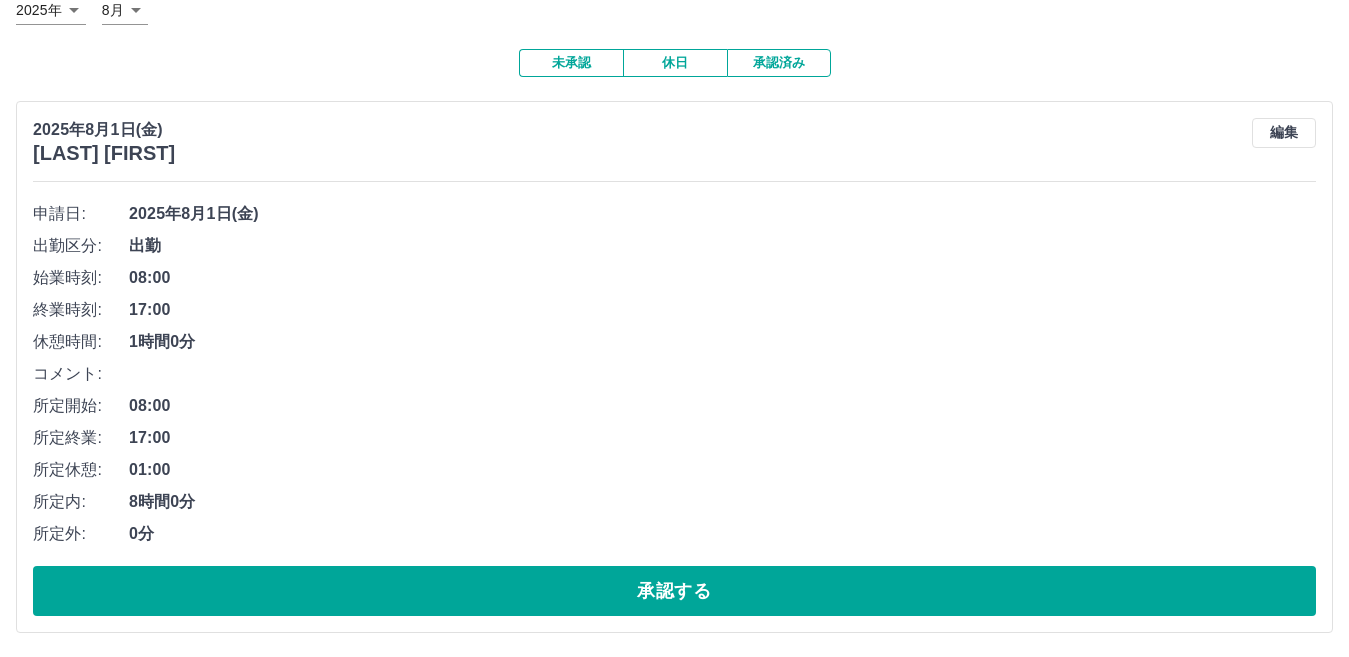 scroll, scrollTop: 0, scrollLeft: 0, axis: both 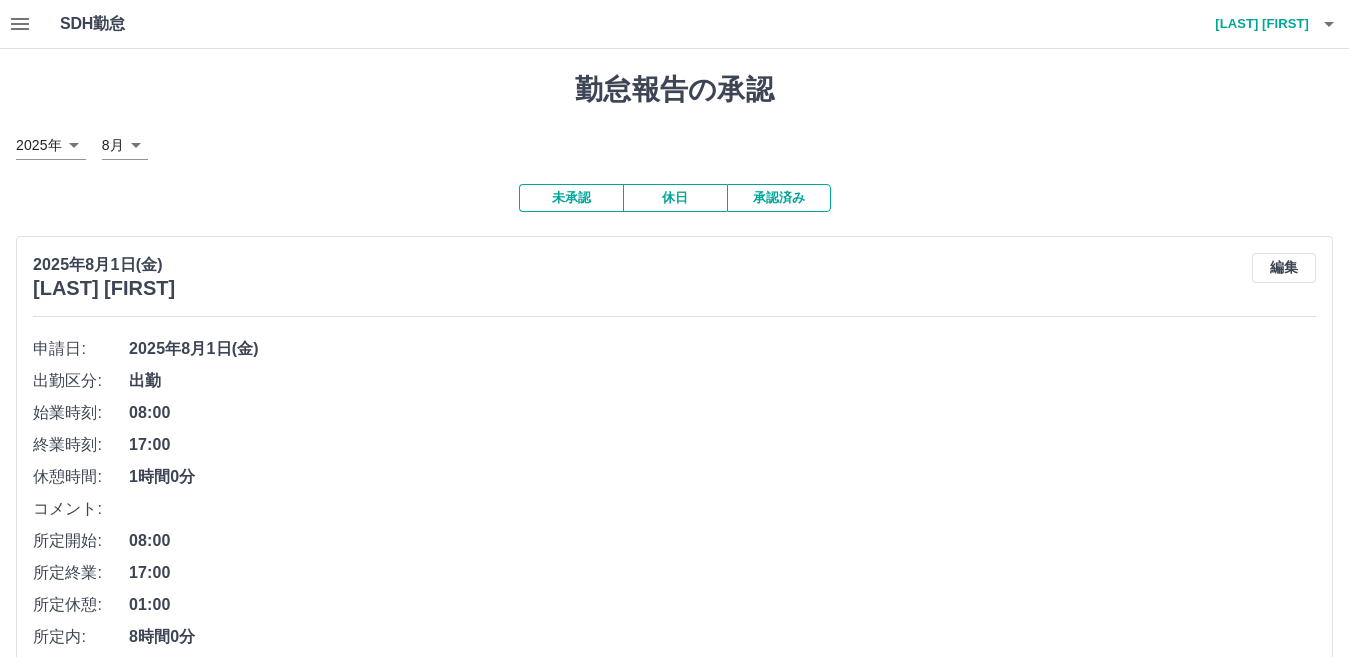click on "SDH勤怠 [LAST] [FIRST] 勤怠報告の承認 2025年 **** 8月 * 未承認 休日 承認済み 2025年8月1日(金) [LAST] [FIRST] 編集 申請日: 2025年8月1日(金) 出勤区分: 出勤 始業時刻: 08:00 終業時刻: 17:00 休憩時間: 1時間0分 コメント: 所定開始: 08:00 所定終業: 17:00 所定休憩: 01:00 所定内: 8時間0分 所定外: 0分 承認する SDH勤怠" at bounding box center (674, 396) 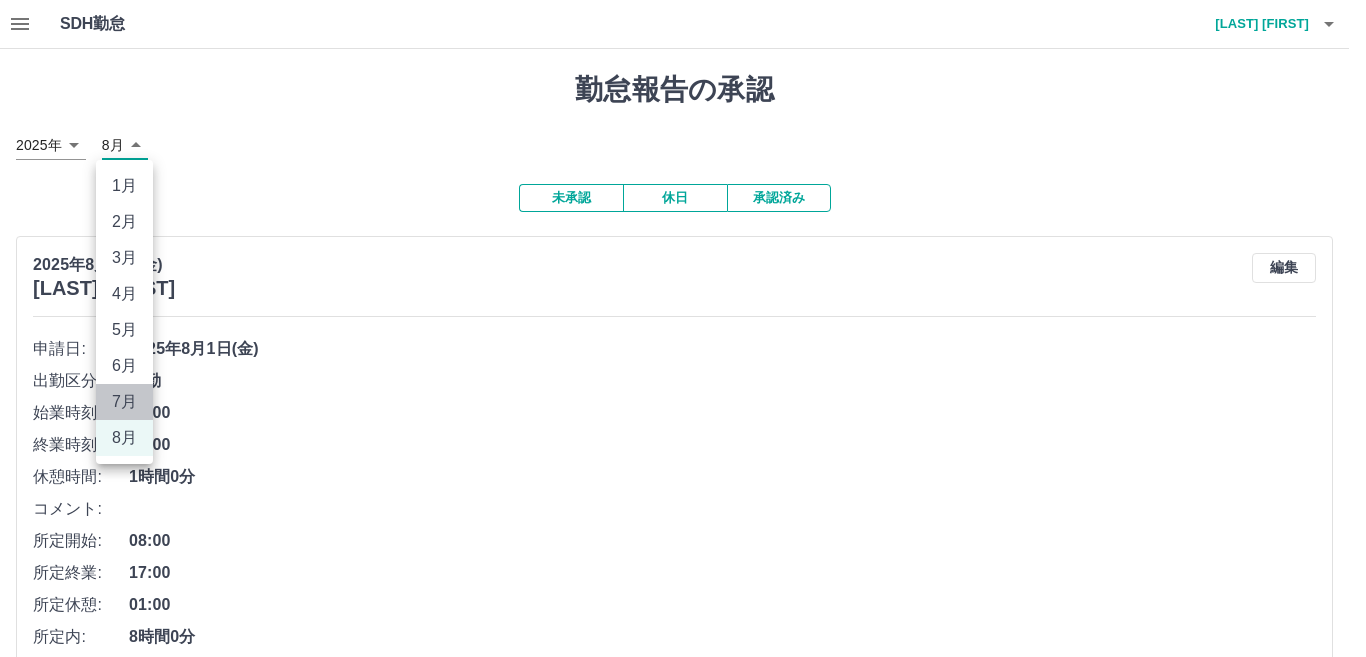 click on "7月" at bounding box center (124, 402) 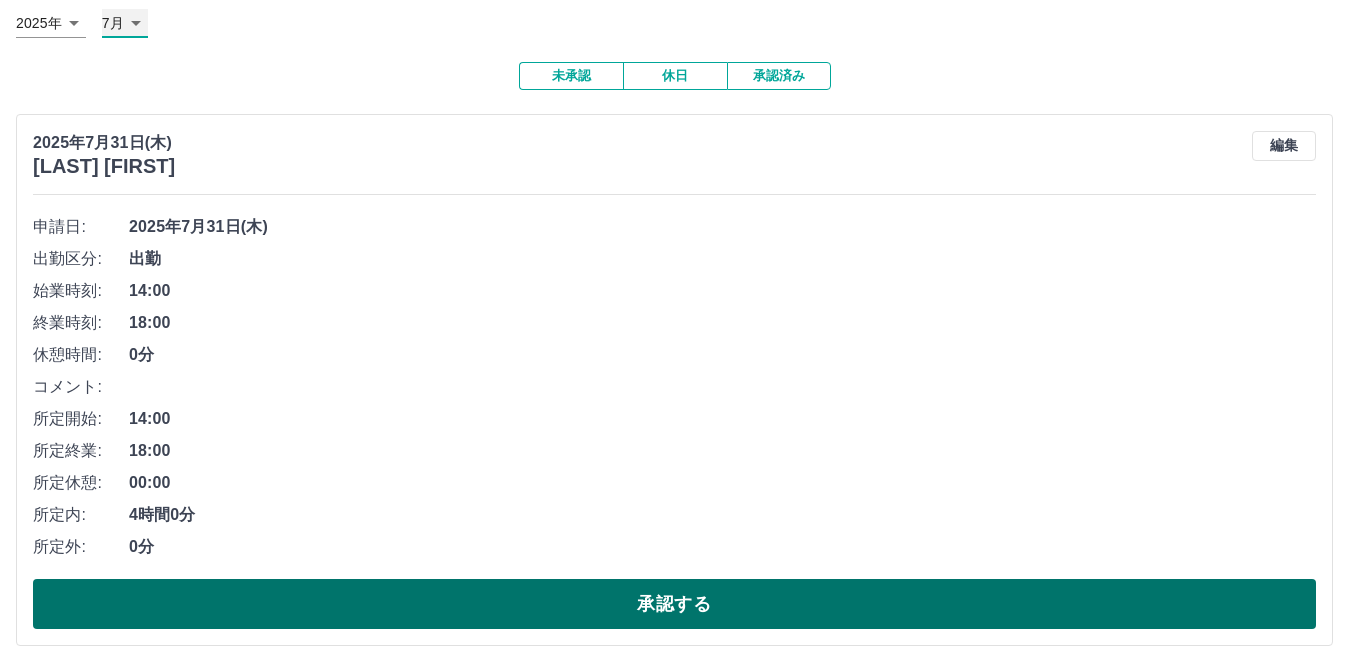 scroll, scrollTop: 0, scrollLeft: 0, axis: both 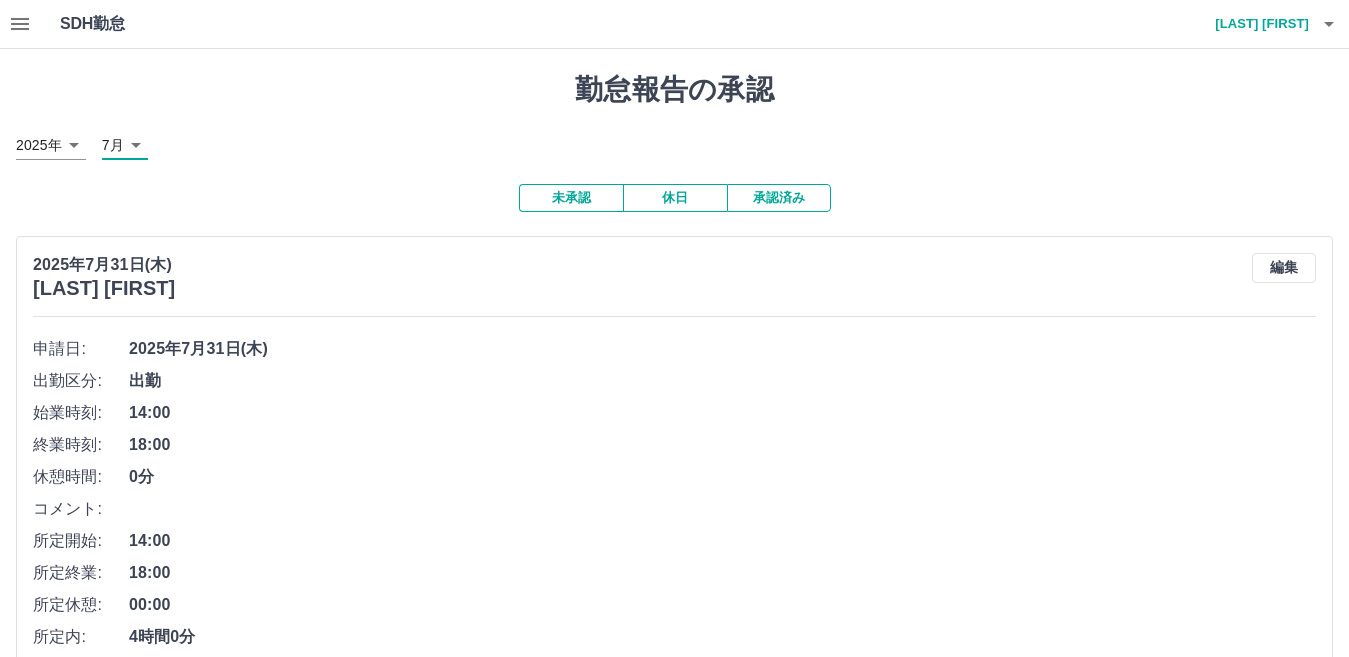 click on "SDH勤怠 [LAST] [FIRST] 勤怠報告の承認 2025年 **** 7月 * 未承認 休日 承認済み 2025年7月31日(木) [LAST] [FIRST] 編集 申請日: 2025年7月31日(木) 出勤区分: 出勤 始業時刻: 14:00 終業時刻: 18:00 休憩時間: 0分 コメント: 所定開始: 14:00 所定終業: 18:00 所定休憩: 00:00 所定内: 4時間0分 所定外: 0分 承認する 2025年7月31日(木) [LAST] [FIRST] 編集 申請日: 2025年7月31日(木) 出勤区分: 休日 承認する 2025年7月31日(木) [LAST] [FIRST] 編集 申請日: 2025年7月31日(木) 出勤区分: 出勤 始業時刻: 08:00 終業時刻: 17:00 休憩時間: 1時間0分 コメント: 所定開始: 08:00 所定終業: 17:00 所定休憩: 01:00 所定内: 8時間0分 所定外: 0分 承認する 2025年7月31日(木) [LAST] [FIRST] 編集 申請日: 2025年7月31日(木) 出勤区分: 出勤 始業時刻: 09:00 終業時刻: 18:00 休憩時間: 1時間0分 コメント: 所定開始: 09:00 所定終業: 18:00 所定休憩:" at bounding box center (674, 4853) 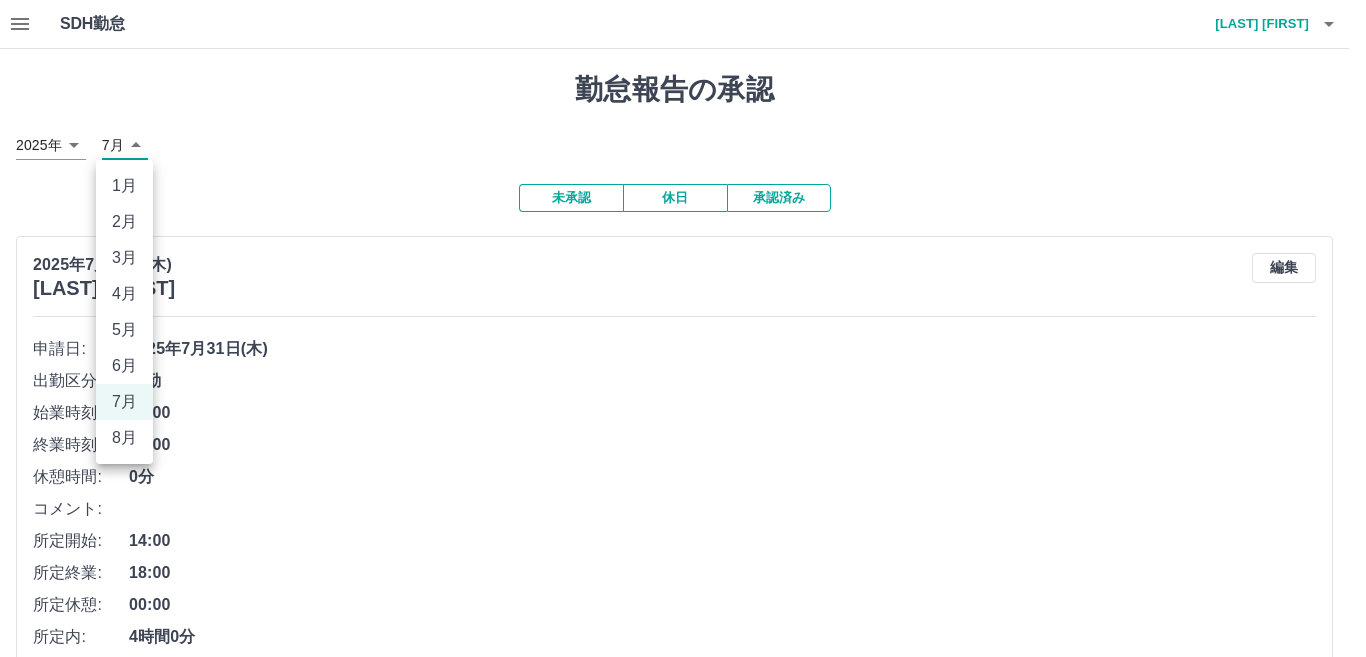 click on "8月" at bounding box center [124, 438] 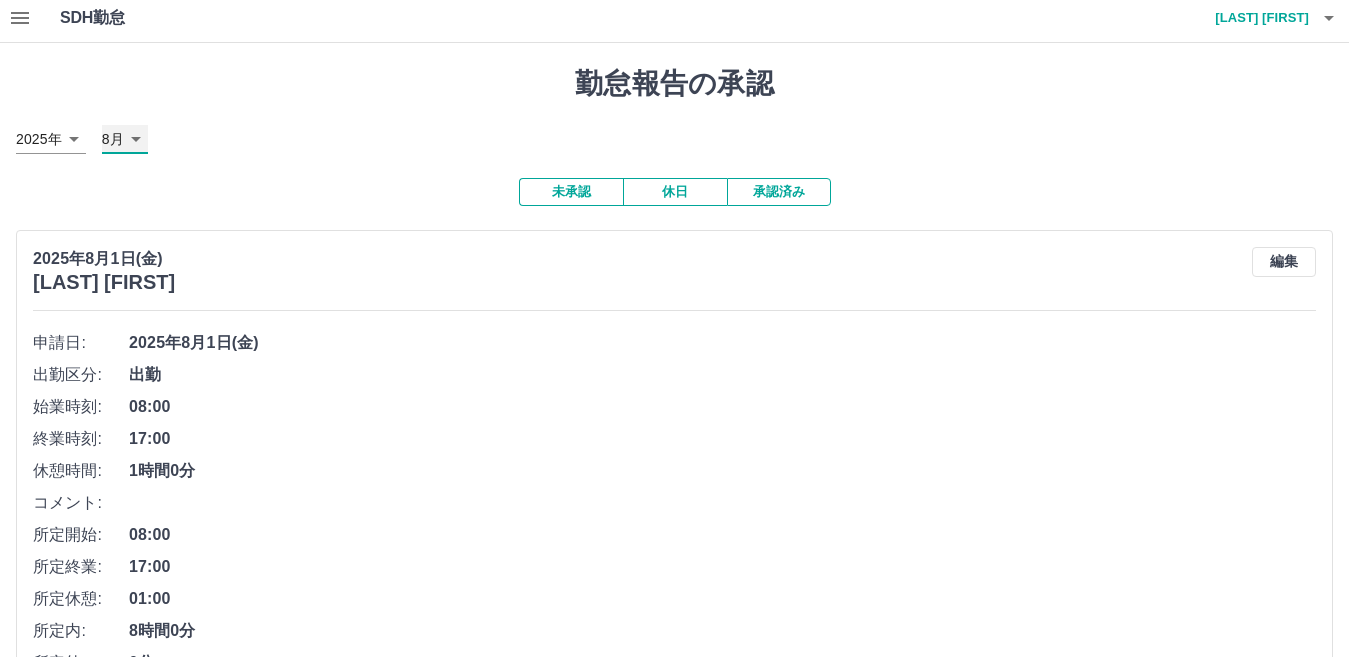 scroll, scrollTop: 0, scrollLeft: 0, axis: both 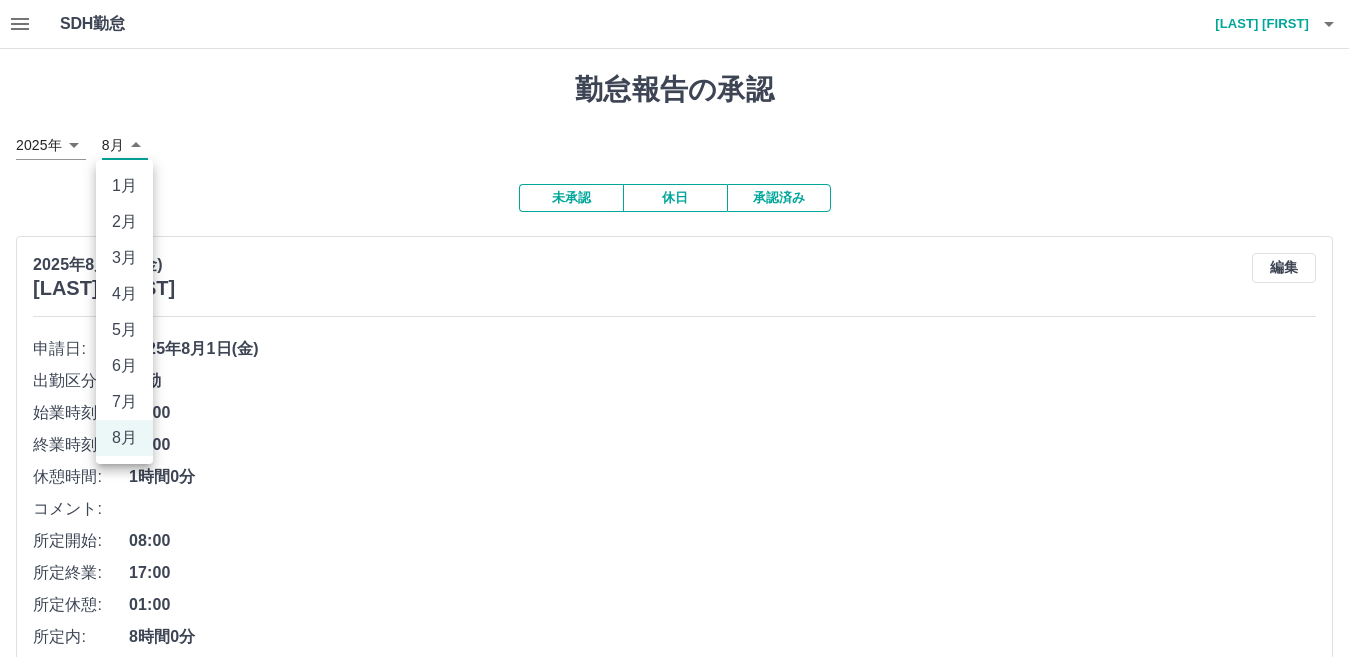 click on "SDH勤怠 [LAST] [FIRST] 勤怠報告の承認 2025年 **** 8月 * 未承認 休日 承認済み 2025年8月1日(金) [LAST] [FIRST] 編集 申請日: 2025年8月1日(金) 出勤区分: 出勤 始業時刻: 08:00 終業時刻: 17:00 休憩時間: 1時間0分 コメント: 所定開始: 08:00 所定終業: 17:00 所定休憩: 01:00 所定内: 8時間0分 所定外: 0分 承認する SDH勤怠 1月 2月 3月 4月 5月 6月 7月 8月" at bounding box center [683, 396] 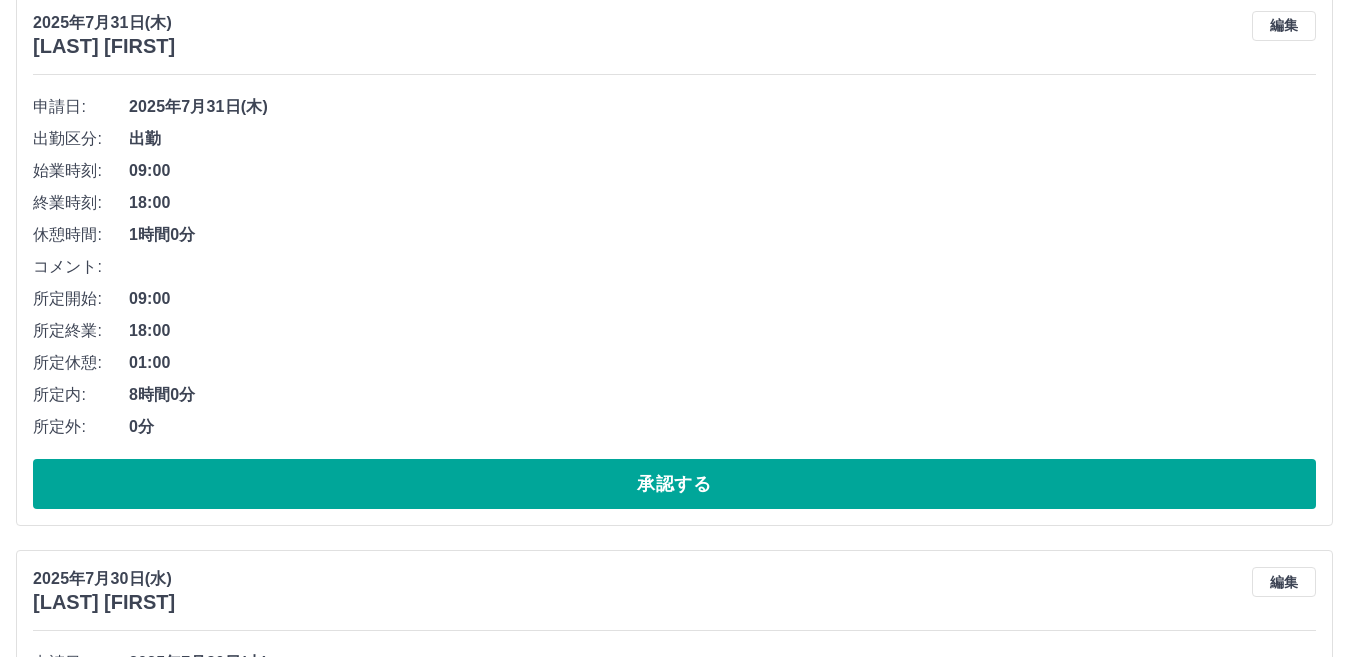 scroll, scrollTop: 1600, scrollLeft: 0, axis: vertical 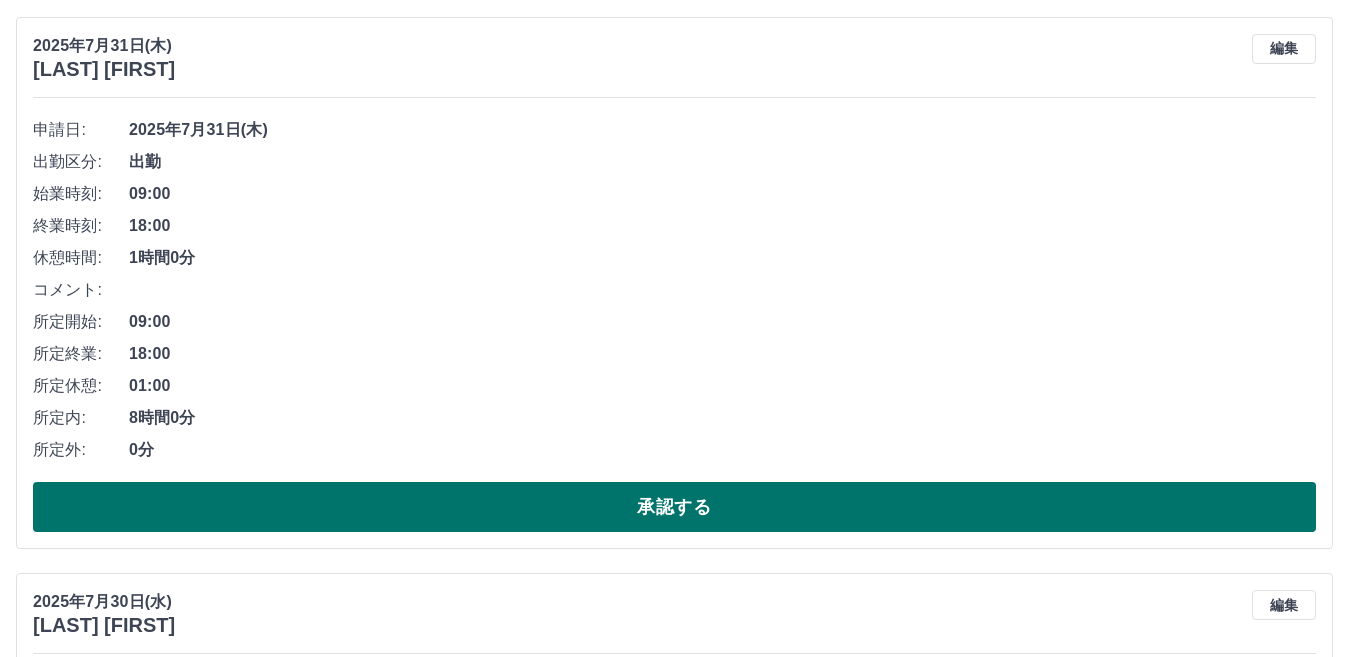 click on "承認する" at bounding box center (674, 507) 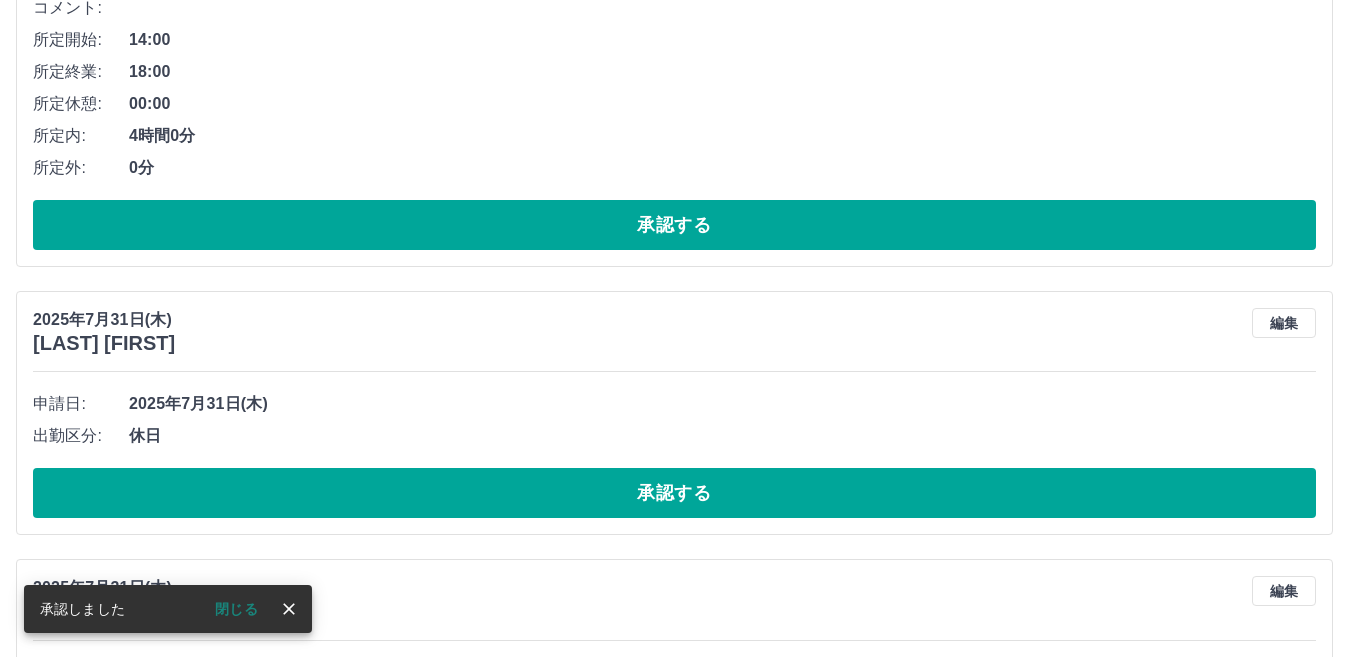 scroll, scrollTop: 444, scrollLeft: 0, axis: vertical 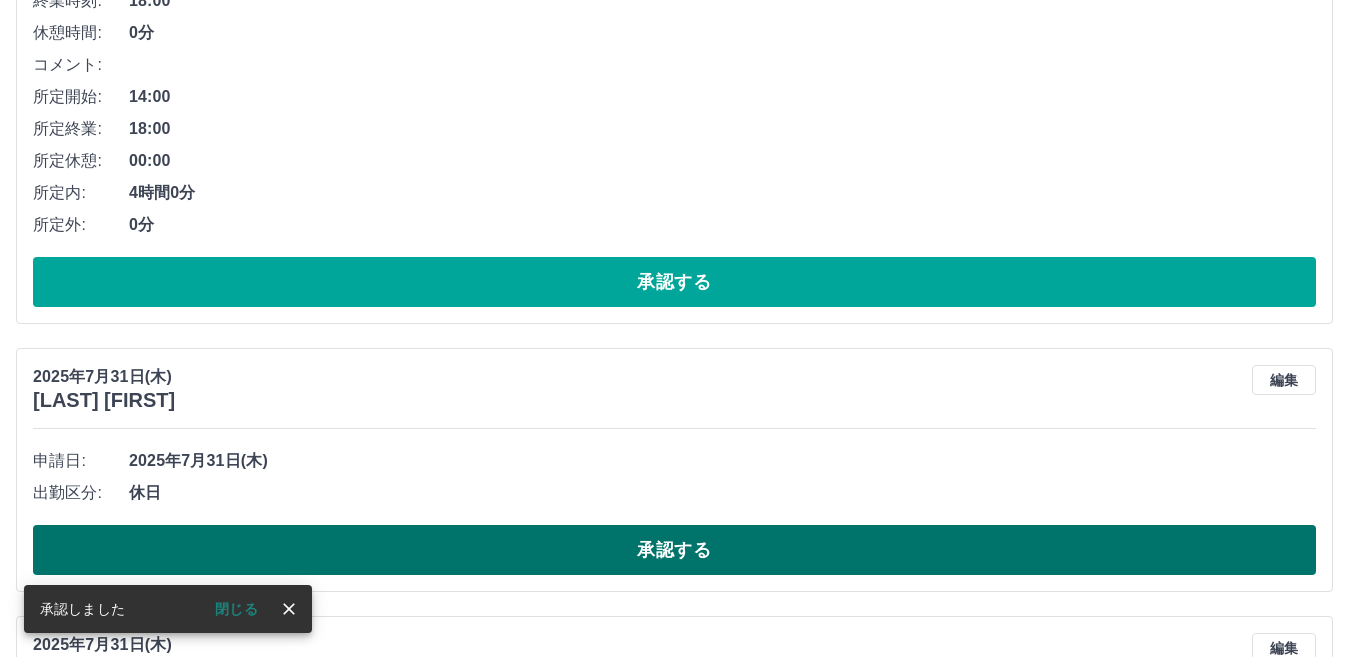 click on "承認する" at bounding box center [674, 550] 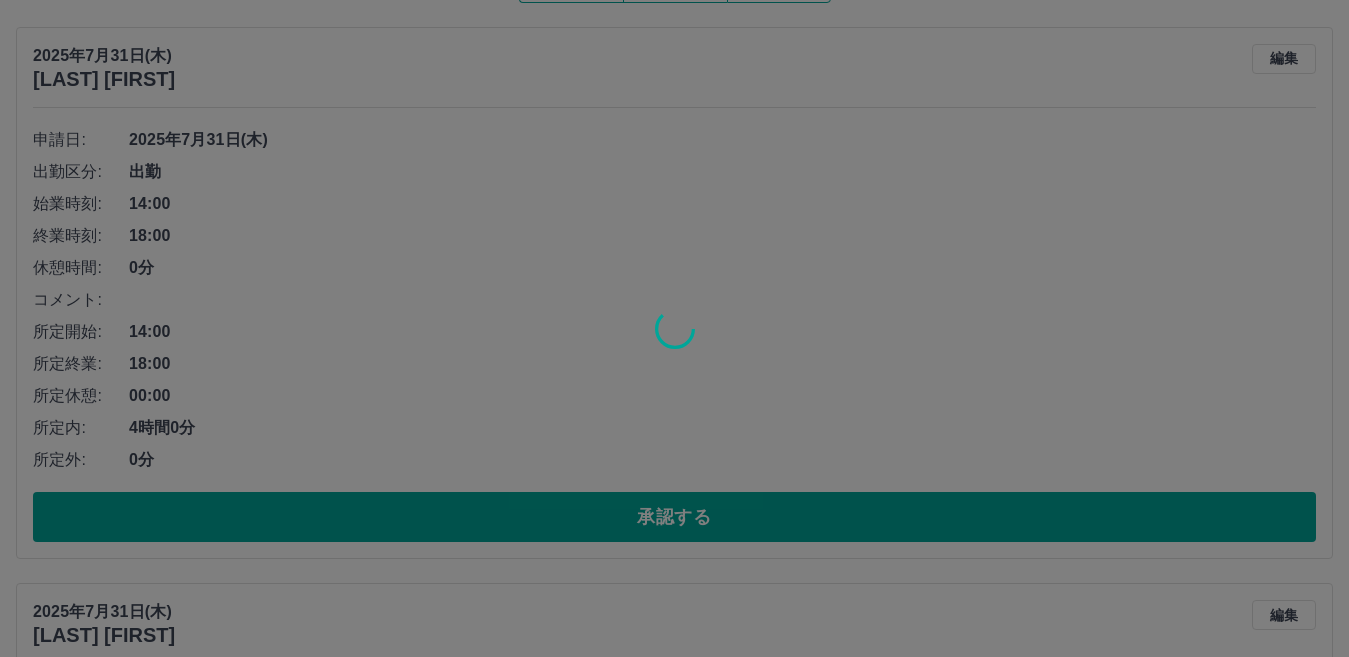 scroll, scrollTop: 244, scrollLeft: 0, axis: vertical 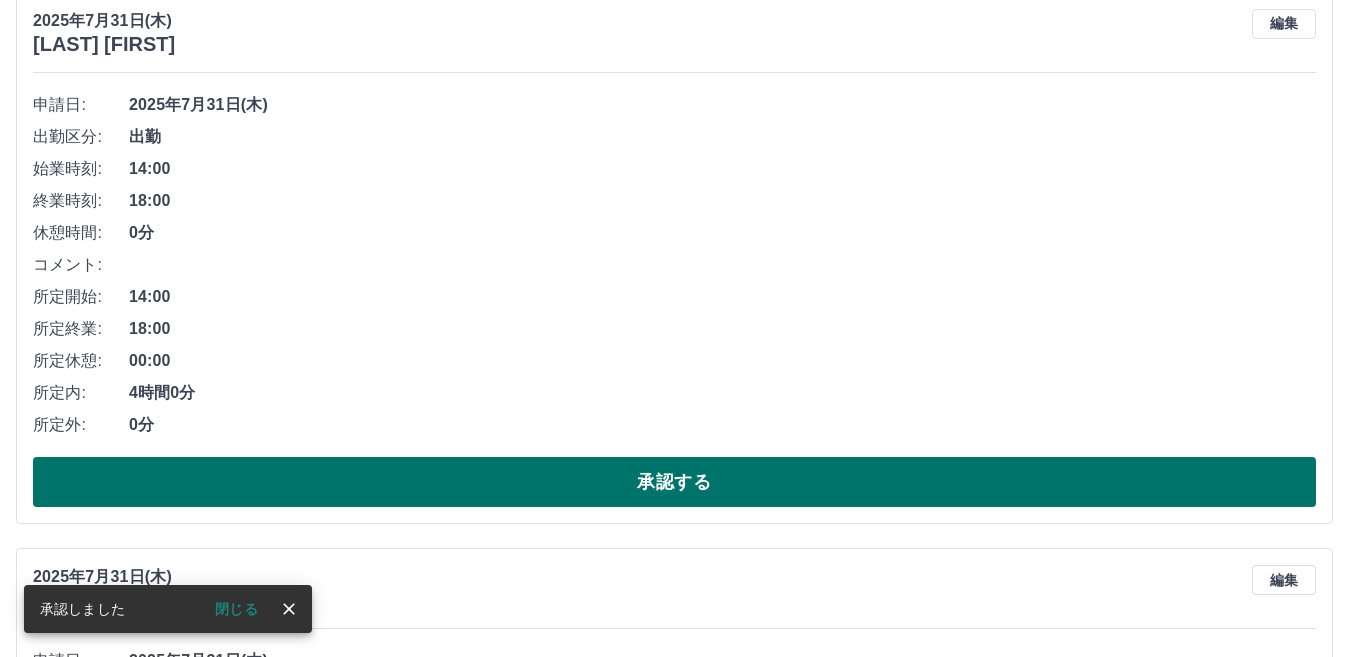 click on "承認する" at bounding box center [674, 482] 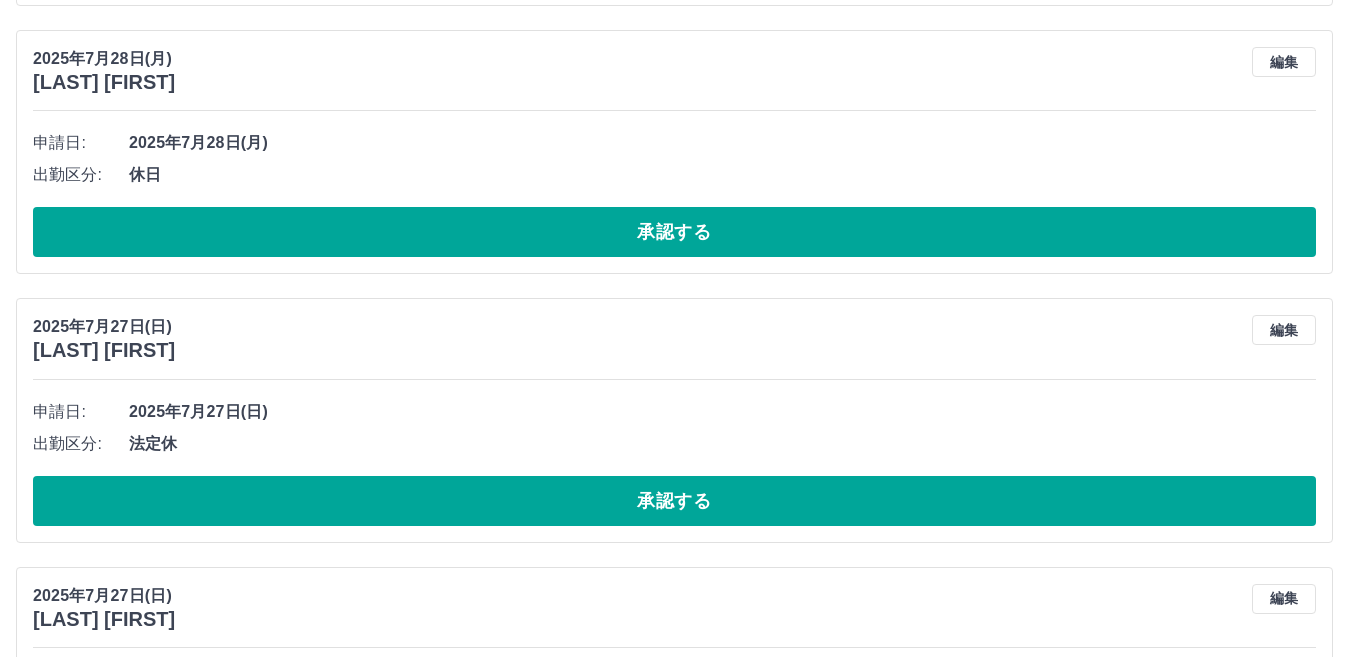 scroll, scrollTop: 2300, scrollLeft: 0, axis: vertical 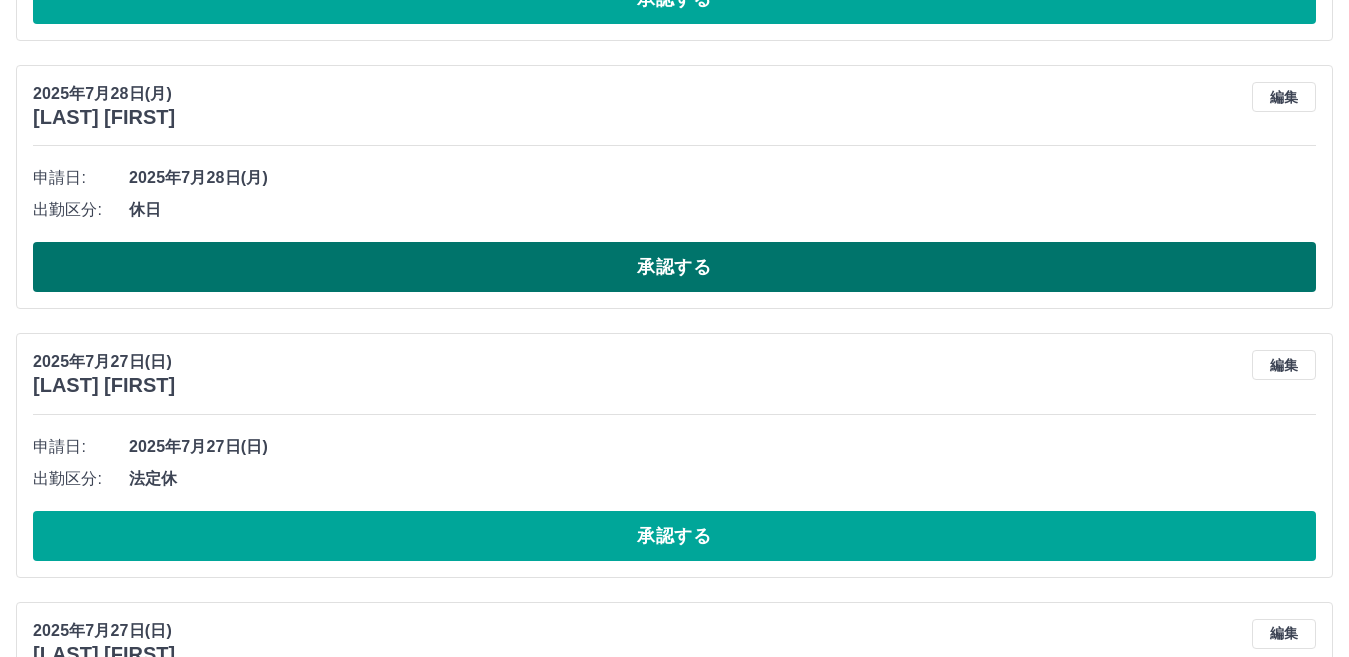 click on "承認する" at bounding box center (674, 267) 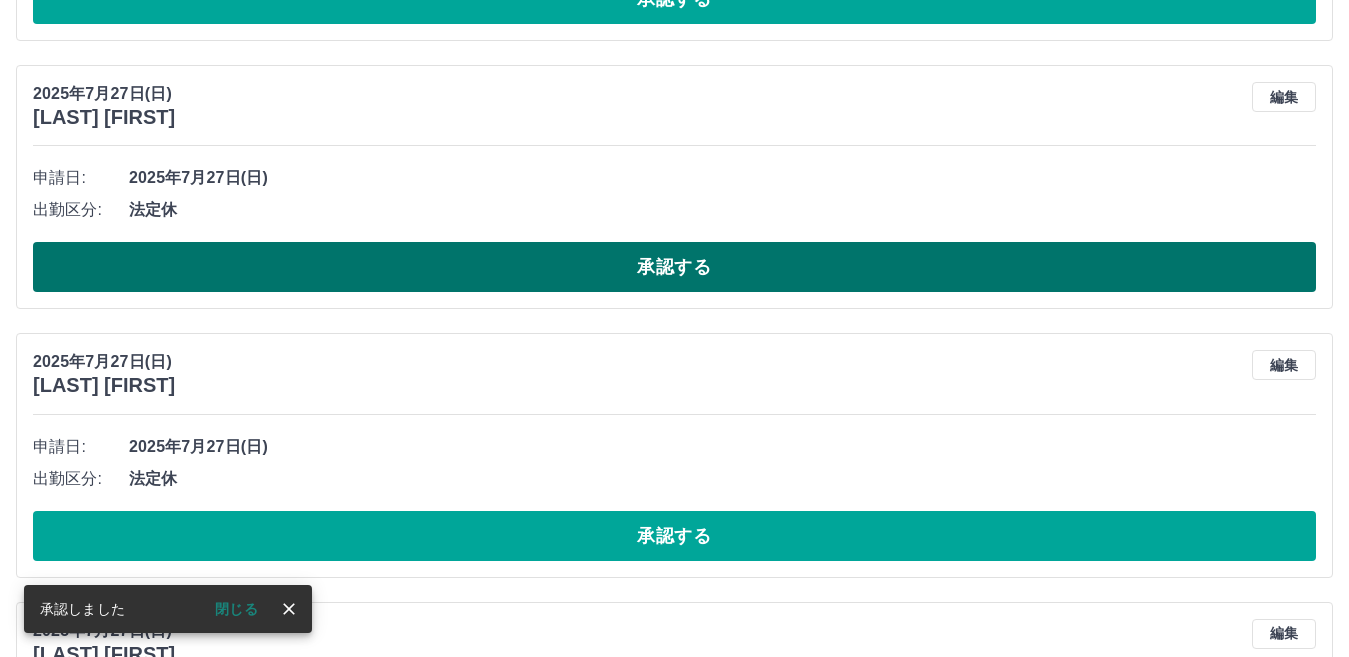 click on "承認する" at bounding box center [674, 267] 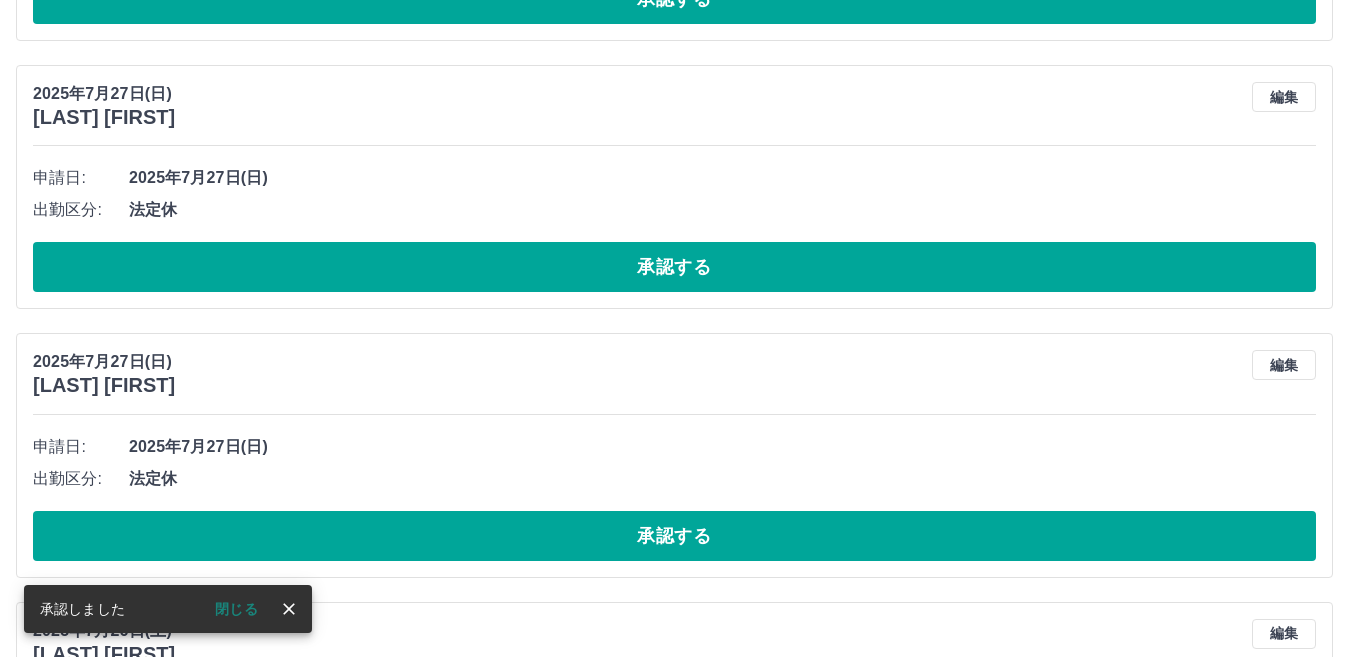 click on "承認する" at bounding box center [674, 267] 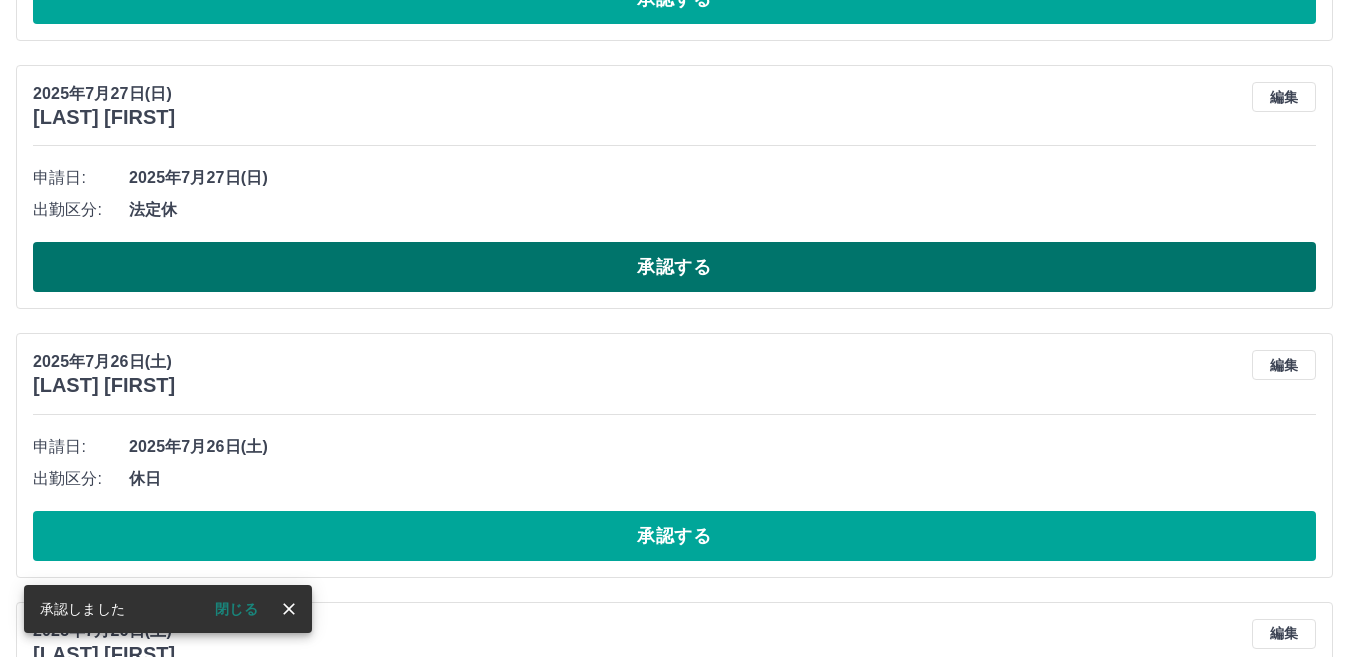 click on "承認する" at bounding box center (674, 267) 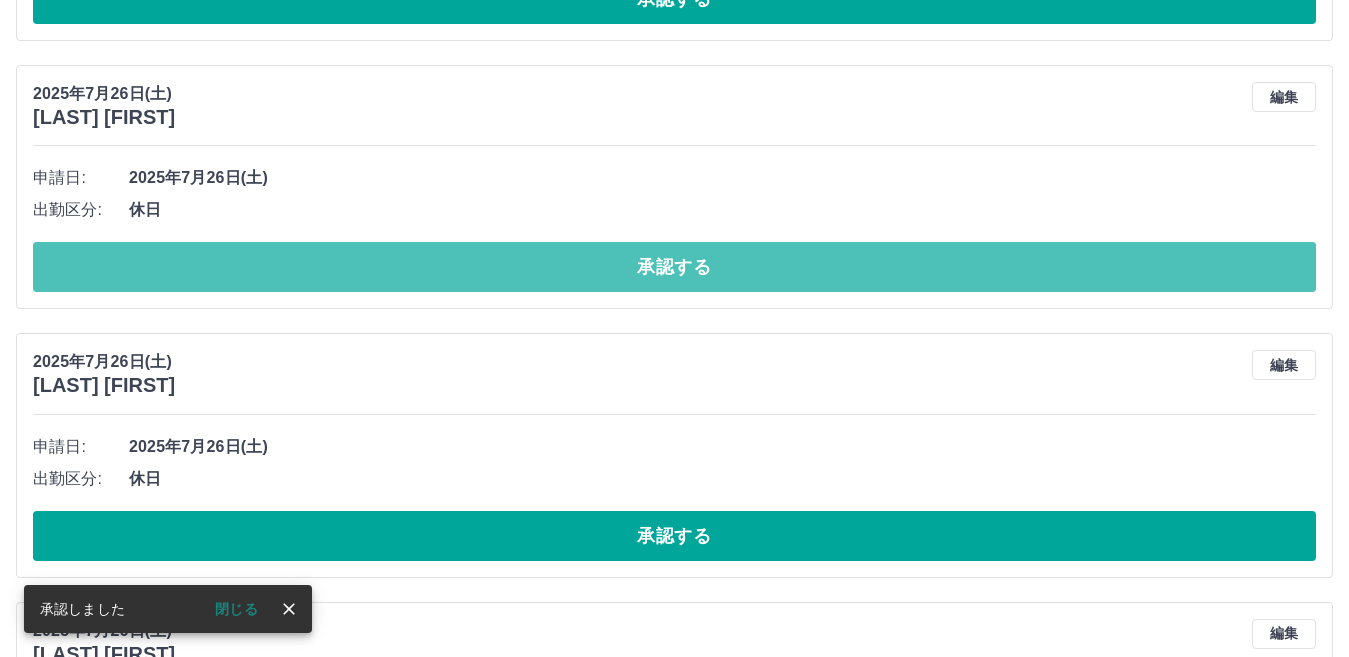 click on "承認する" at bounding box center (674, 267) 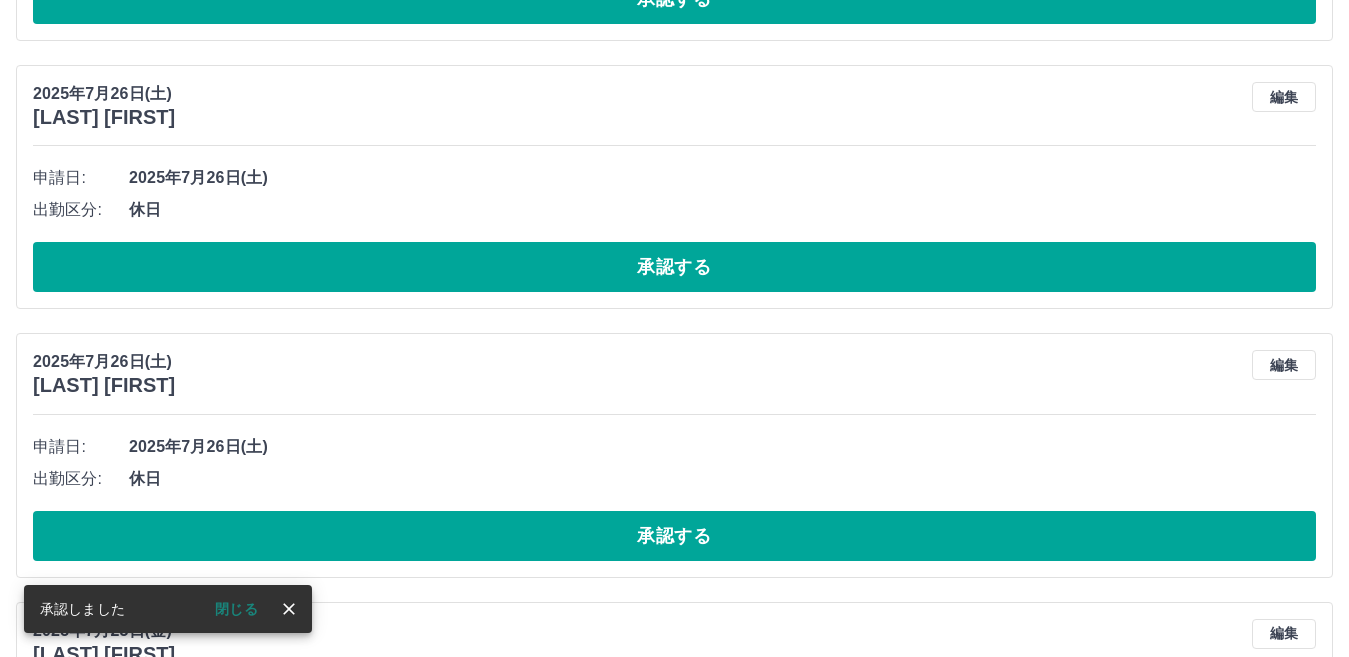 click on "承認する" at bounding box center (674, 267) 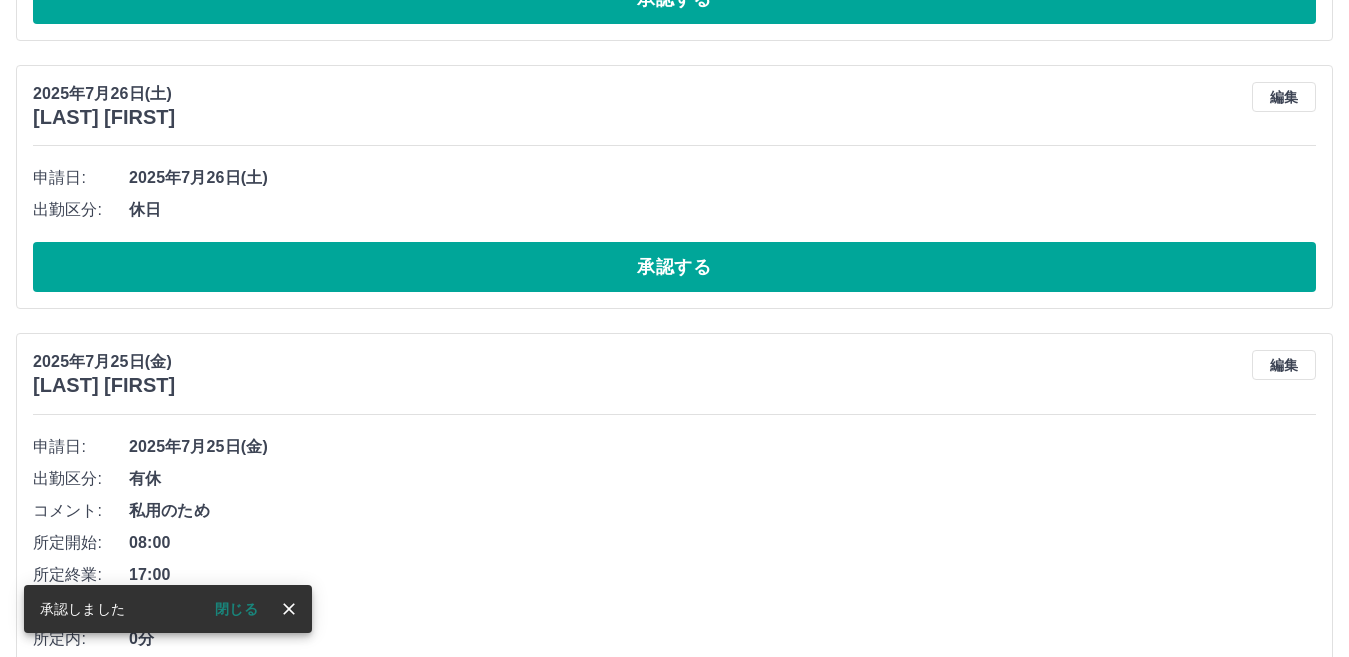 click on "承認する" at bounding box center [674, 267] 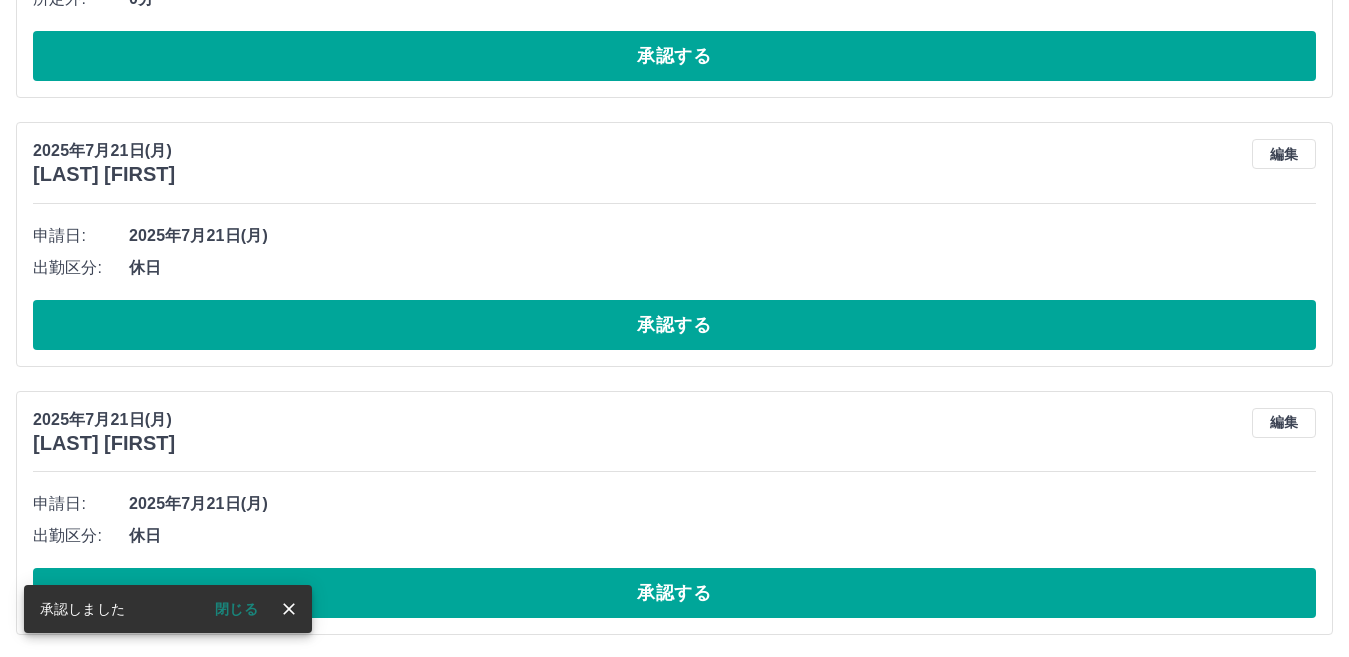 scroll, scrollTop: 4400, scrollLeft: 0, axis: vertical 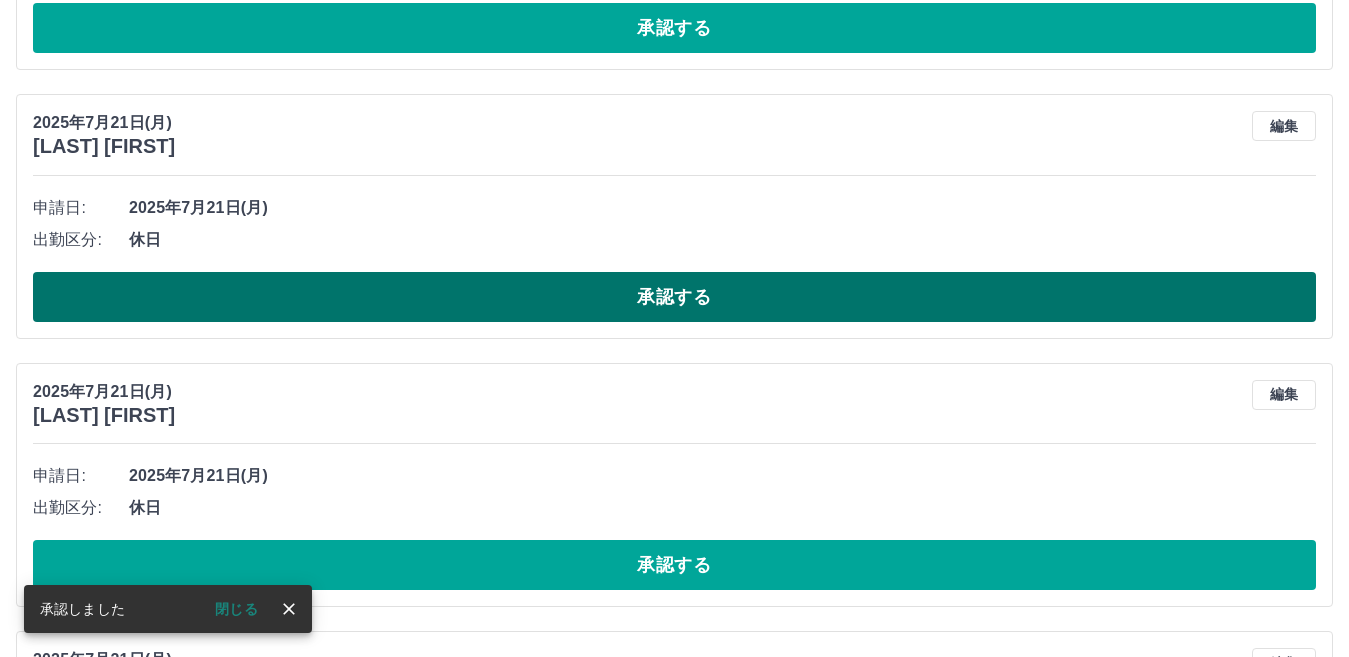 click on "承認する" at bounding box center (674, 297) 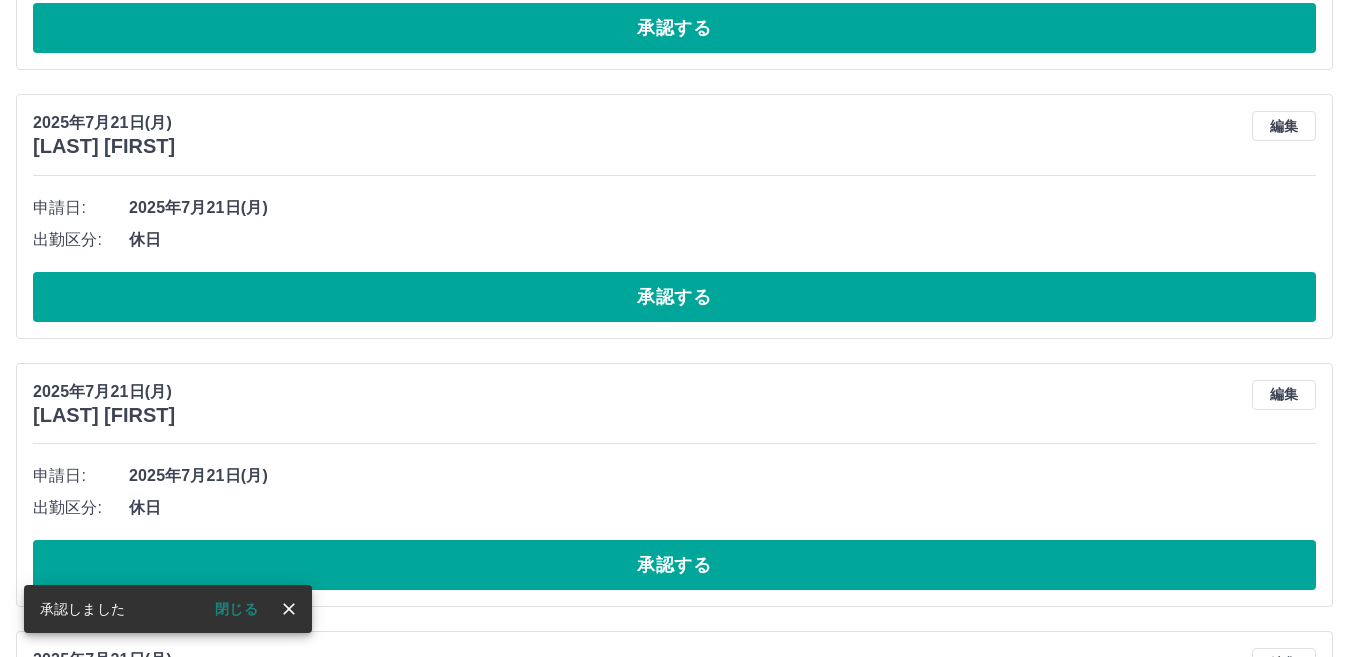 click on "承認する" at bounding box center (674, 297) 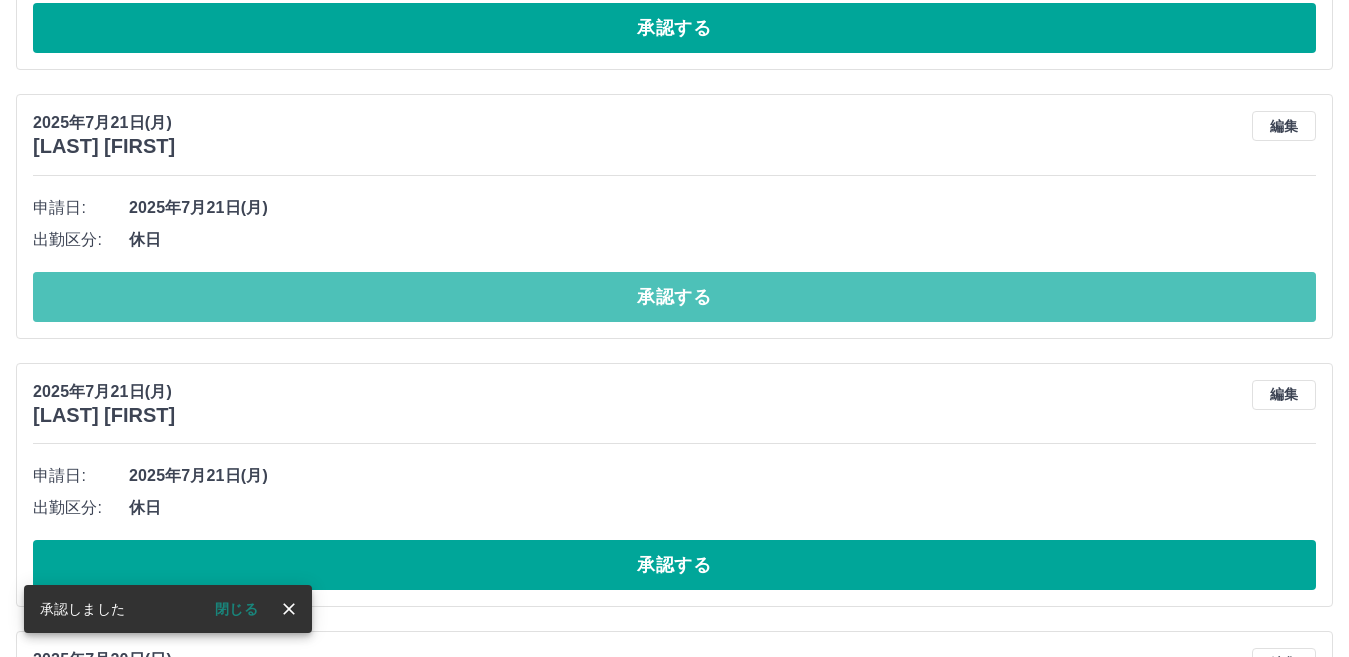 click on "承認する" at bounding box center (674, 297) 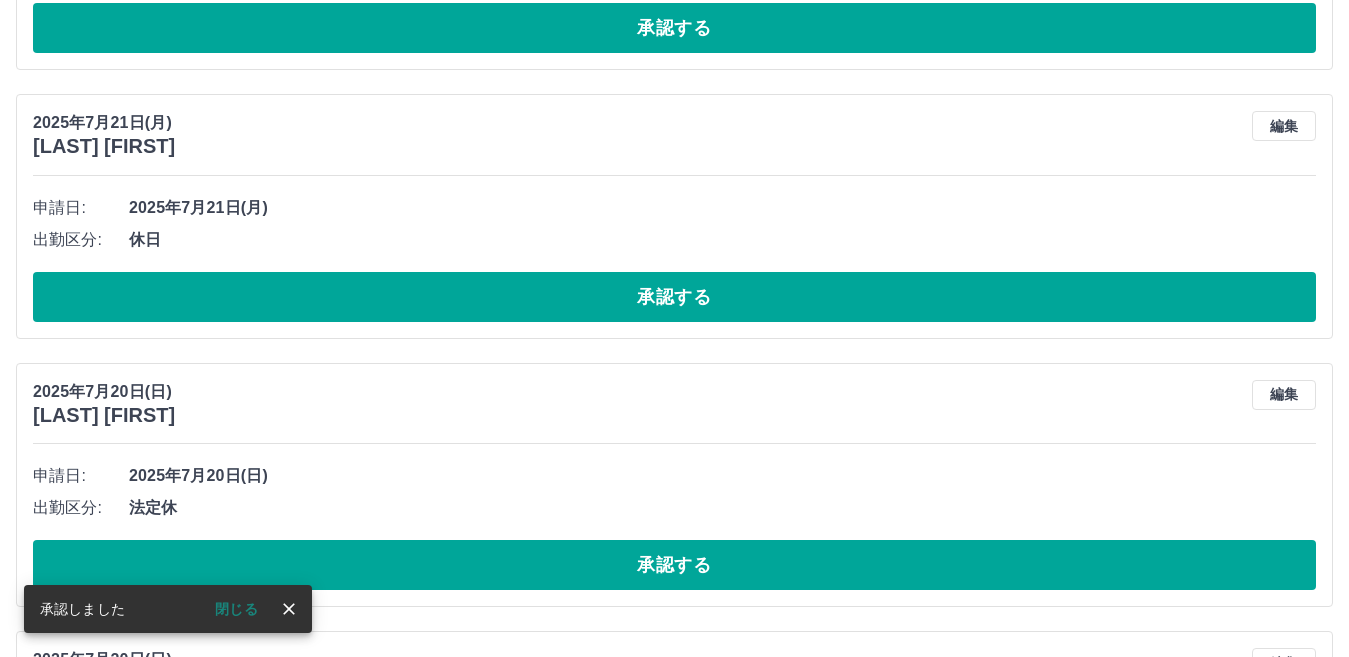 click on "承認する" at bounding box center [674, 297] 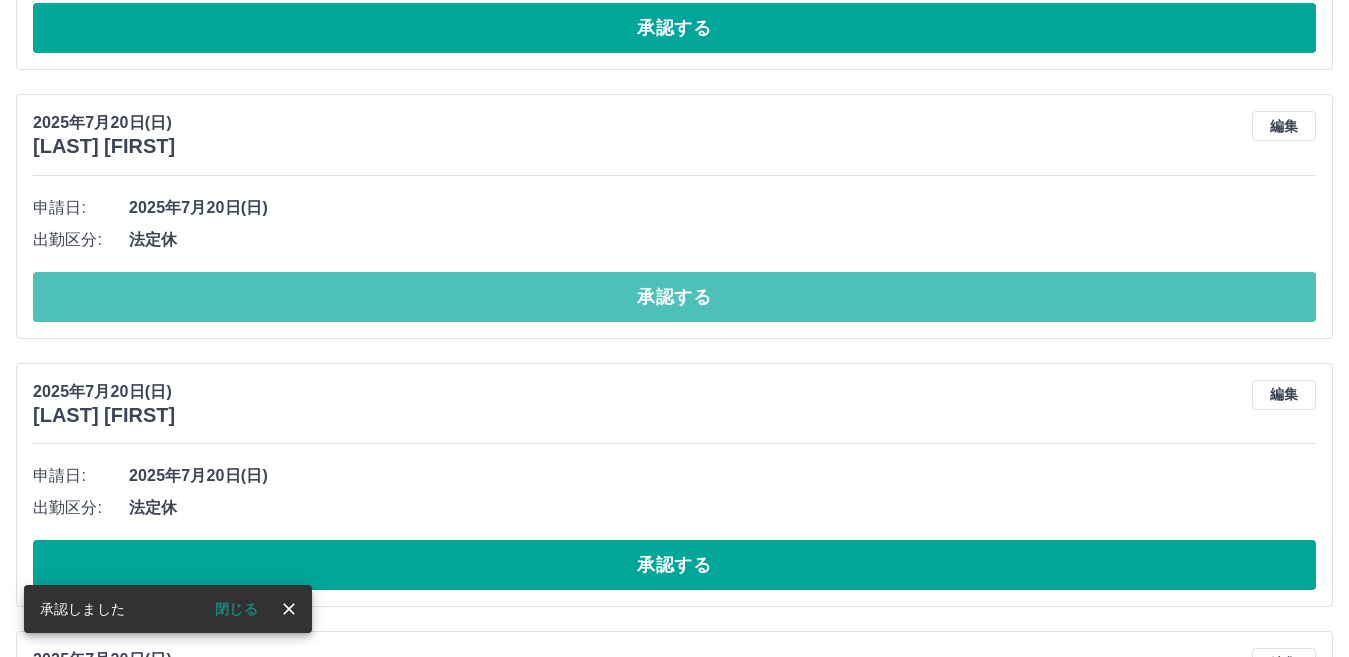 click on "承認する" at bounding box center (674, 297) 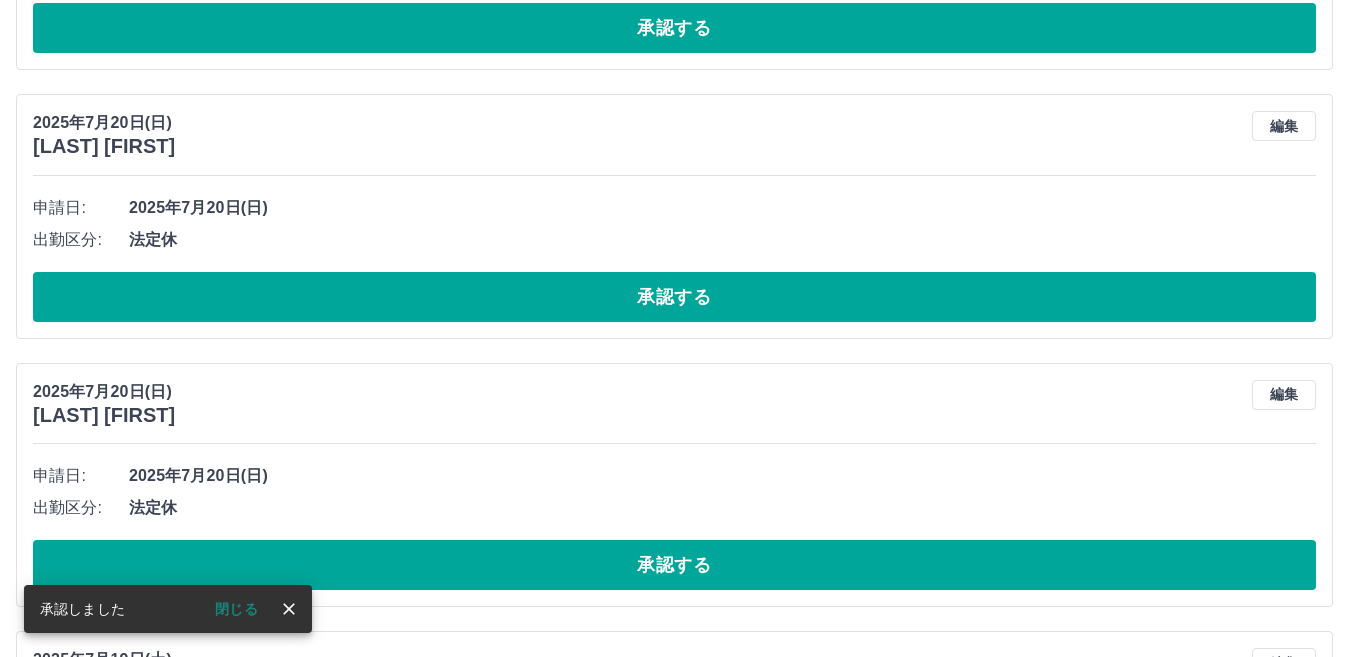 click on "承認する" at bounding box center (674, 297) 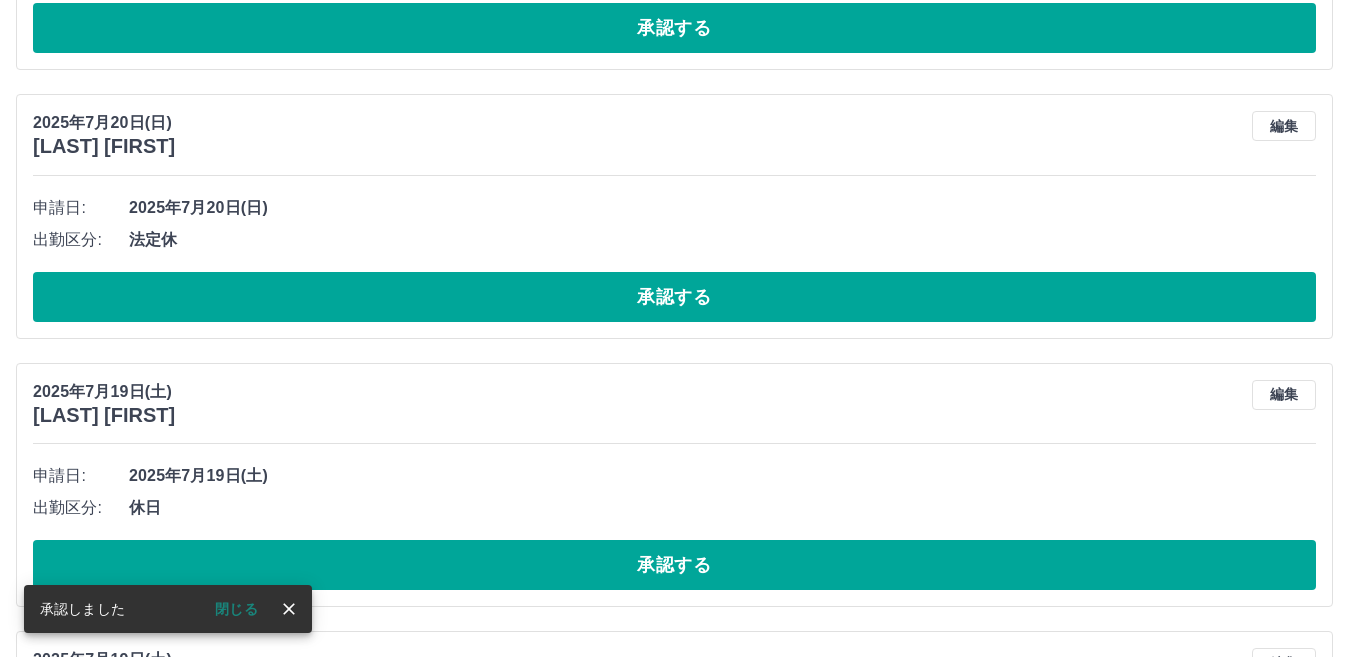 click on "承認する" at bounding box center (674, 297) 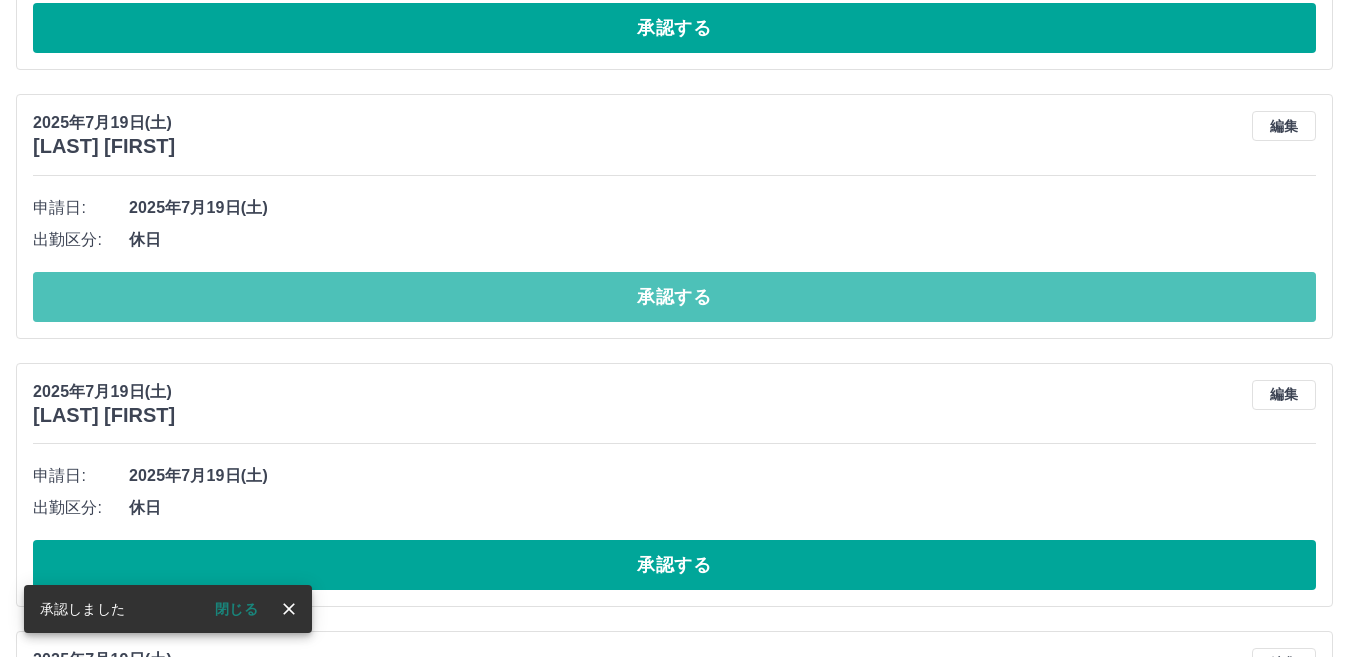 click on "承認する" at bounding box center [674, 297] 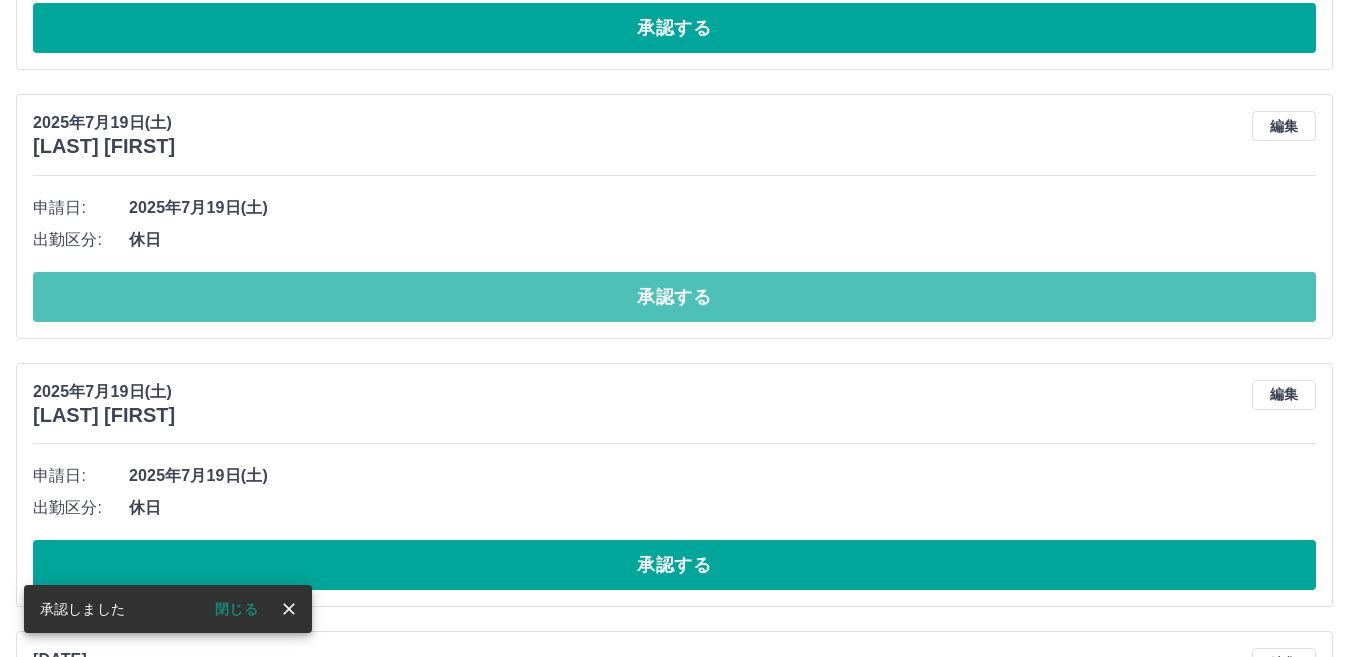 click on "承認する" at bounding box center (674, 297) 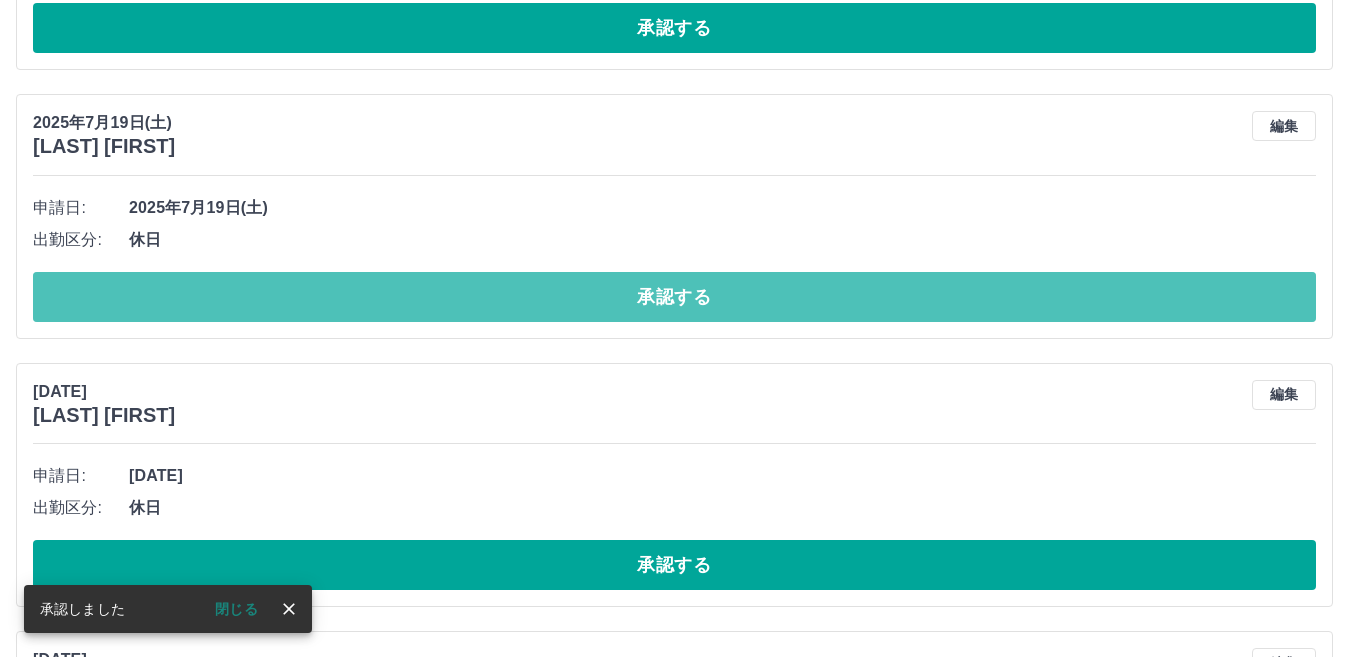 click on "承認する" at bounding box center [674, 297] 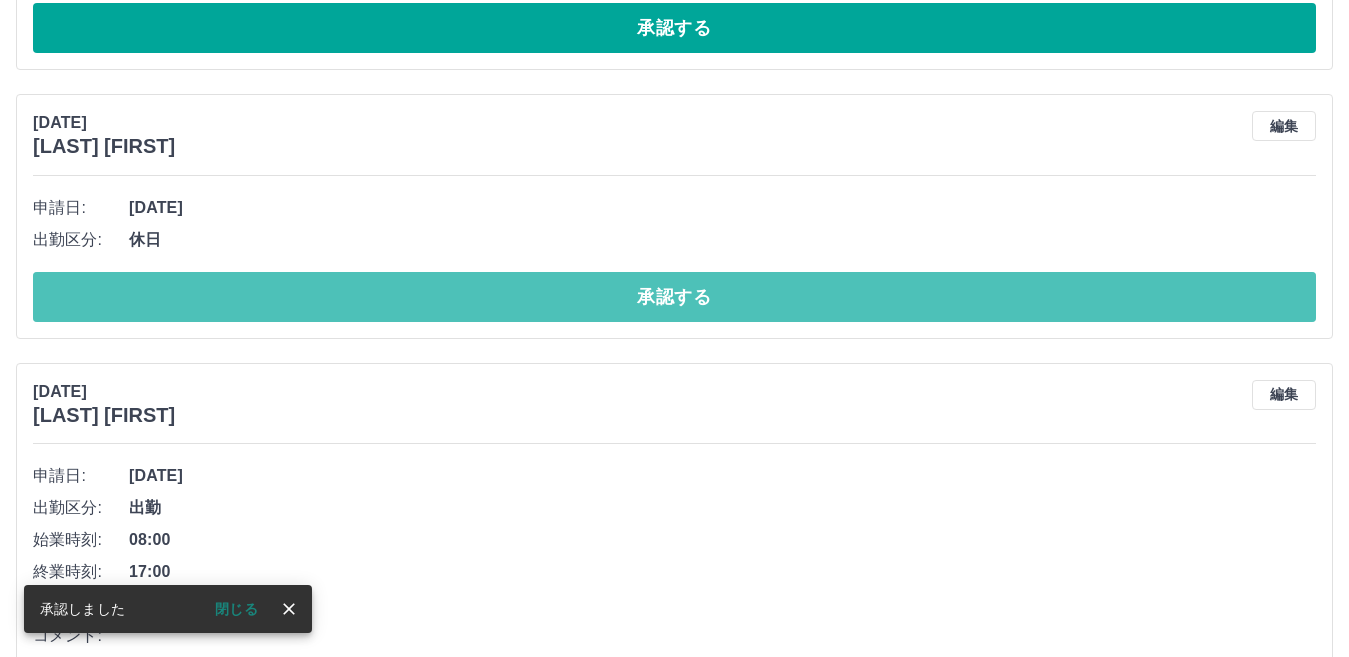 click on "承認する" at bounding box center [674, 297] 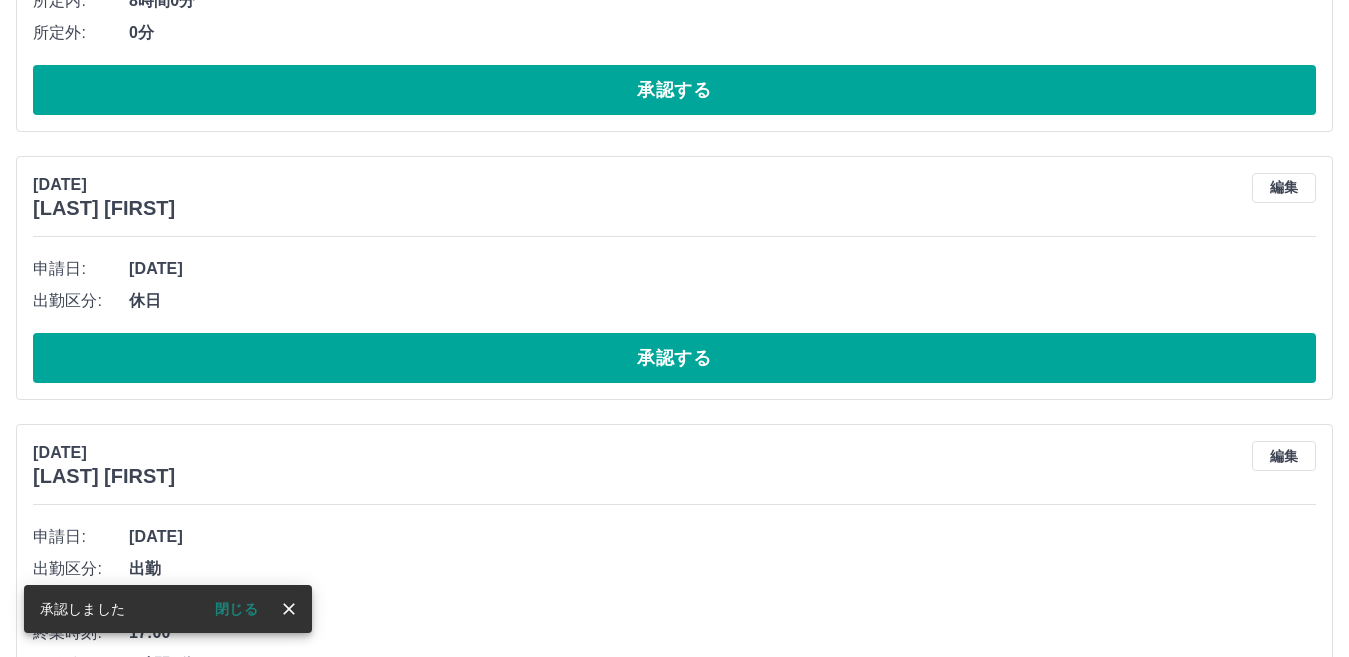 scroll, scrollTop: 4900, scrollLeft: 0, axis: vertical 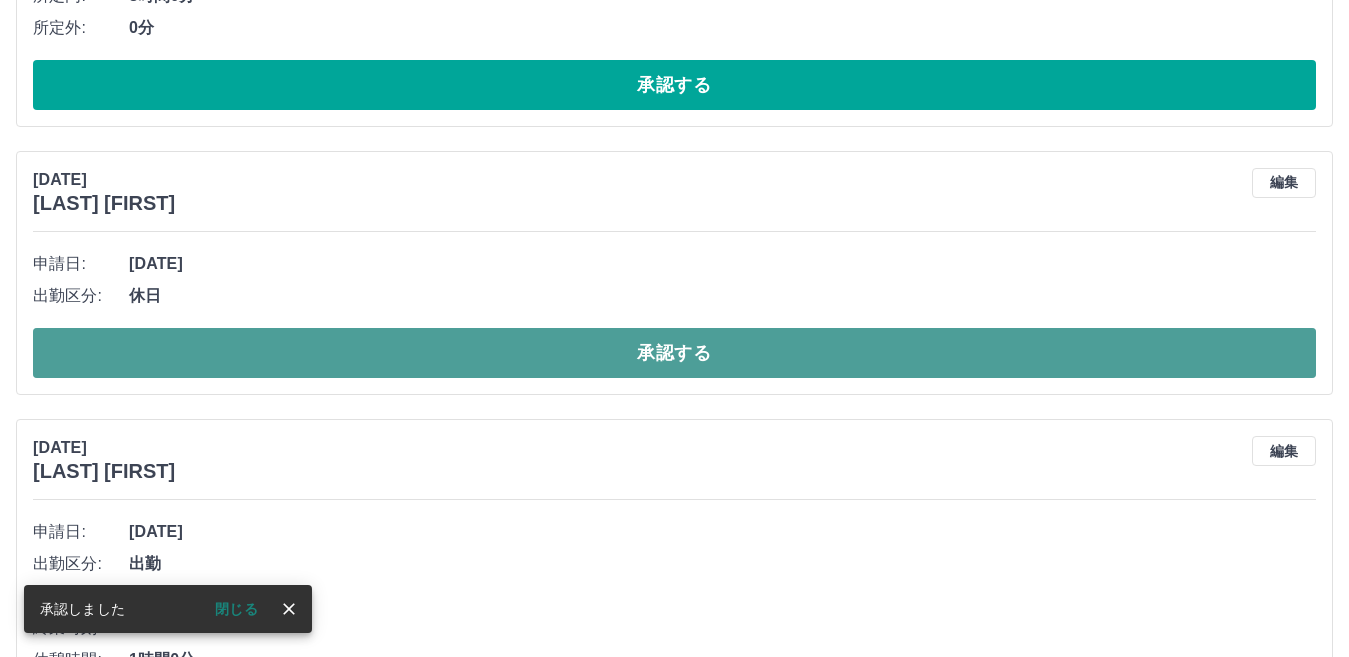 click on "承認する" at bounding box center (674, 353) 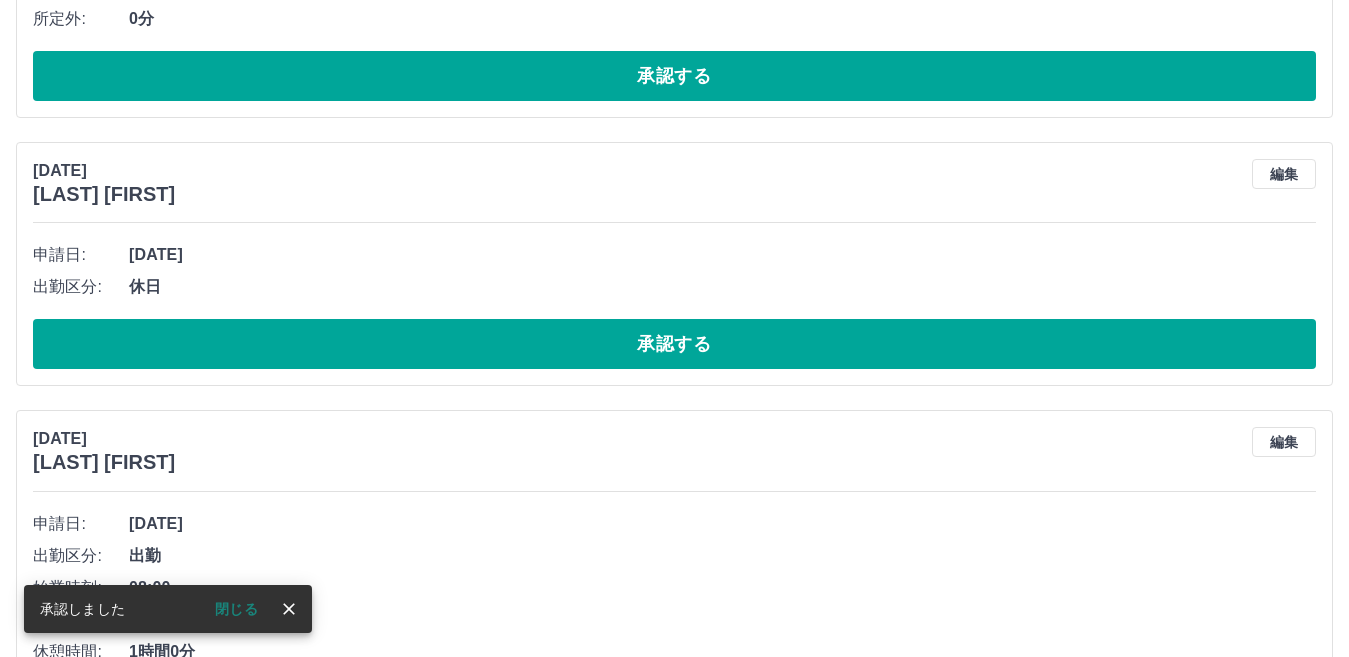 scroll, scrollTop: 5500, scrollLeft: 0, axis: vertical 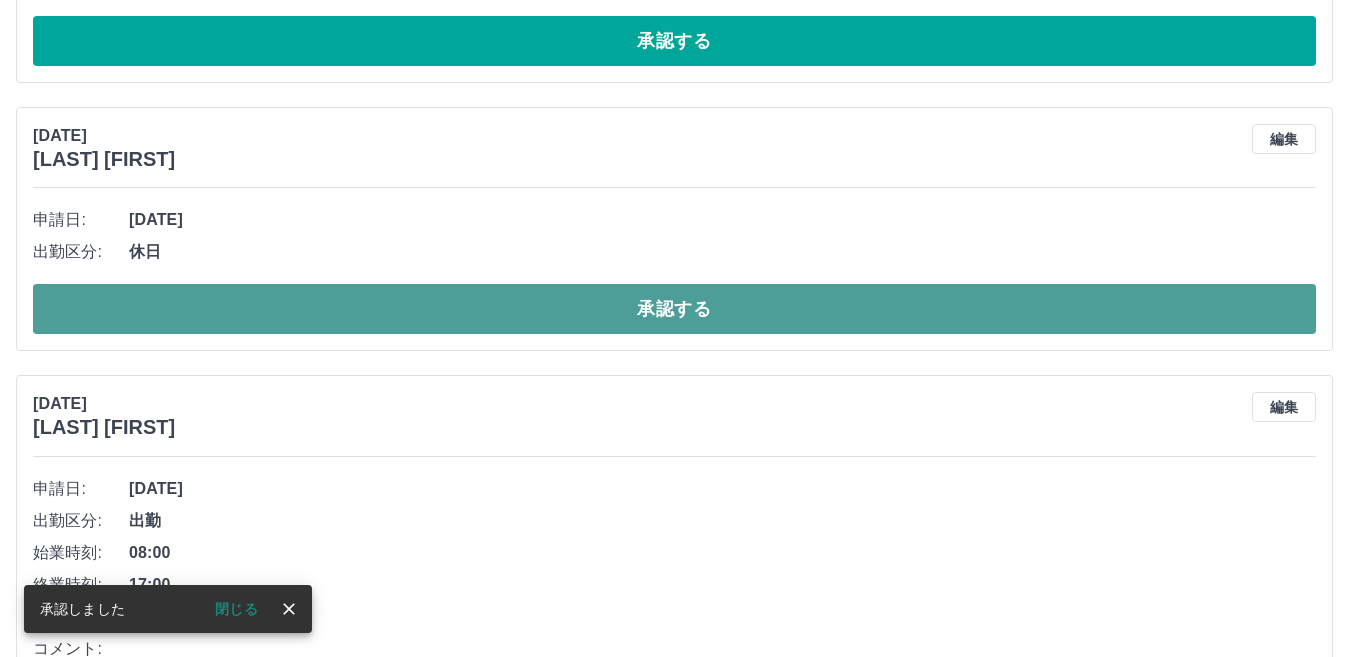 click on "承認する" at bounding box center (674, 309) 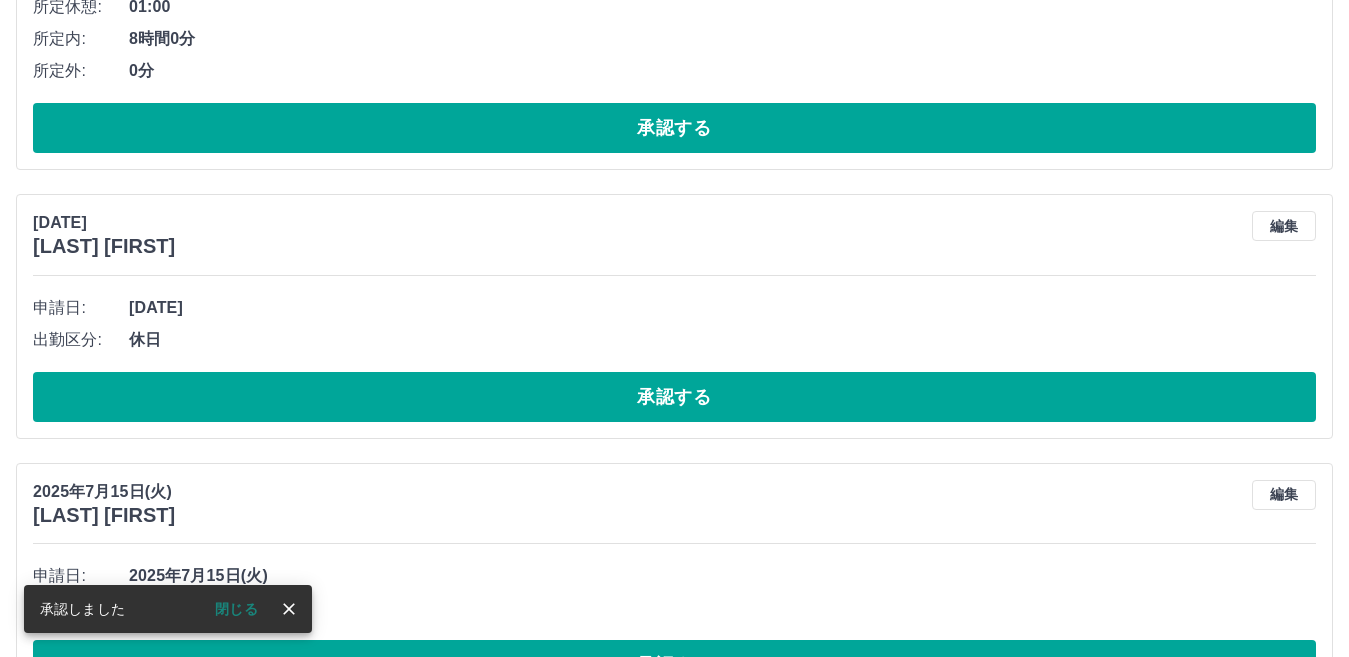 scroll, scrollTop: 6000, scrollLeft: 0, axis: vertical 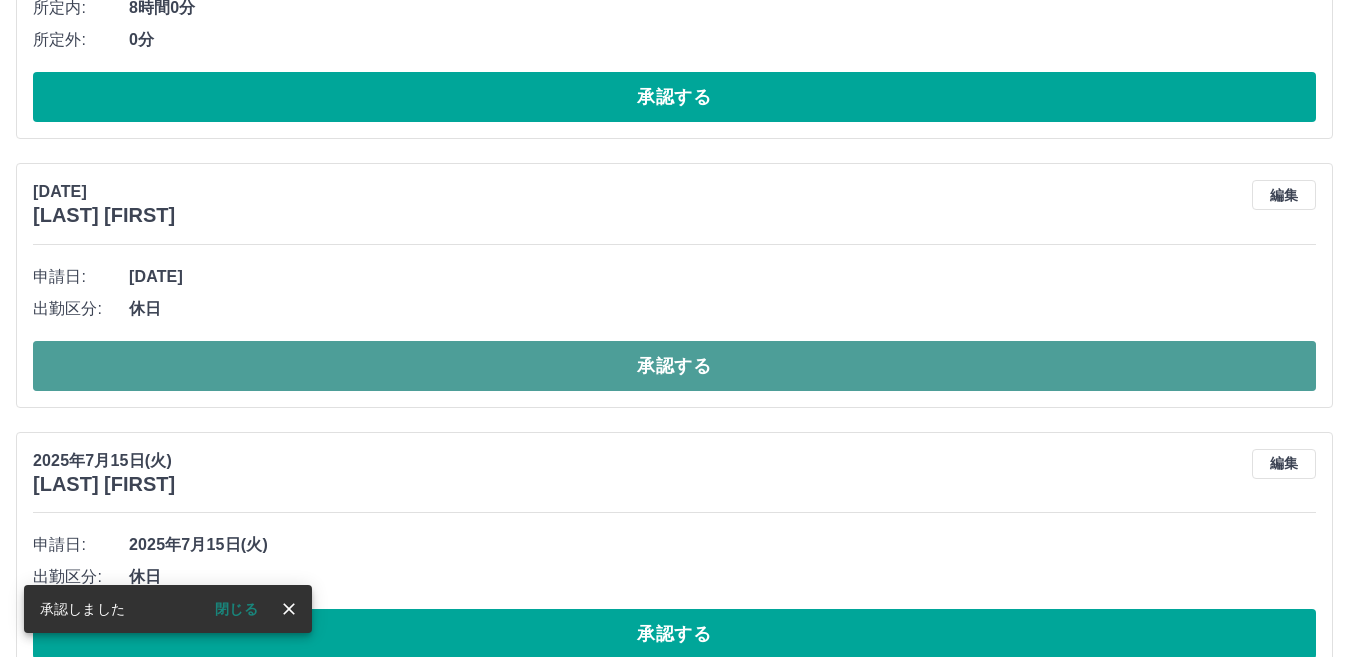 click on "承認する" at bounding box center [674, 366] 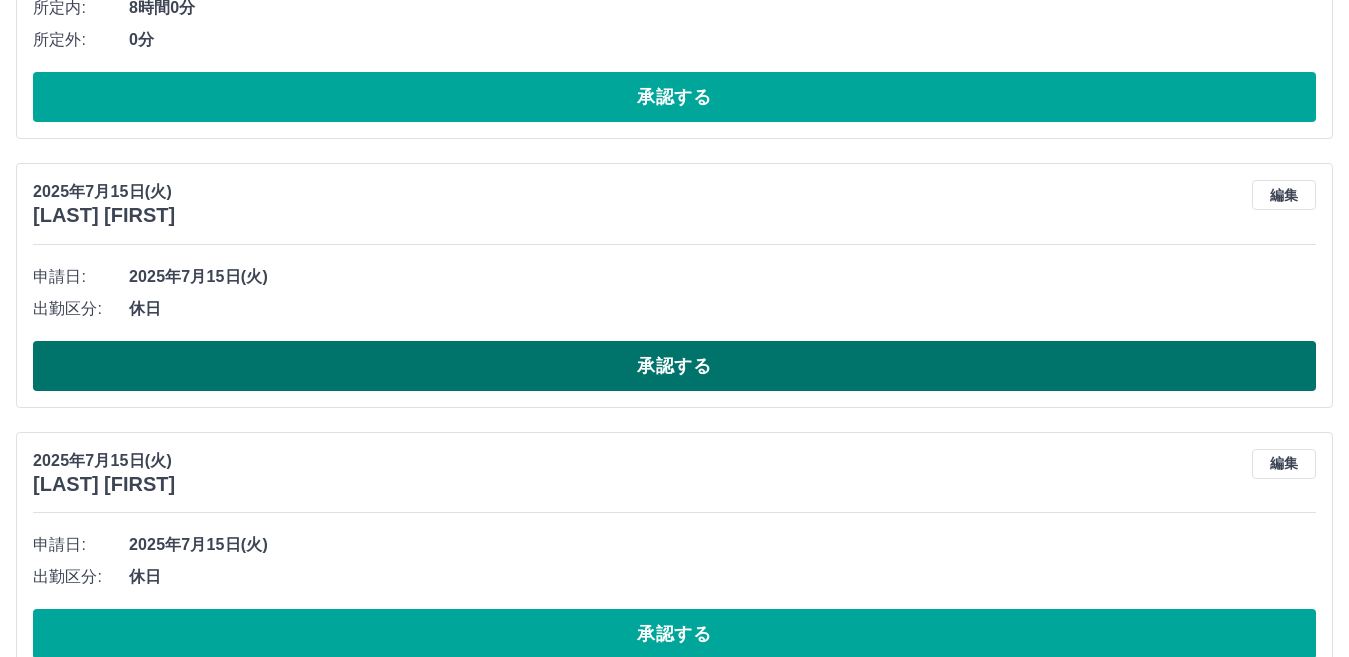 click on "承認する" at bounding box center (674, 366) 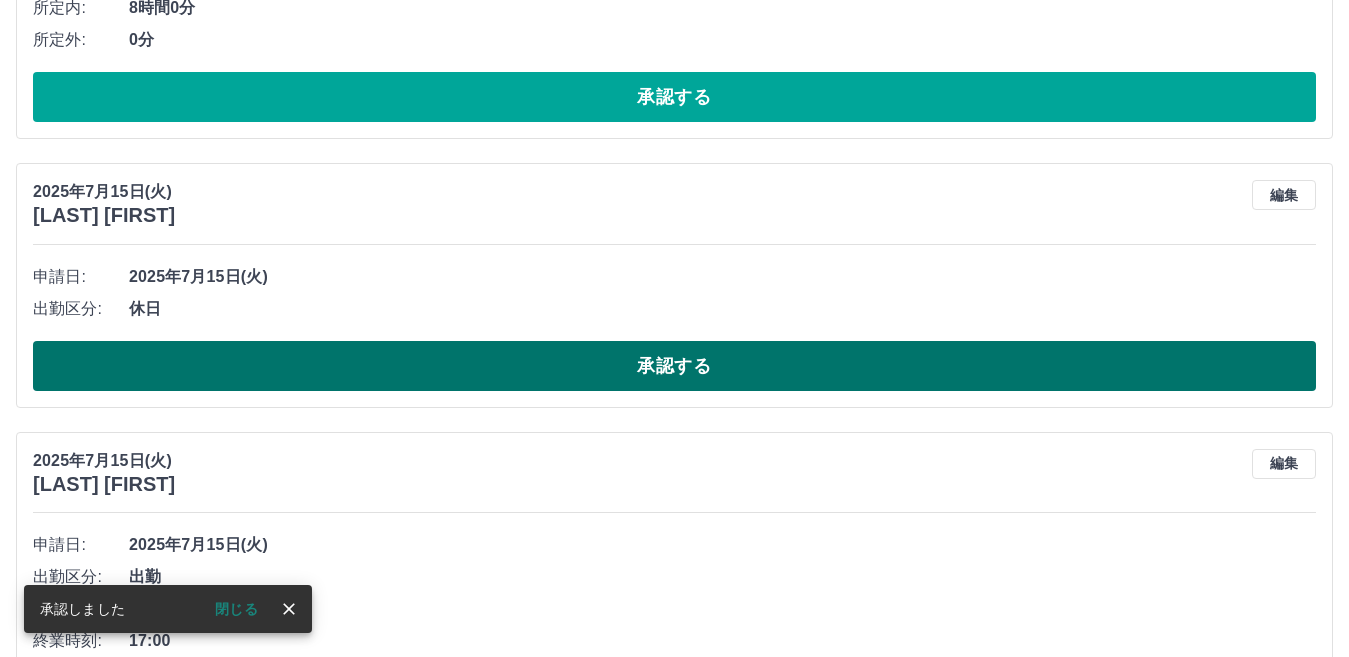 click on "承認する" at bounding box center (674, 366) 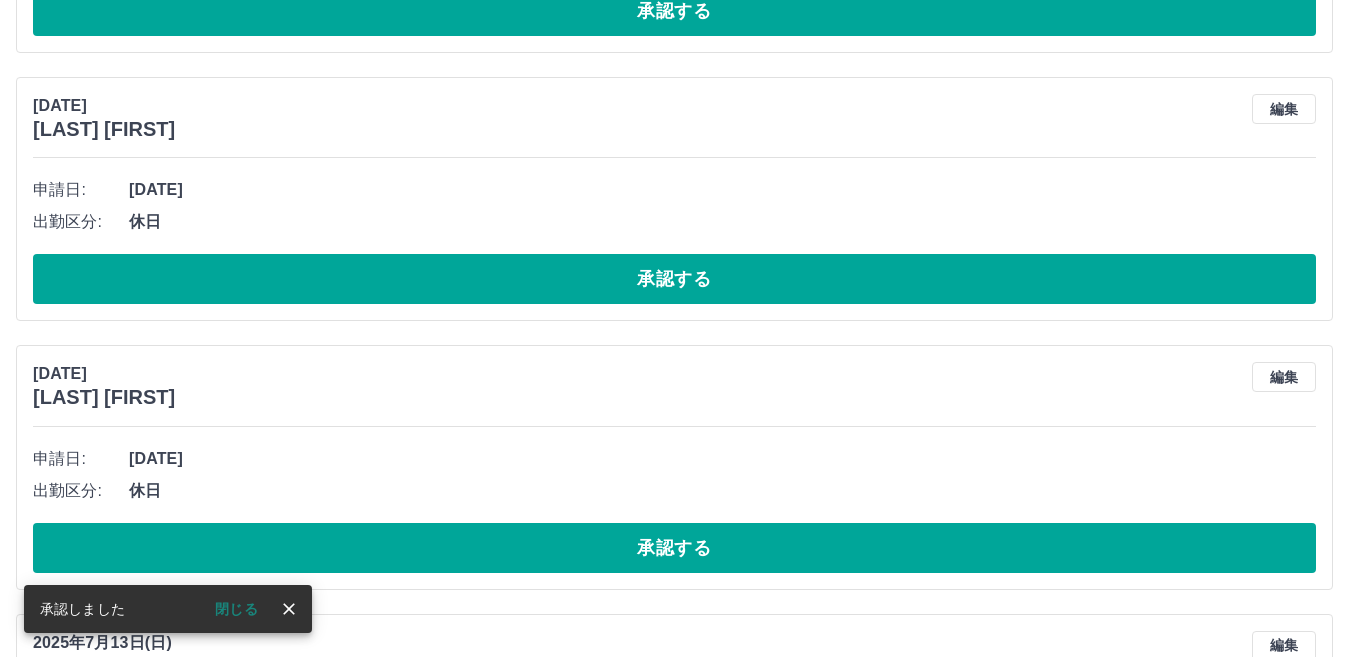 scroll, scrollTop: 7200, scrollLeft: 0, axis: vertical 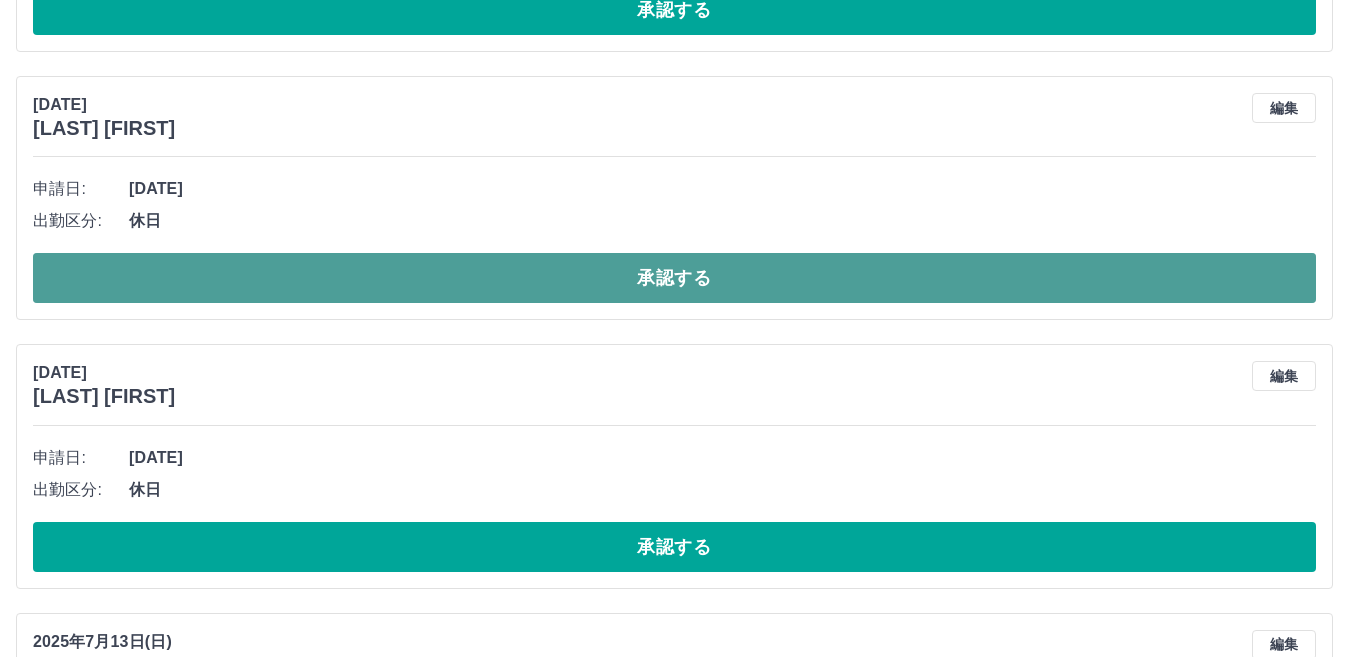 click on "承認する" at bounding box center [674, 278] 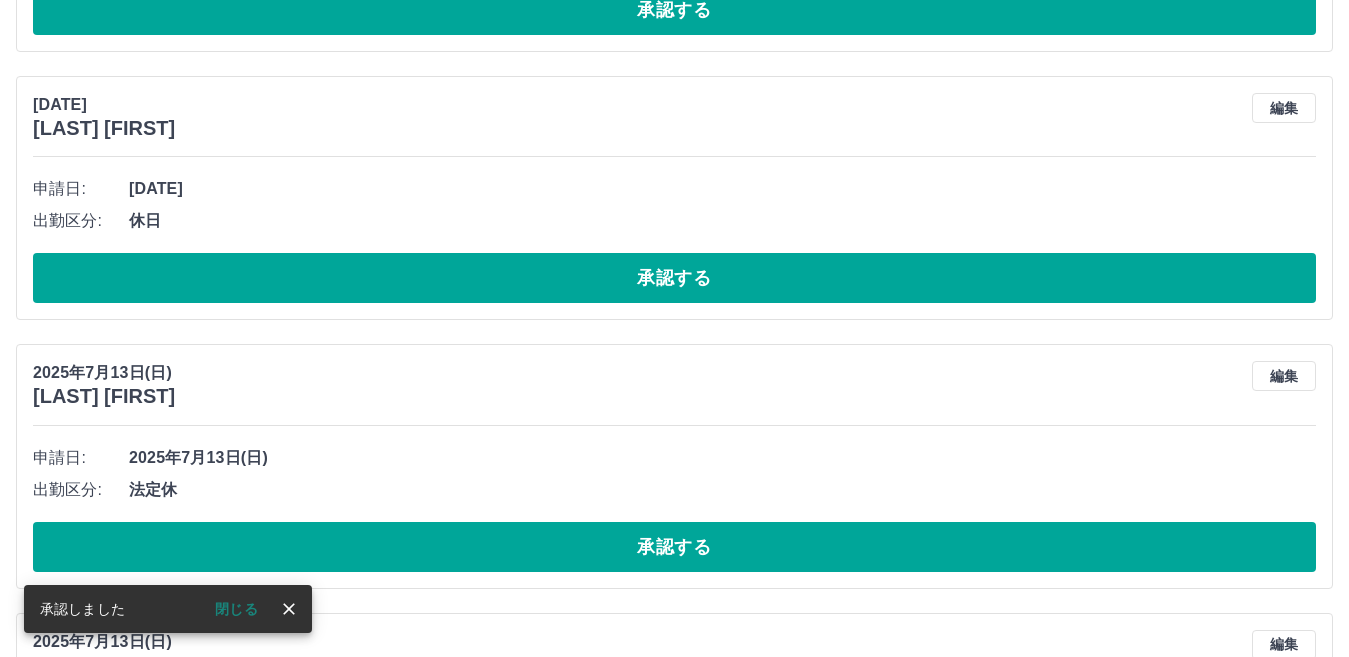 click on "承認する" at bounding box center [674, 278] 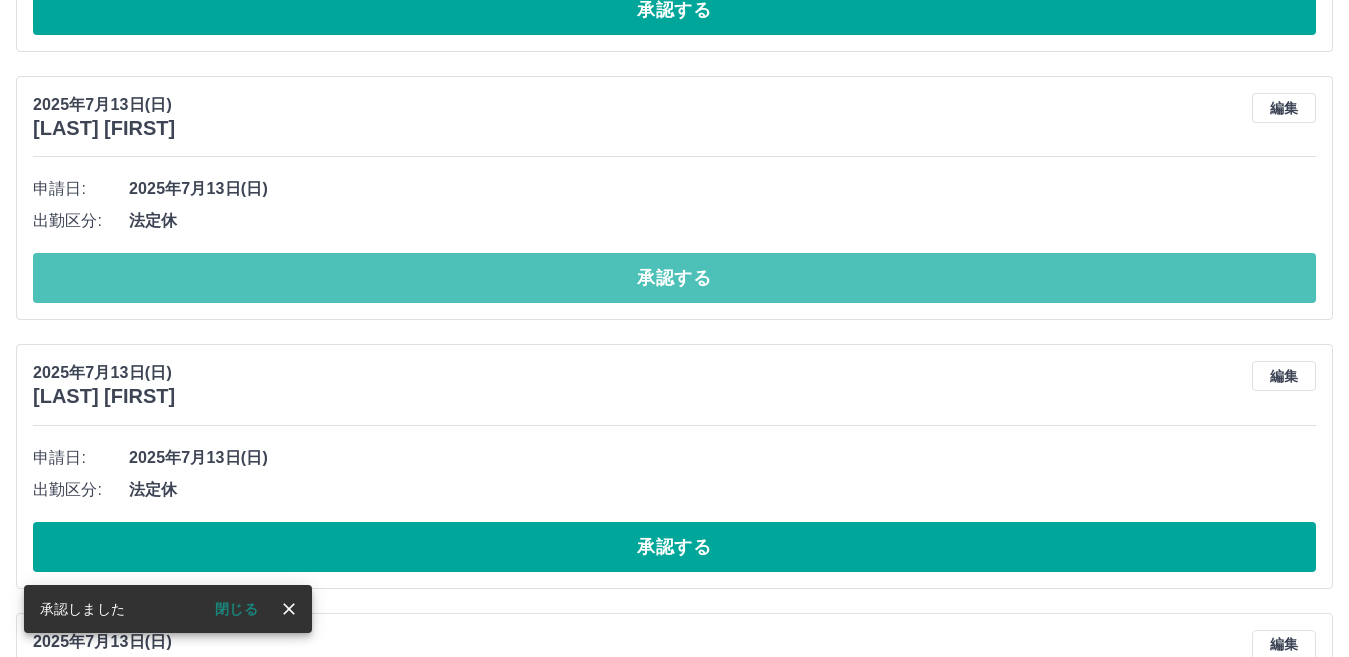 click on "承認する" at bounding box center (674, 278) 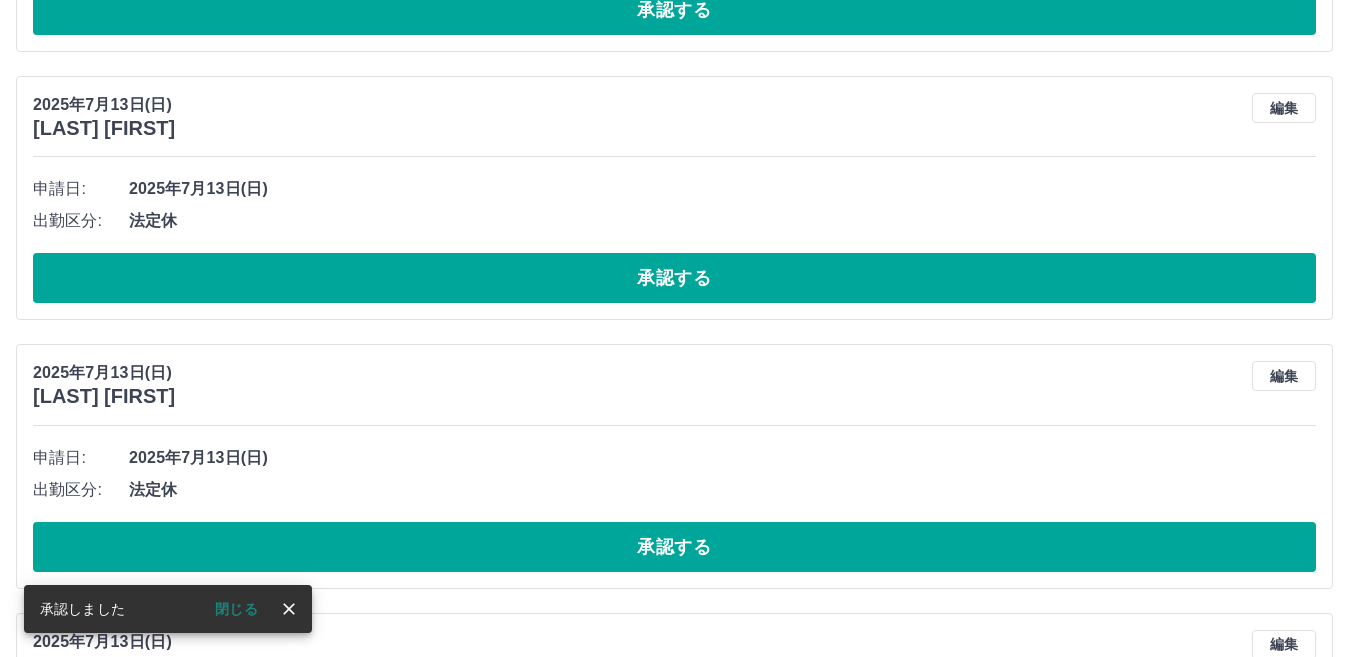 click on "承認する" at bounding box center [674, 278] 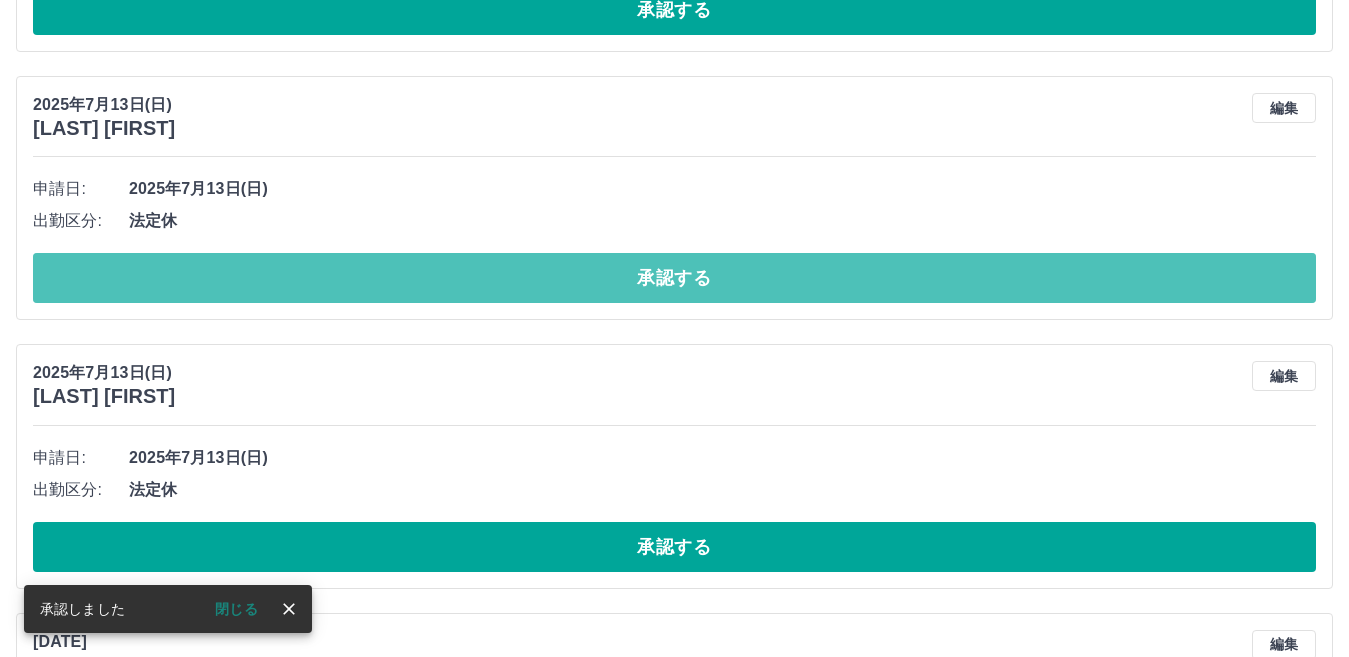 click on "承認する" at bounding box center (674, 278) 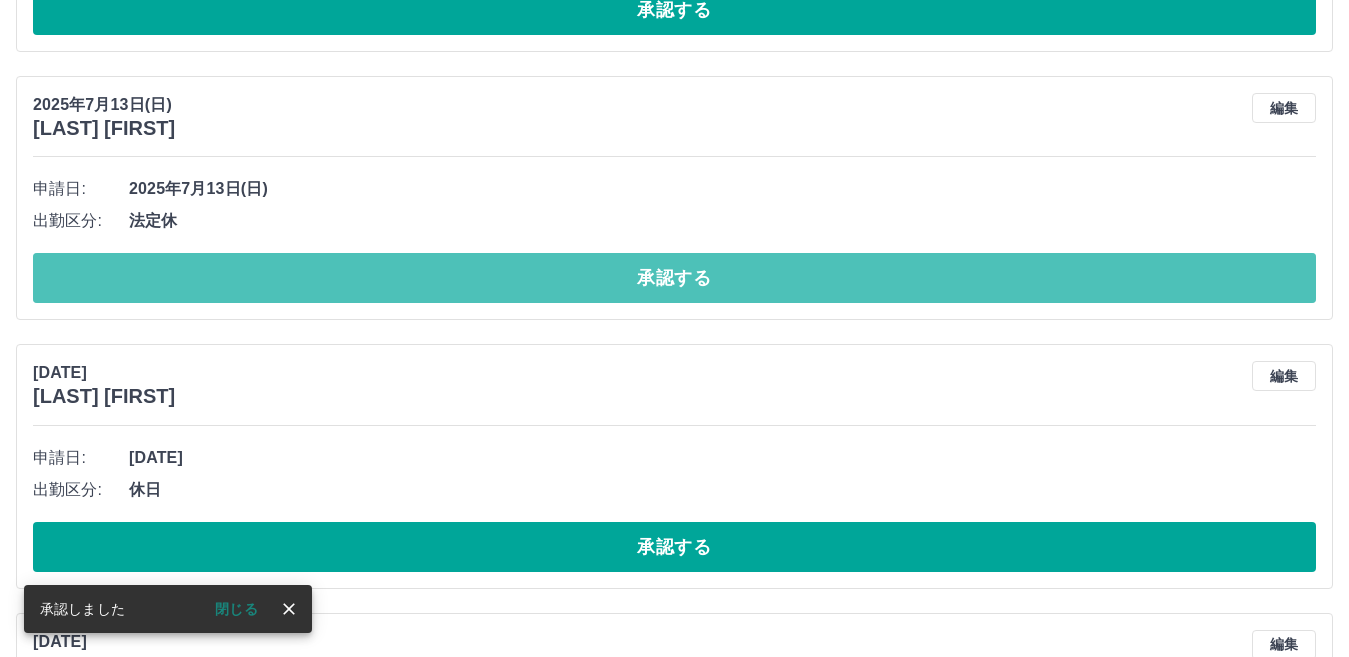 click on "承認する" at bounding box center (674, 278) 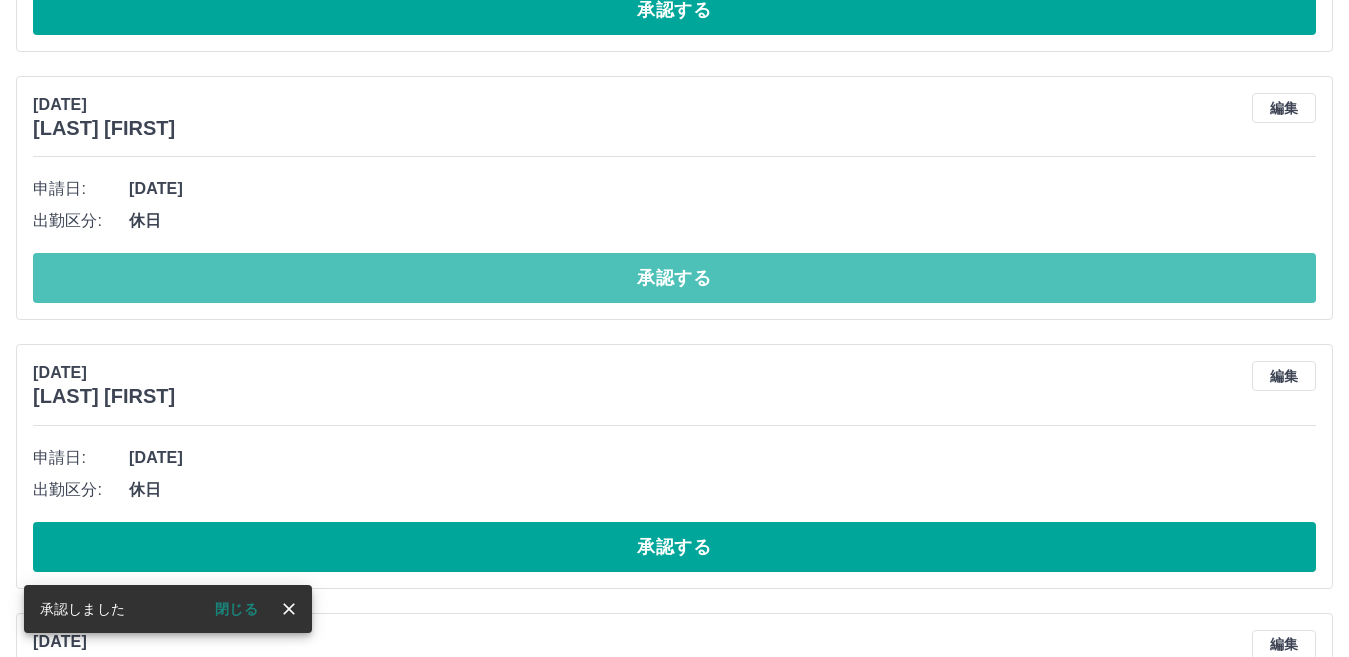 click on "承認する" at bounding box center [674, 278] 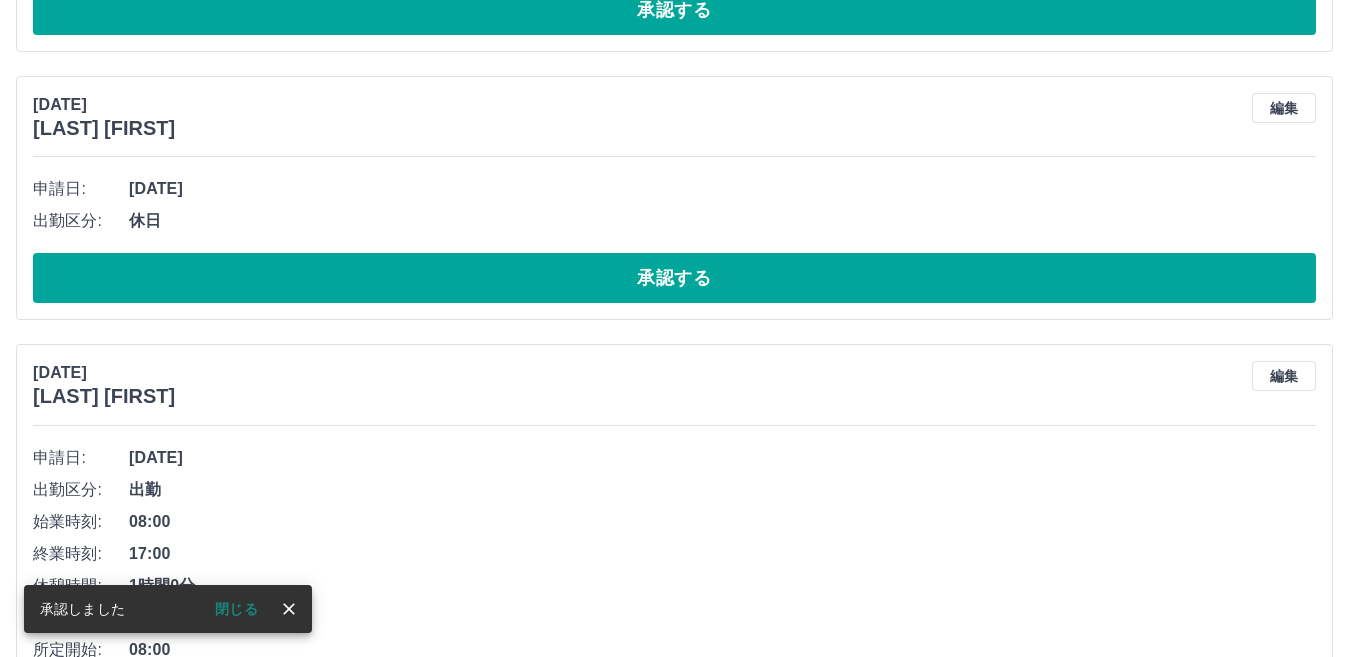 click on "承認する" at bounding box center (674, 278) 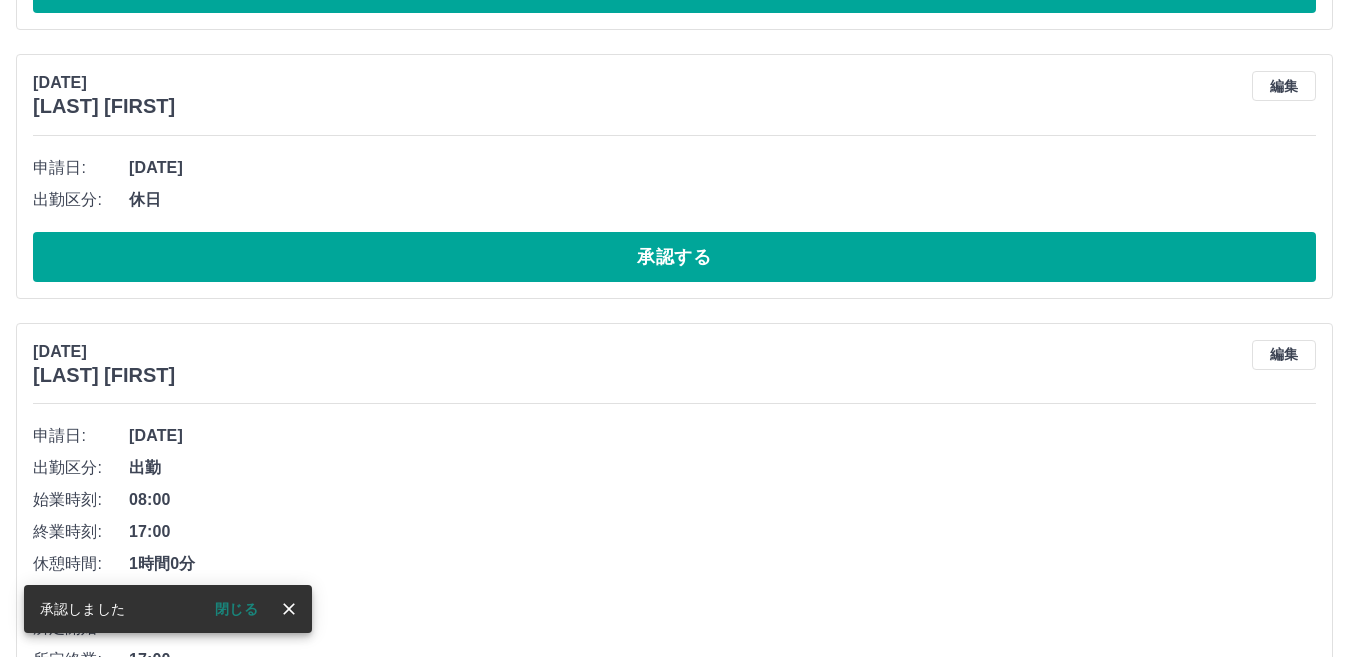 scroll, scrollTop: 7800, scrollLeft: 0, axis: vertical 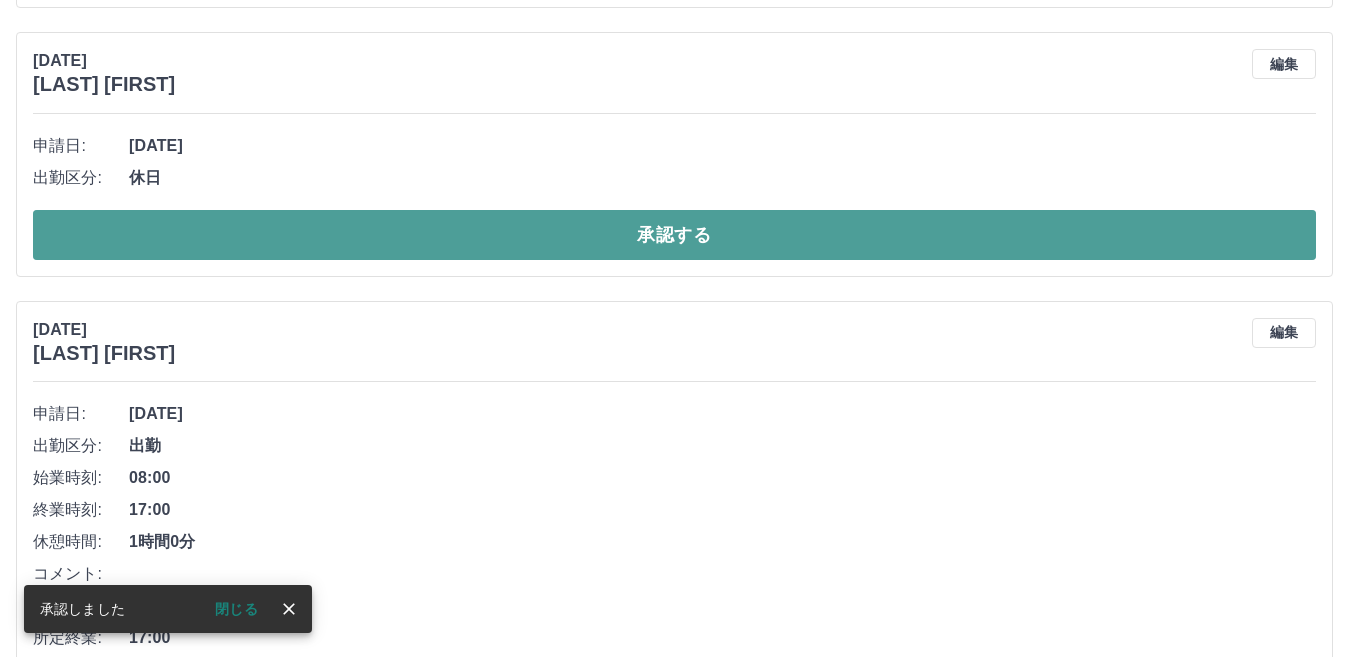 click on "承認する" at bounding box center [674, 235] 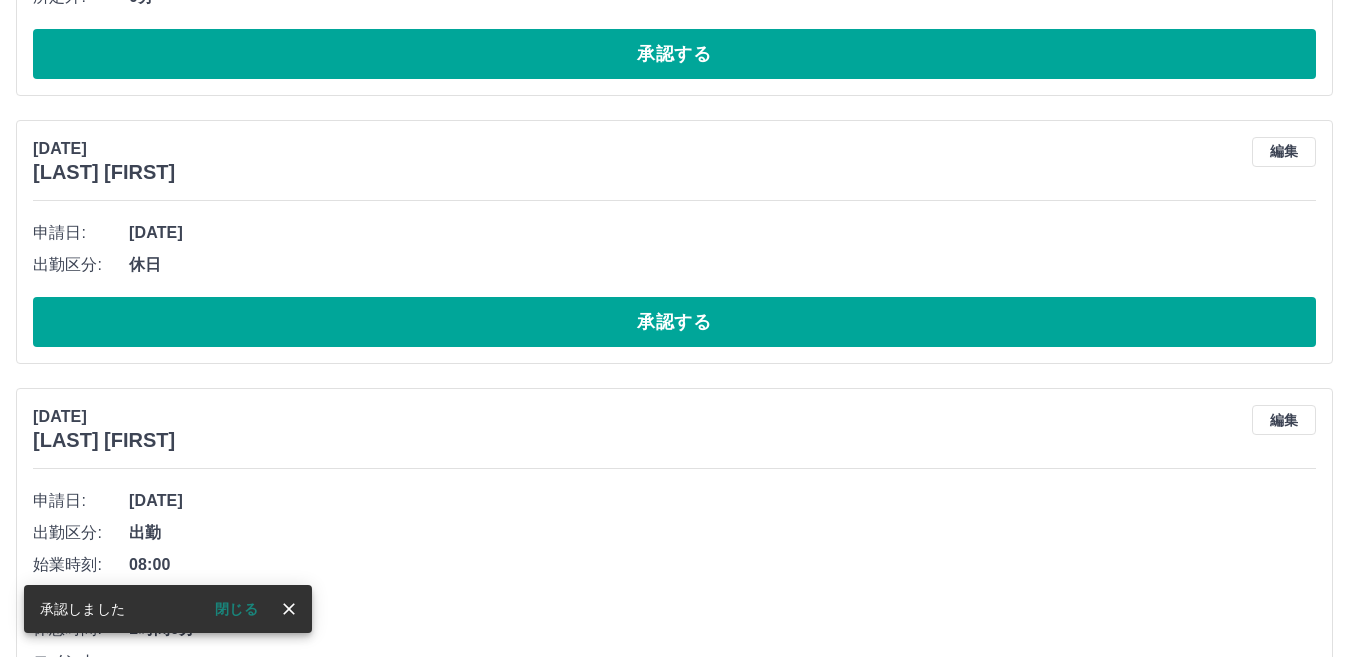 scroll, scrollTop: 8300, scrollLeft: 0, axis: vertical 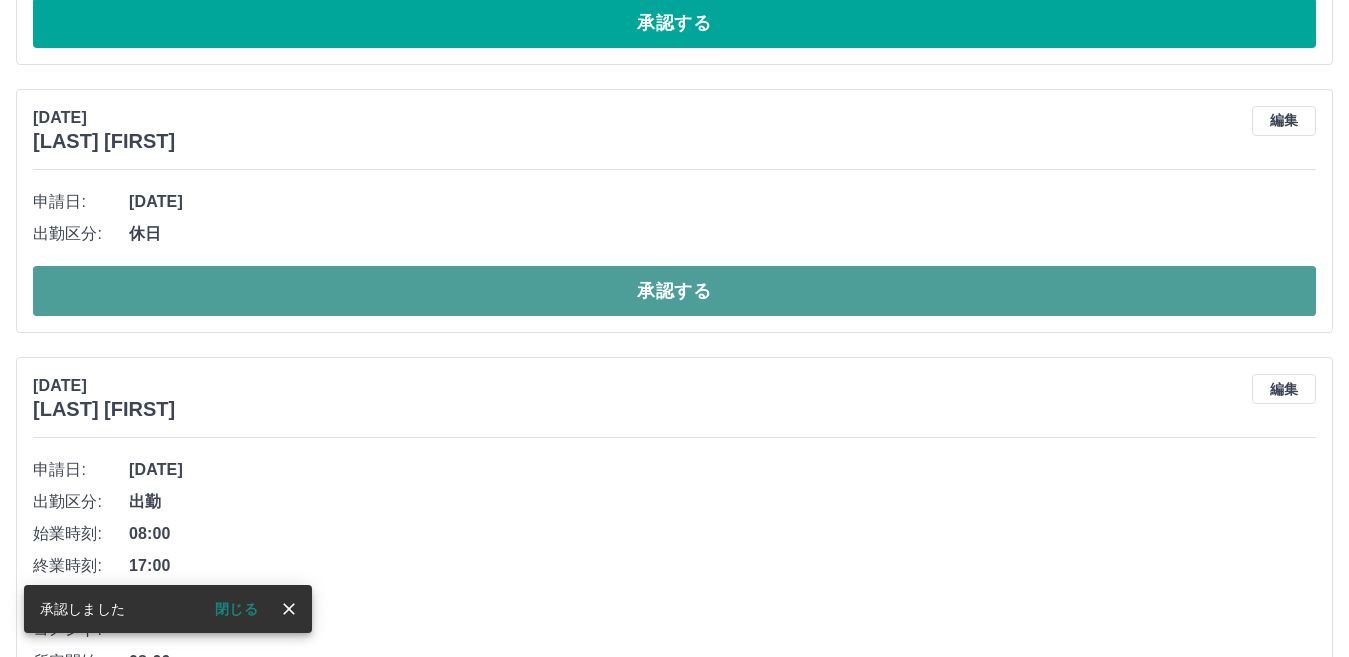 click on "承認する" at bounding box center (674, 291) 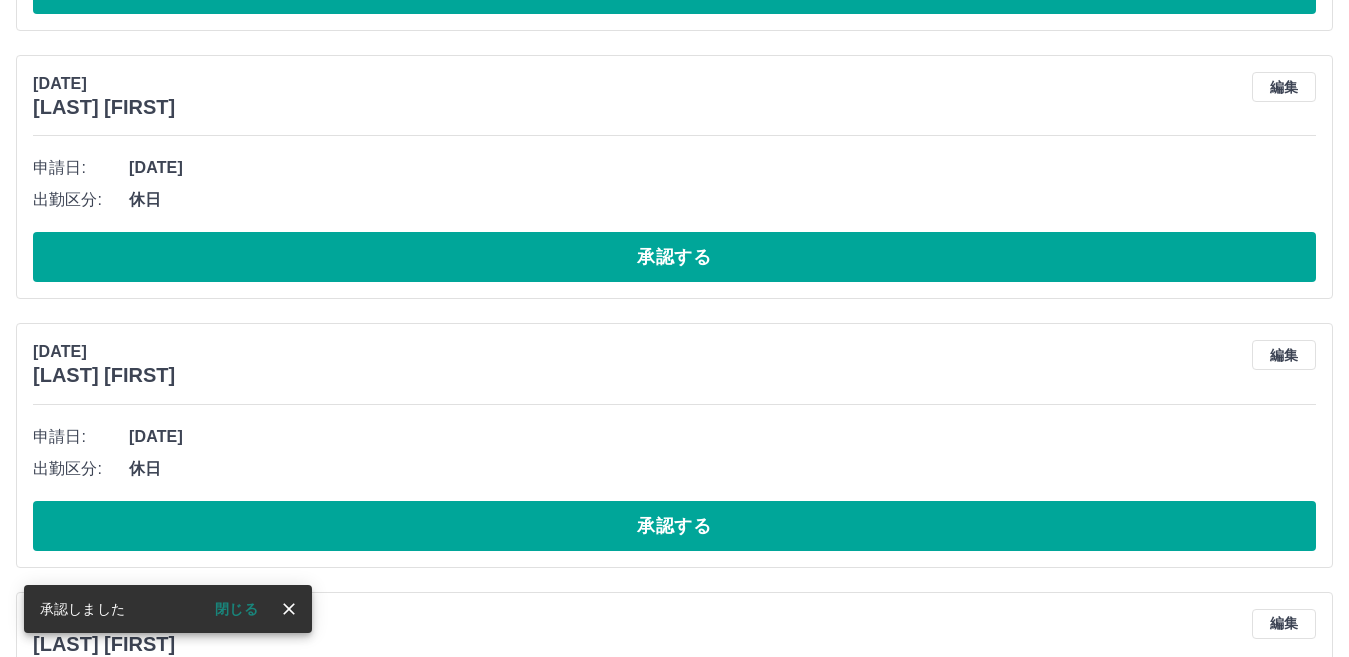 scroll, scrollTop: 8900, scrollLeft: 0, axis: vertical 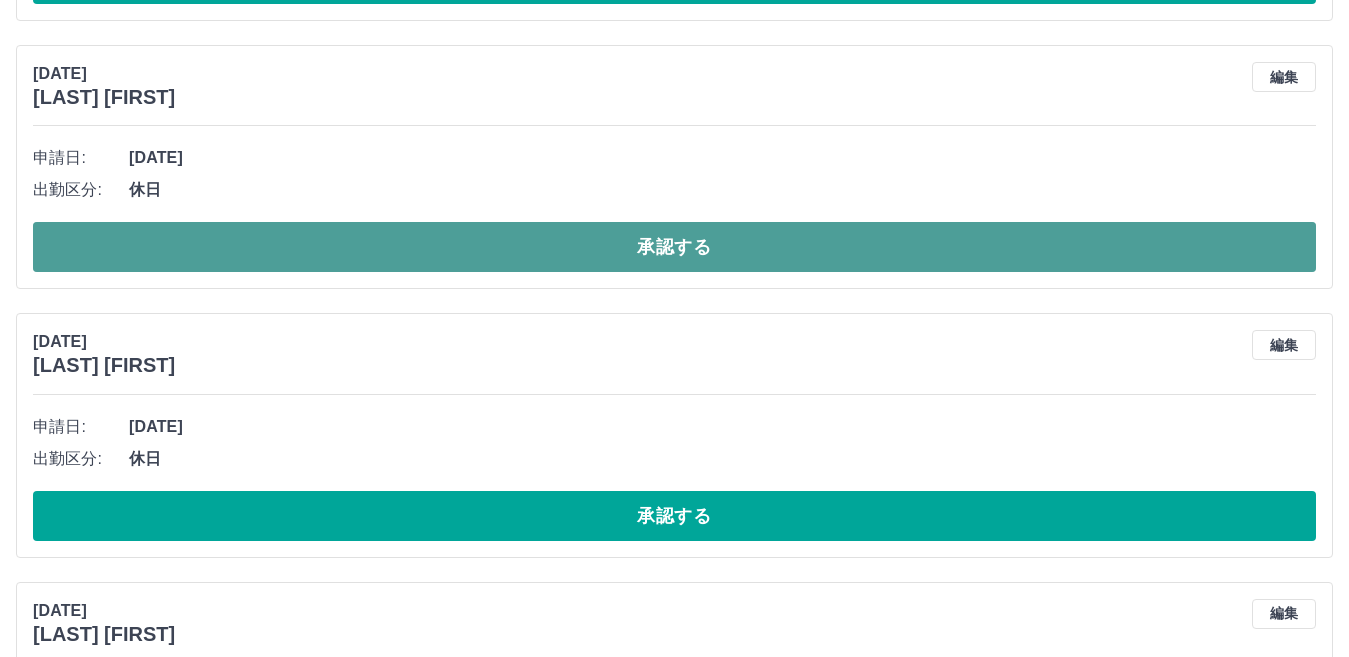 click on "承認する" at bounding box center (674, 247) 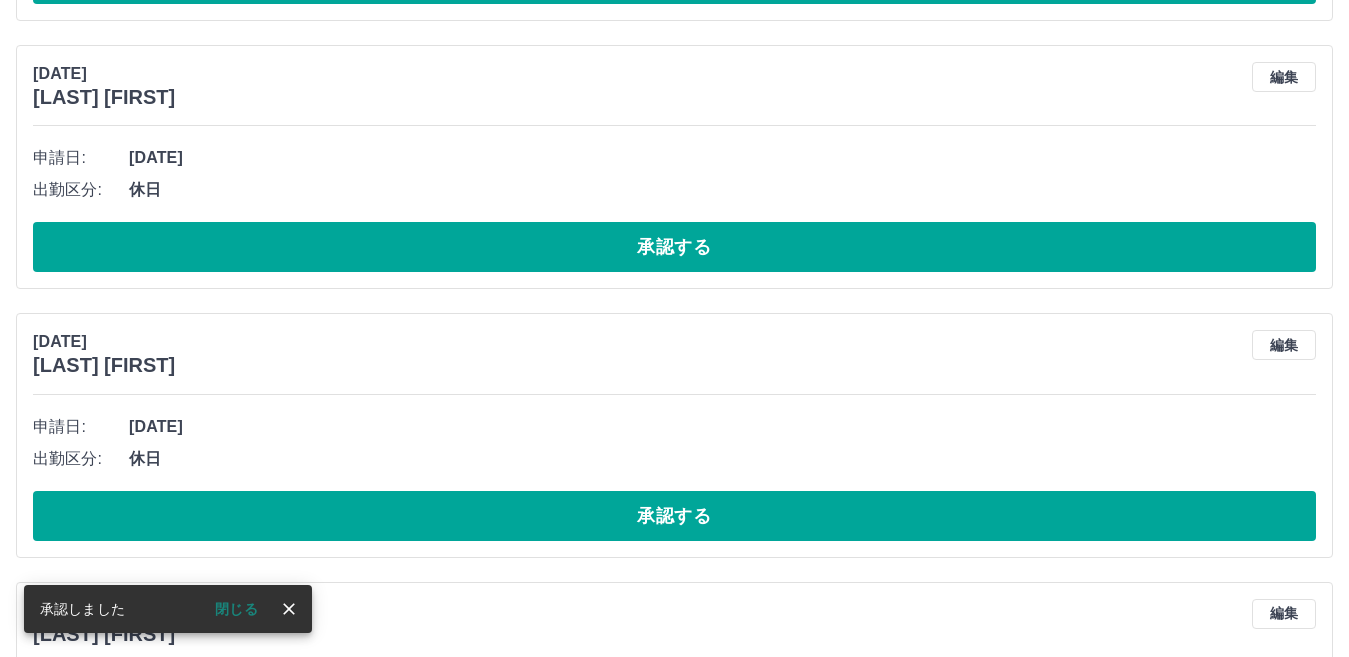 click on "承認する" at bounding box center (674, 247) 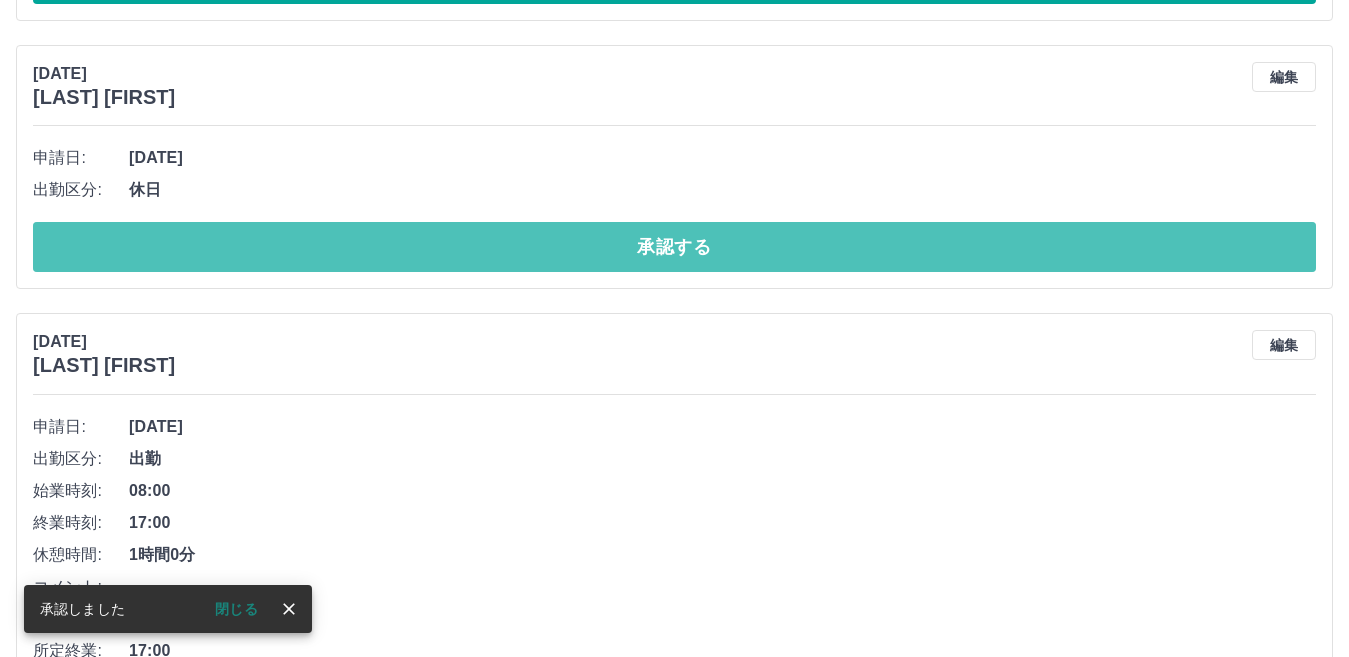 click on "承認する" at bounding box center [674, 247] 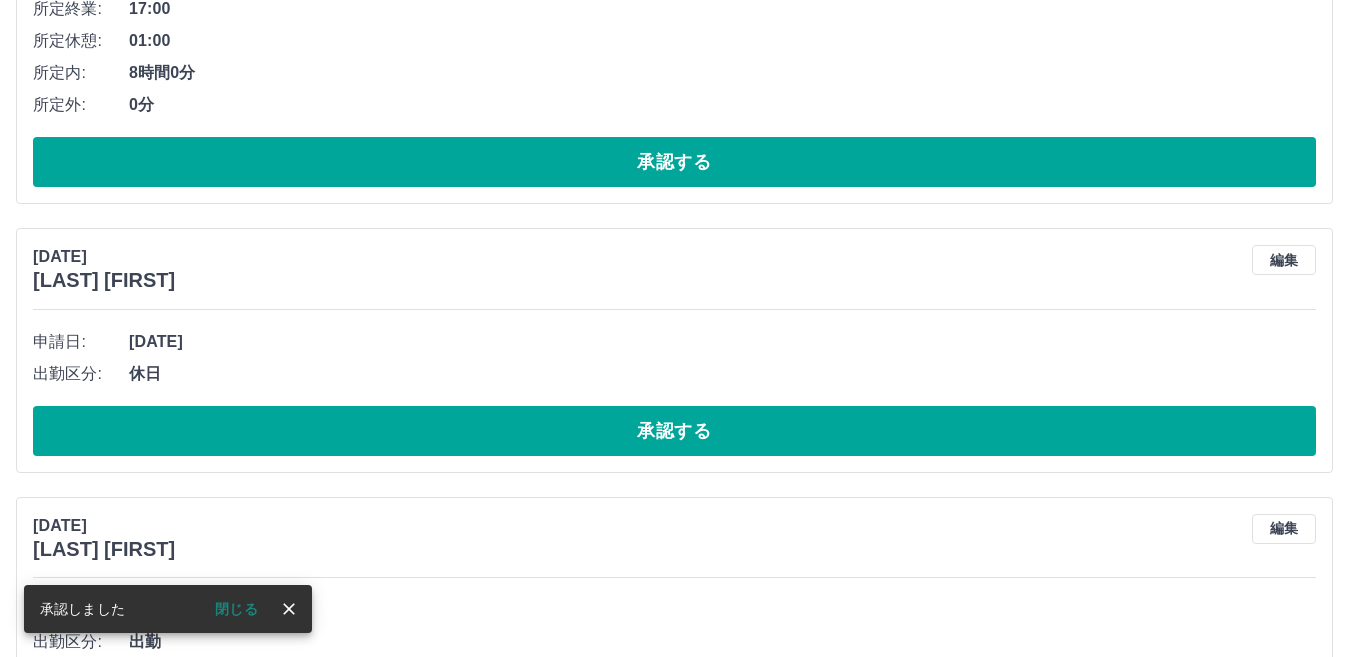 scroll, scrollTop: 9400, scrollLeft: 0, axis: vertical 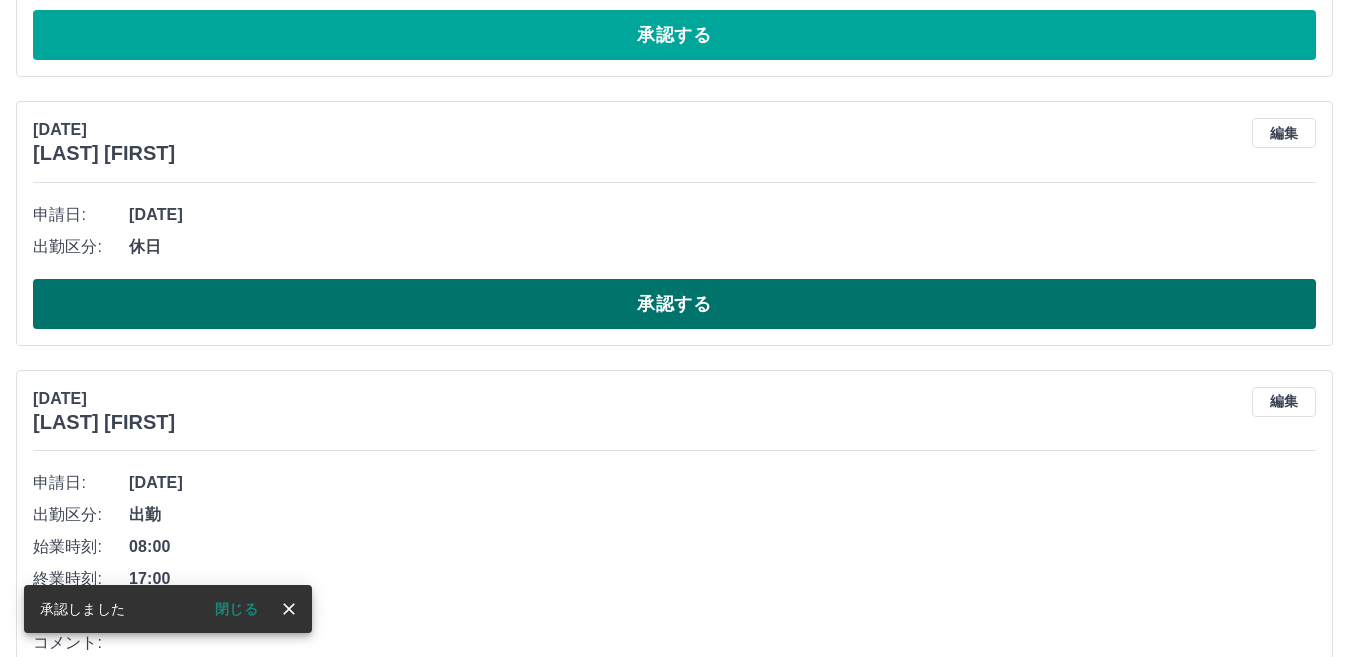 click on "承認する" at bounding box center [674, 304] 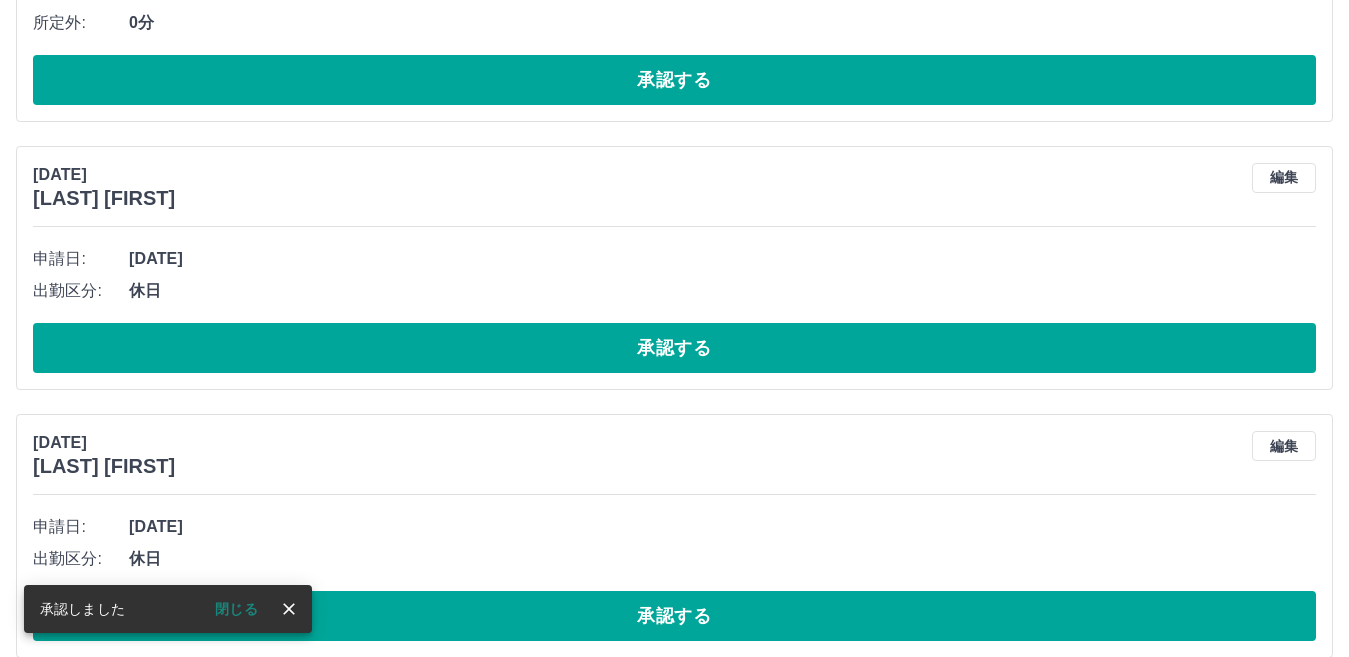 scroll, scrollTop: 9932, scrollLeft: 0, axis: vertical 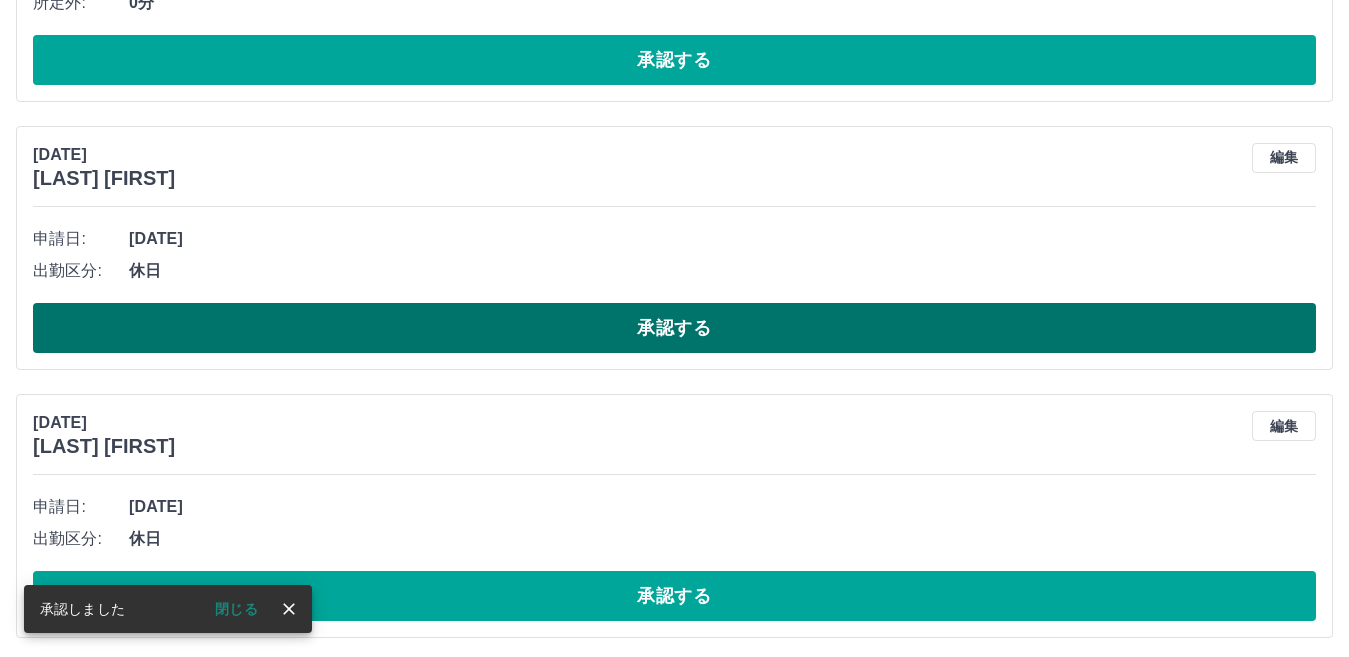 click on "承認する" at bounding box center [674, 328] 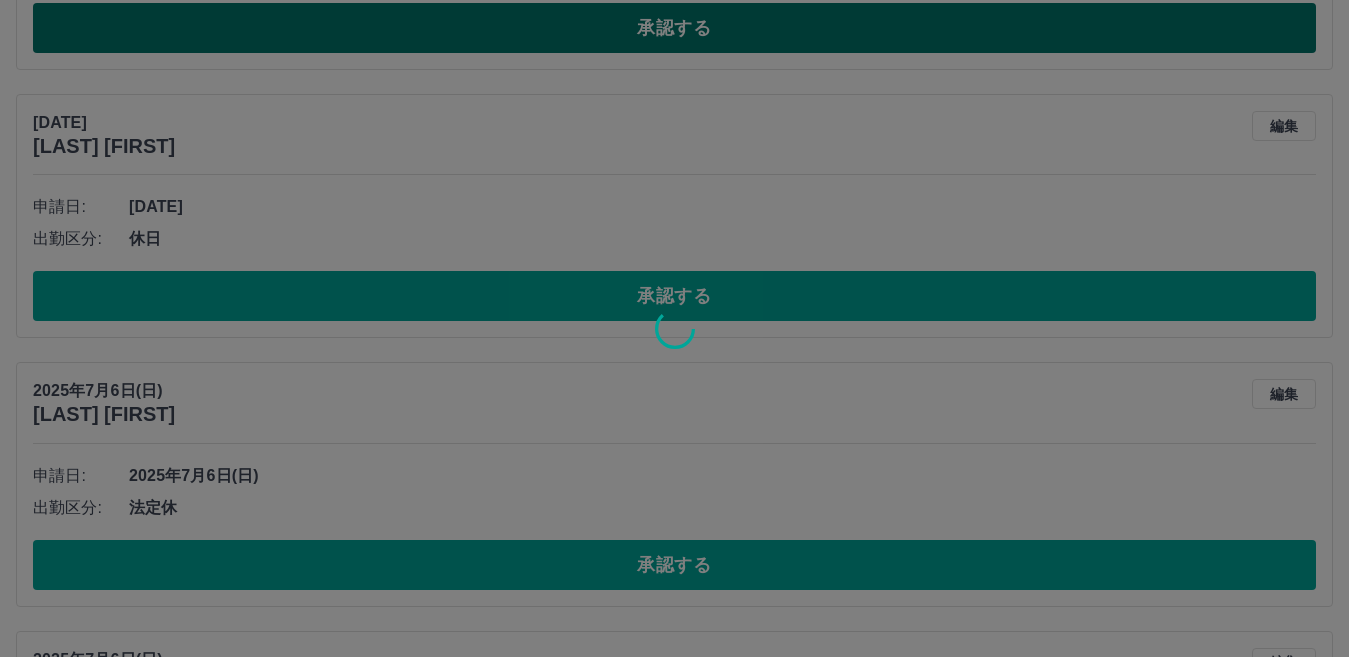 scroll, scrollTop: 9964, scrollLeft: 0, axis: vertical 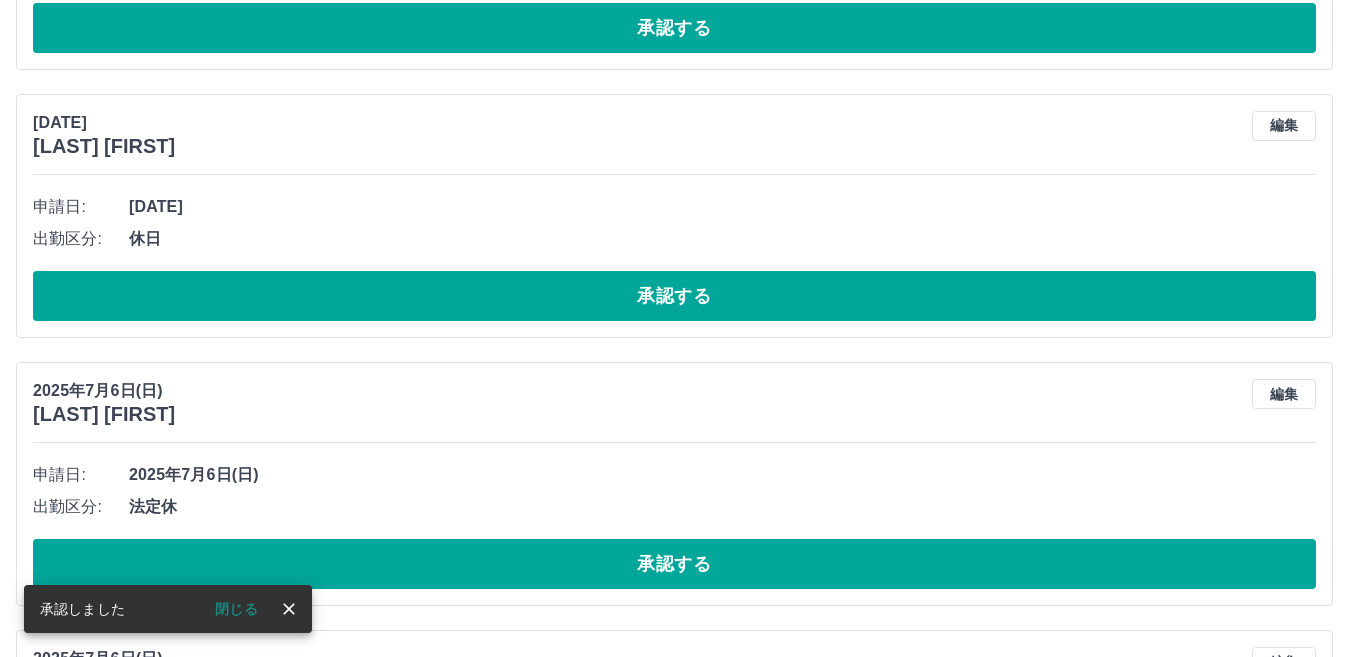 click on "承認する" at bounding box center (674, 296) 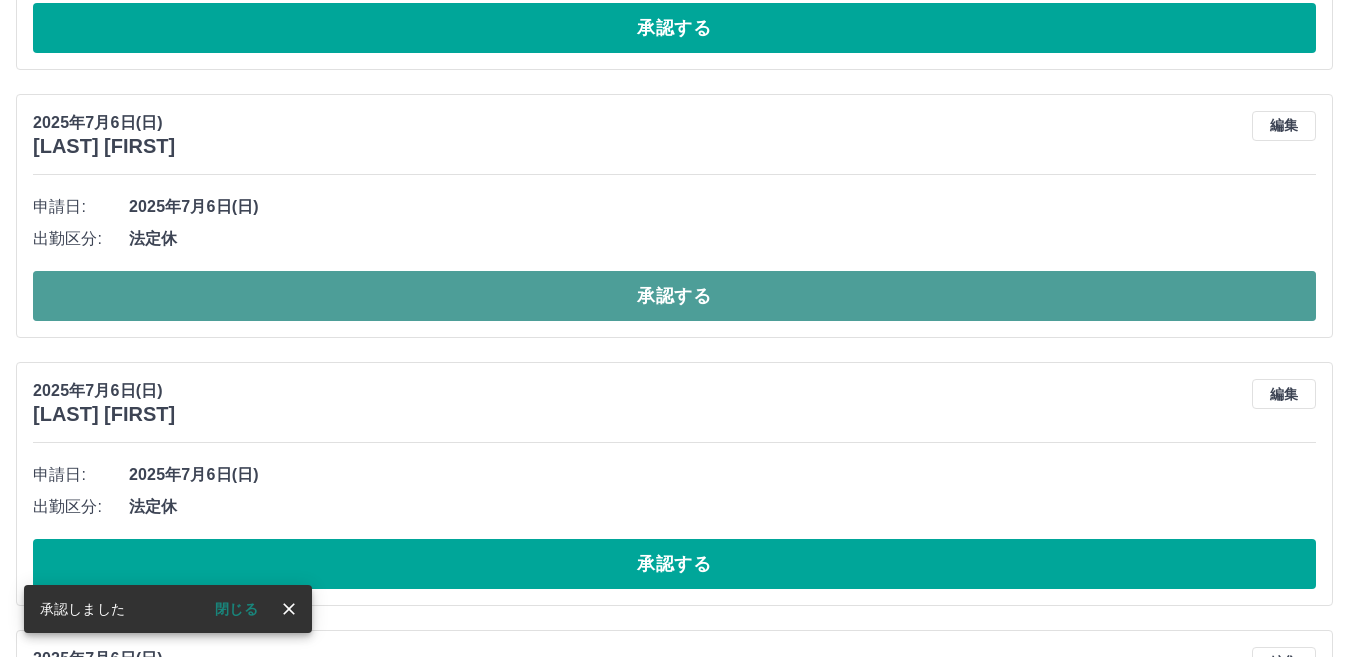 click on "承認する" at bounding box center (674, 296) 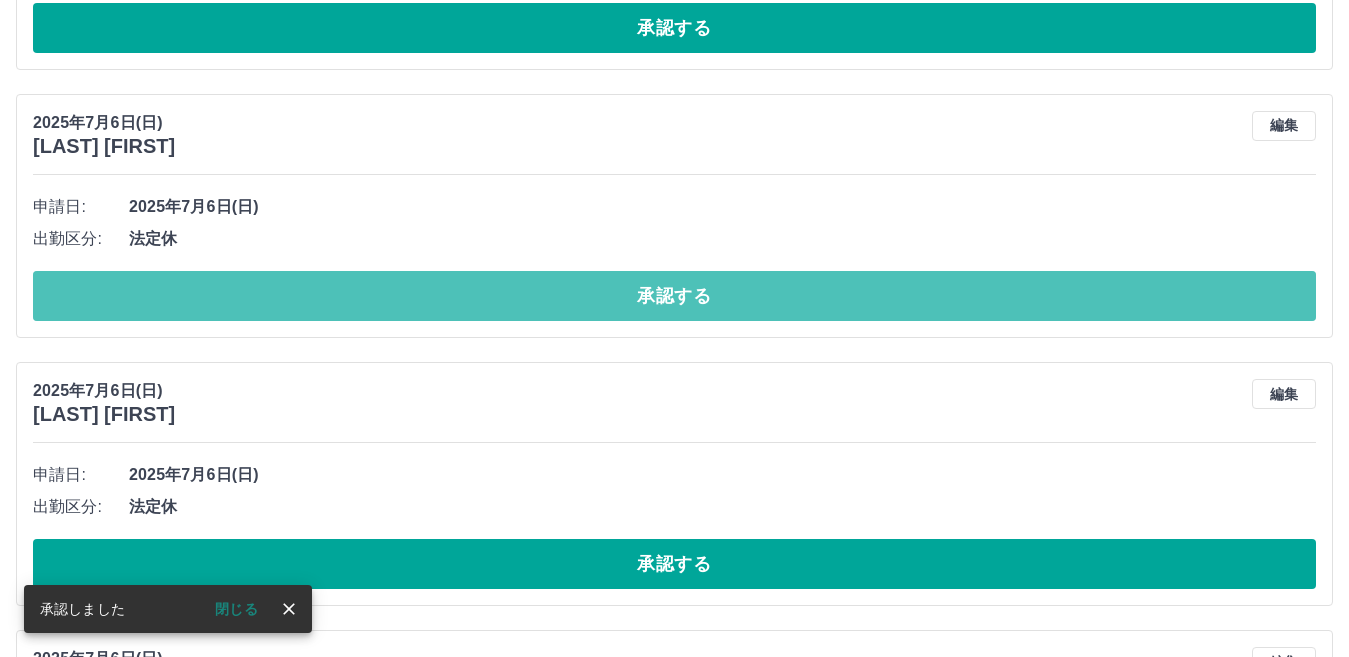 click on "承認する" at bounding box center [674, 296] 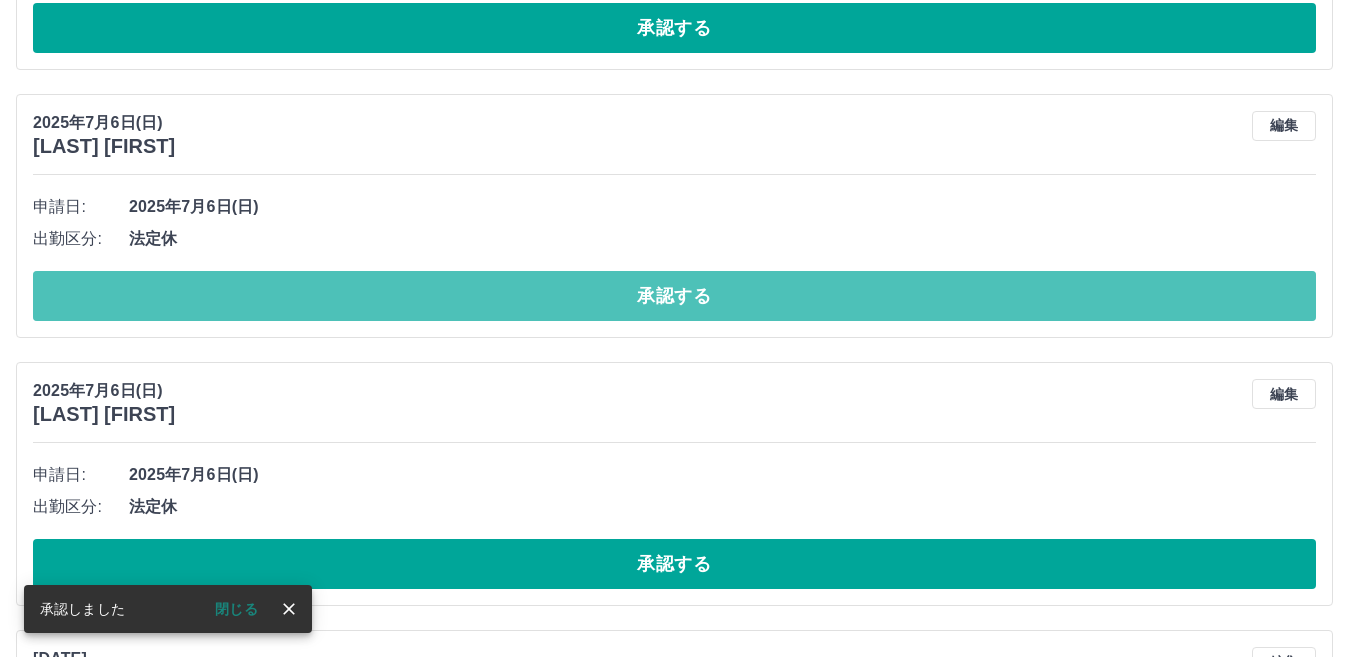 click on "承認する" at bounding box center (674, 296) 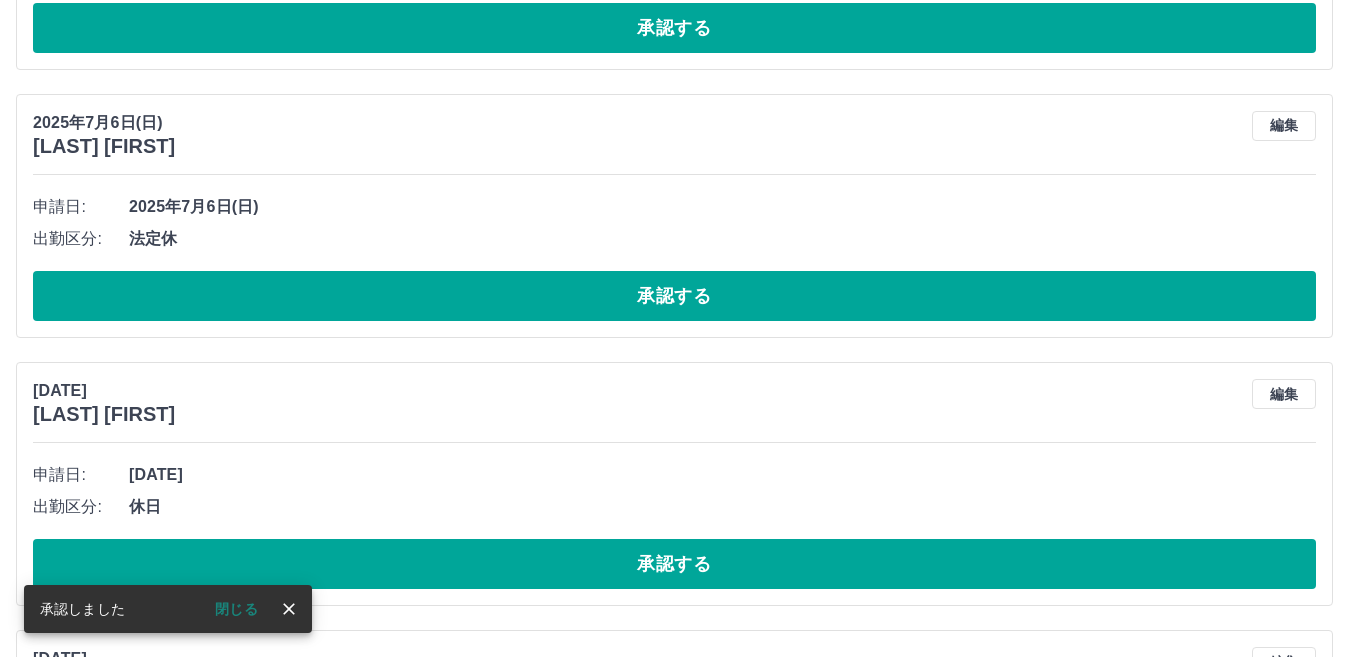 click on "承認する" at bounding box center (674, 296) 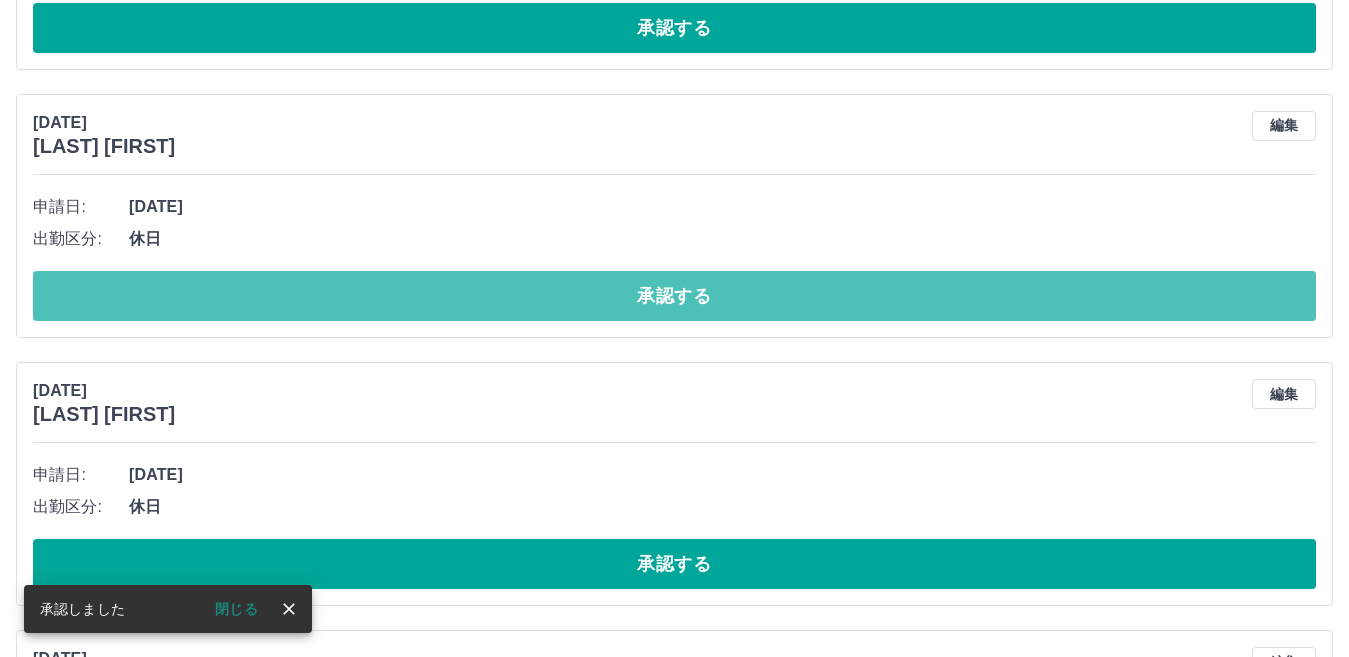 click on "承認する" at bounding box center [674, 296] 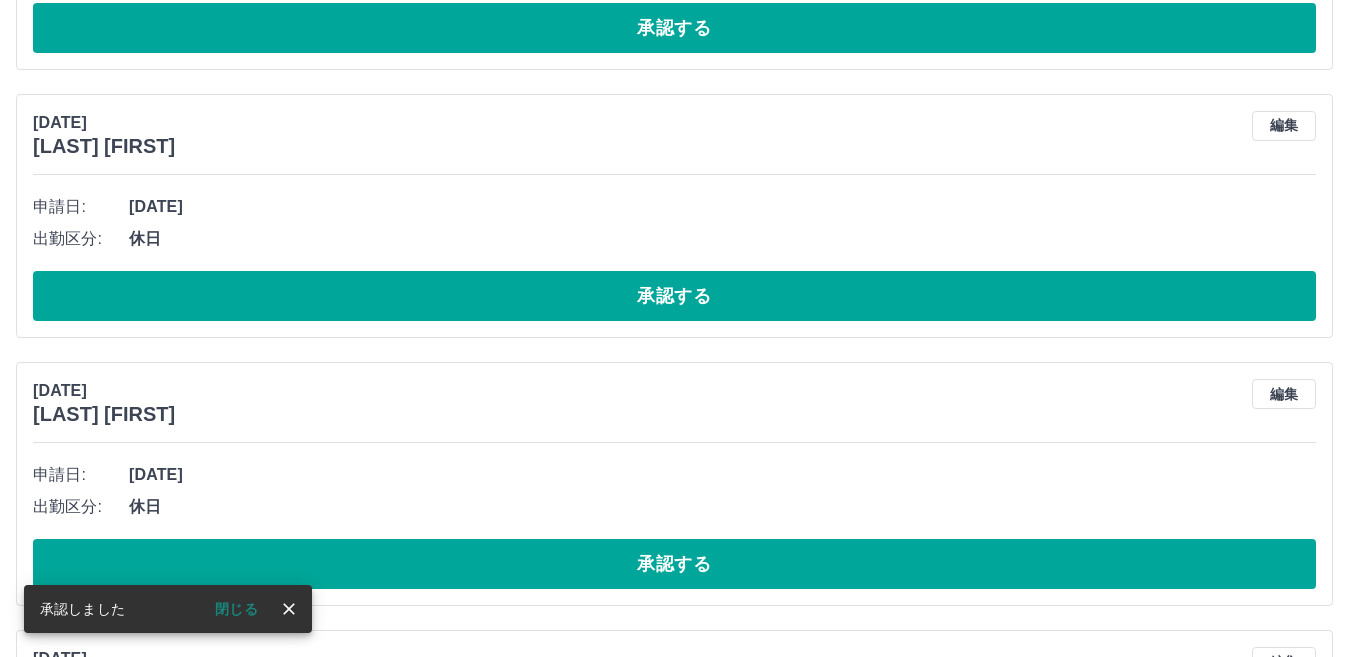 click on "承認する" at bounding box center (674, 296) 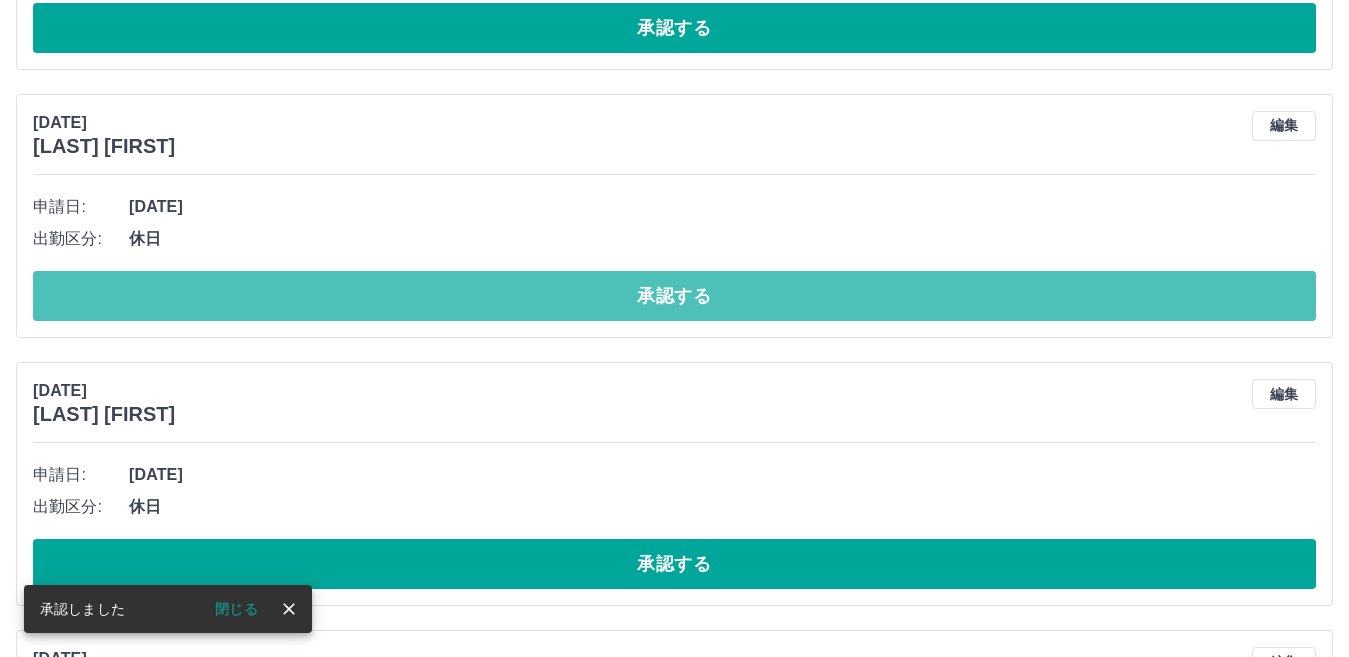 click on "承認する" at bounding box center (674, 296) 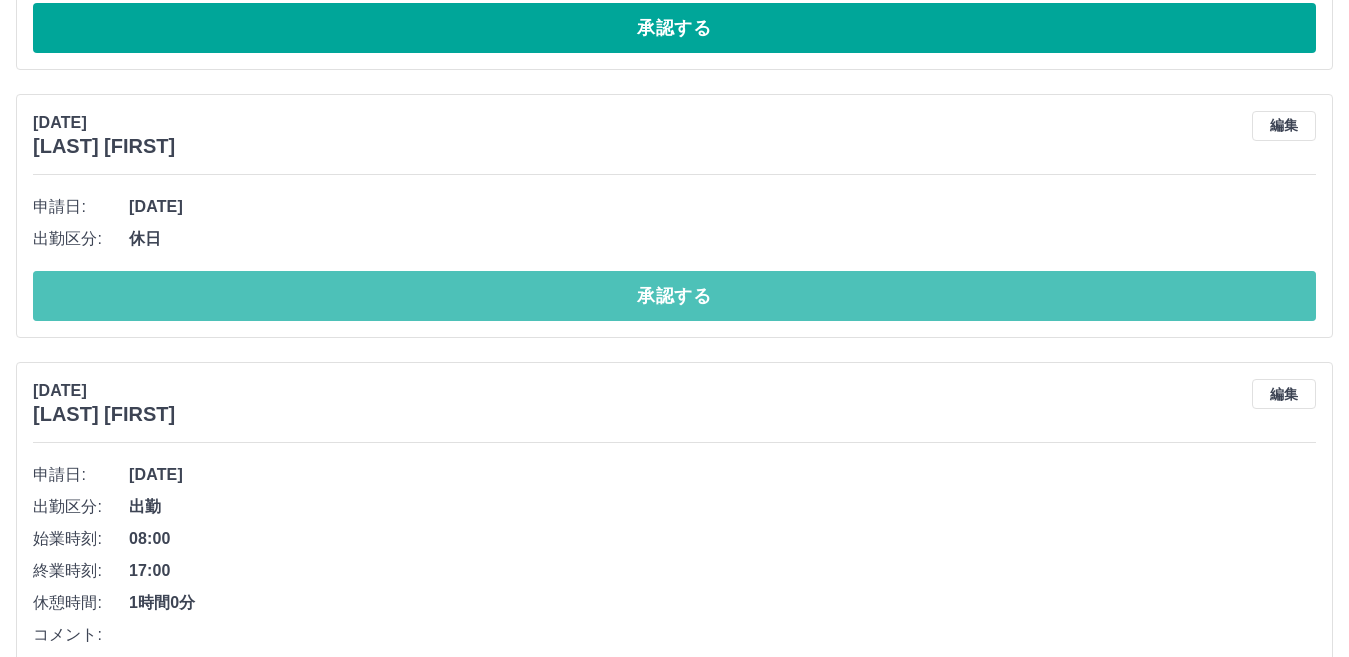 click on "承認する" at bounding box center (674, 296) 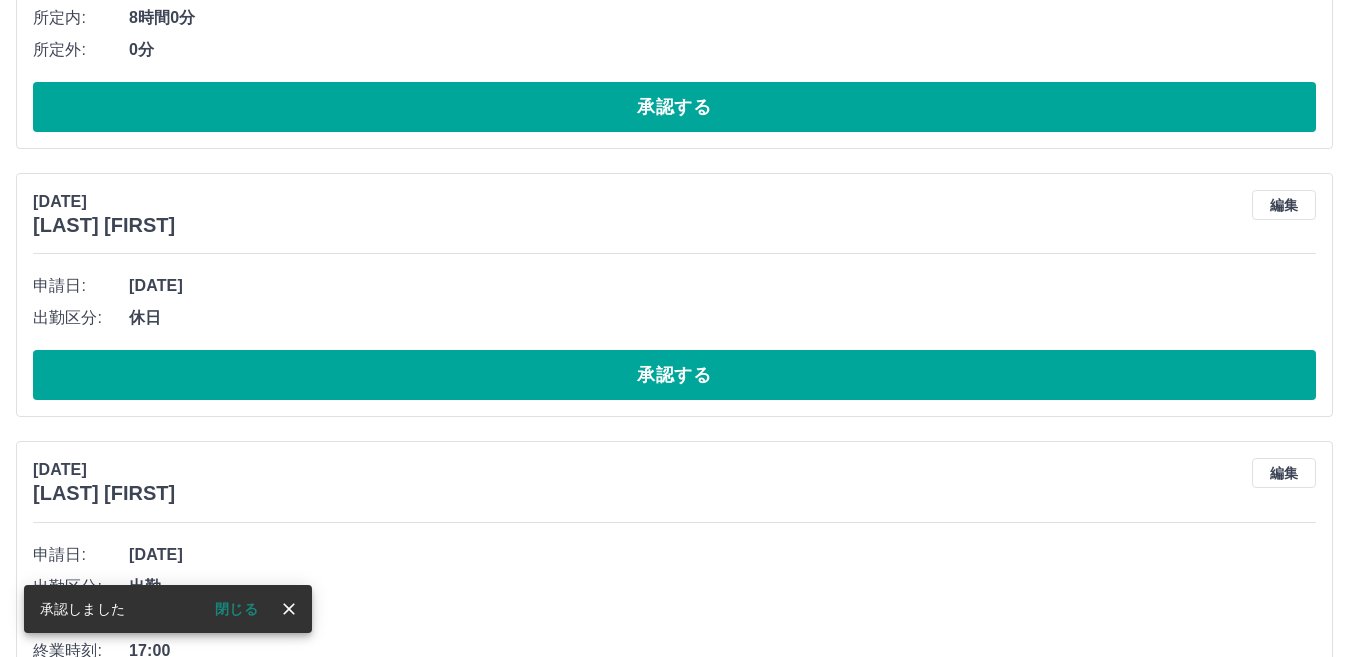 scroll, scrollTop: 10464, scrollLeft: 0, axis: vertical 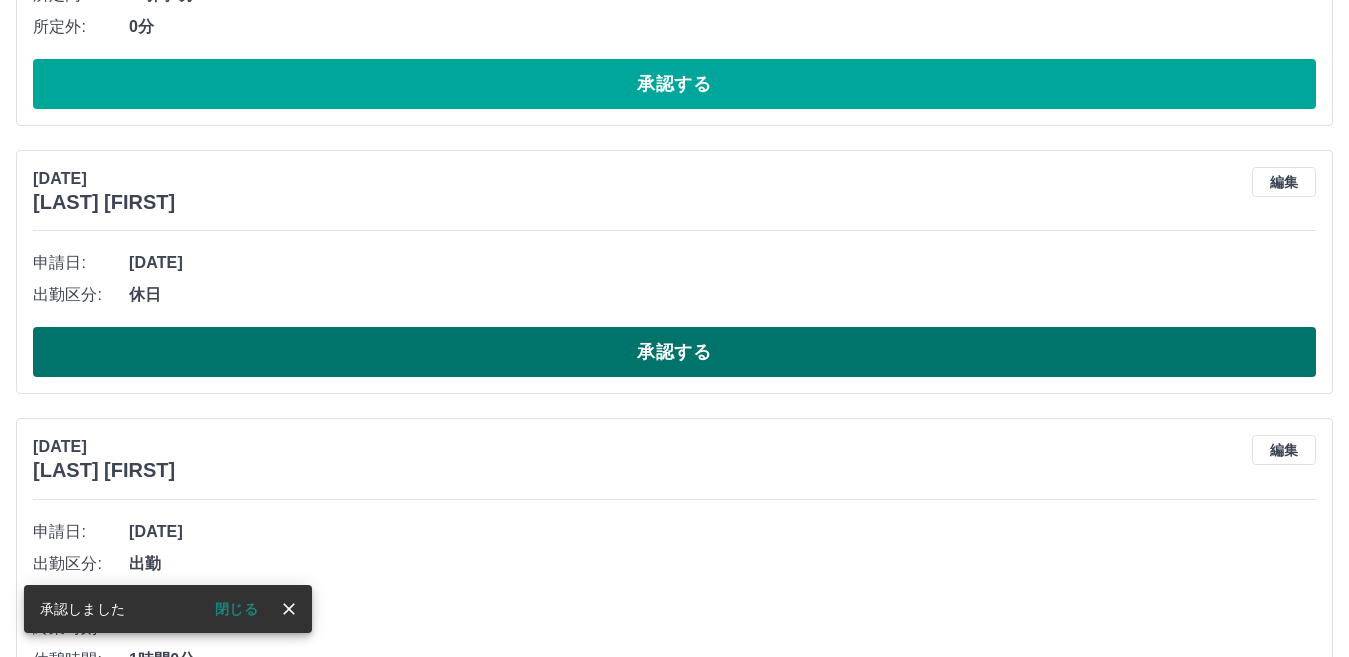 click on "承認する" at bounding box center (674, 352) 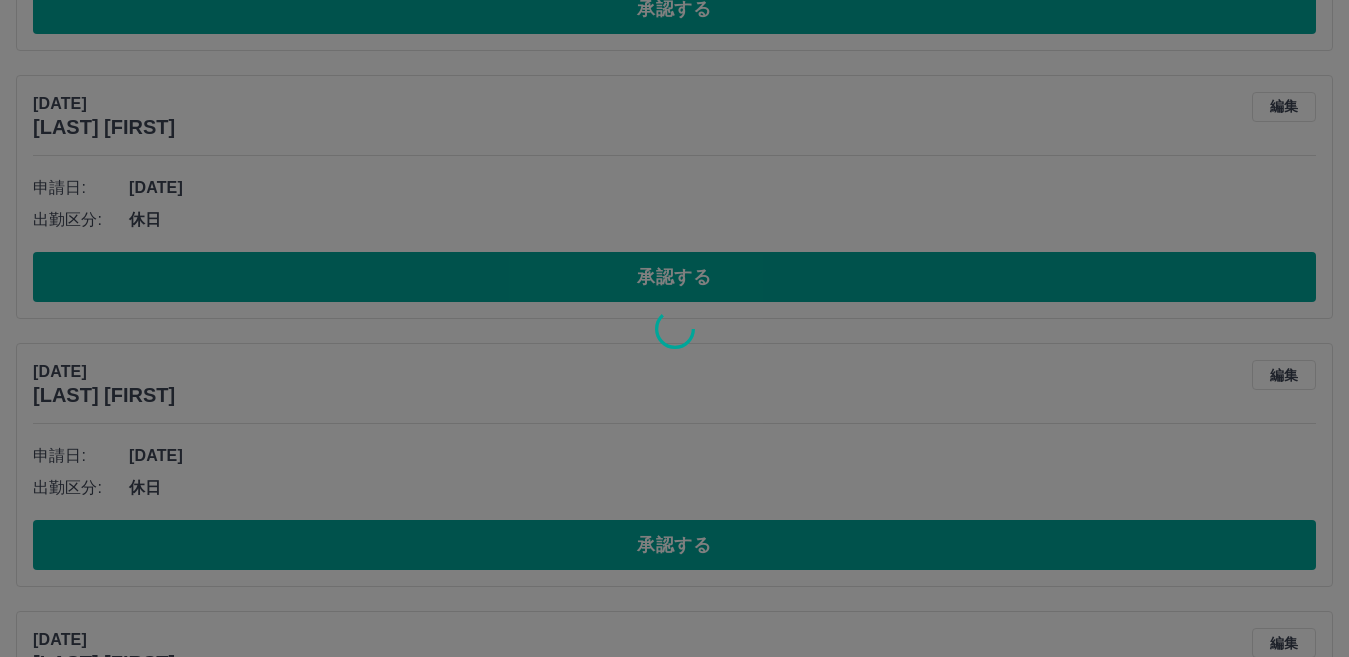 scroll, scrollTop: 11095, scrollLeft: 0, axis: vertical 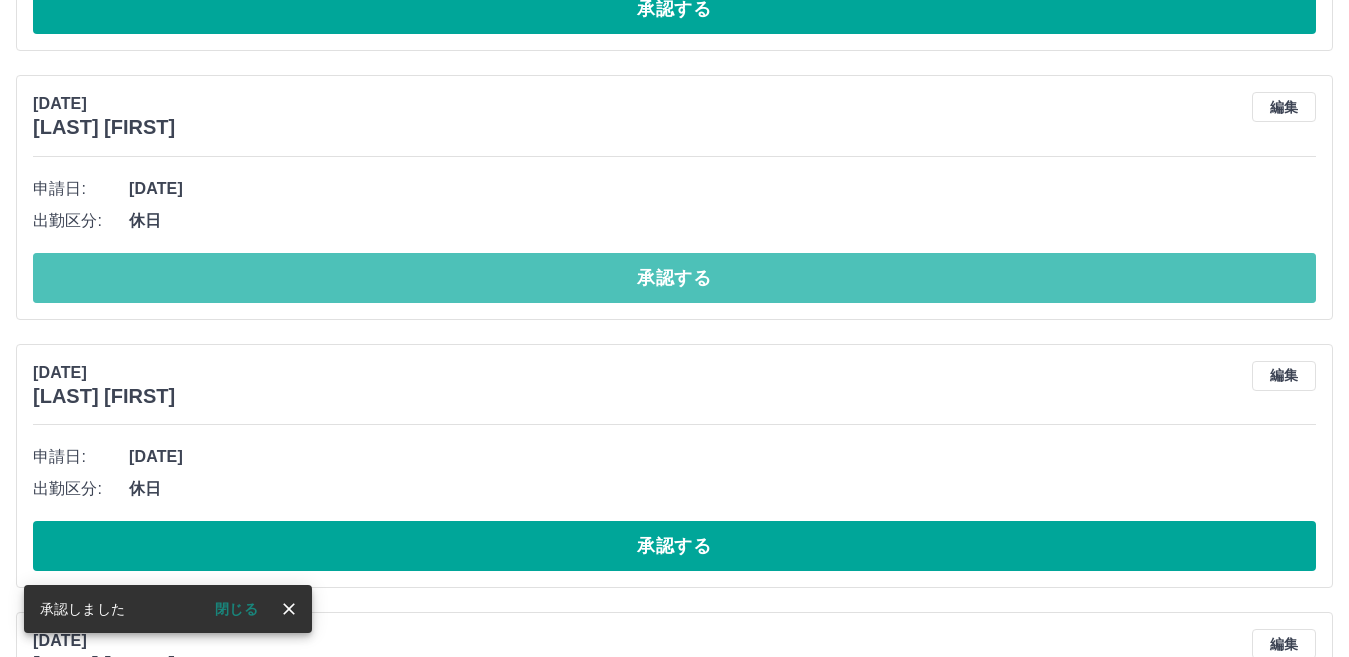 click on "承認する" at bounding box center (674, 278) 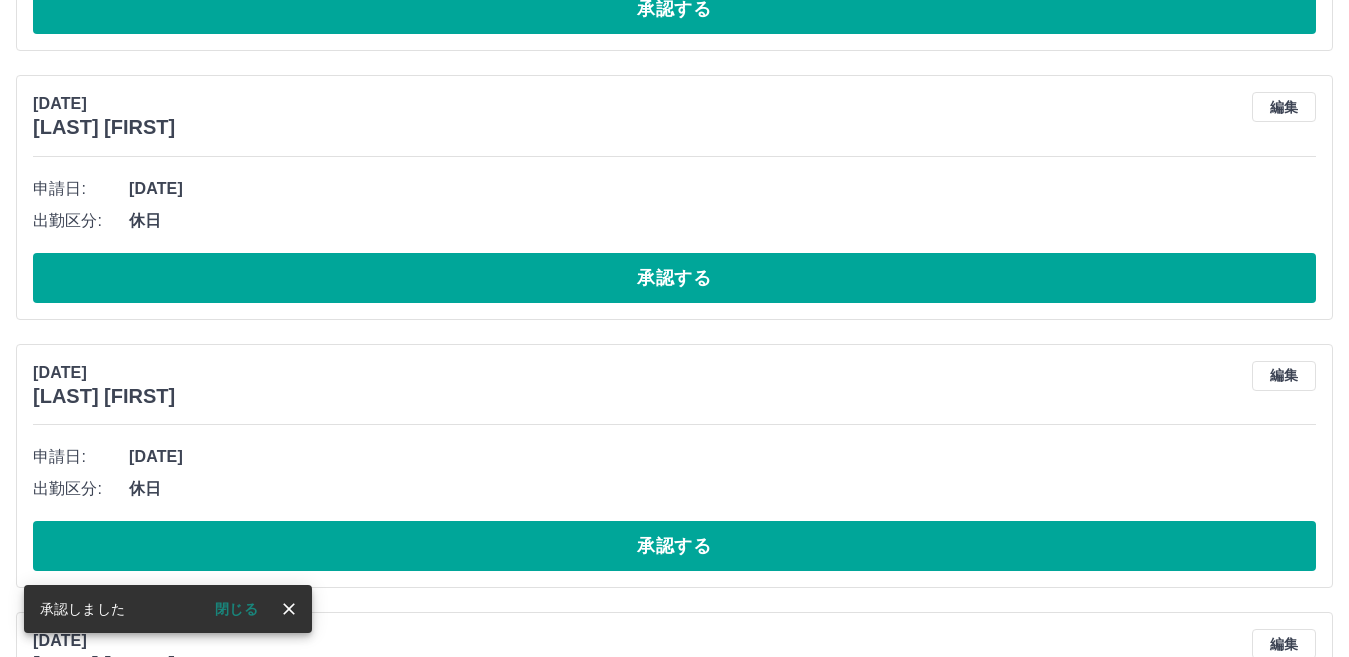 click on "承認する" at bounding box center [674, 278] 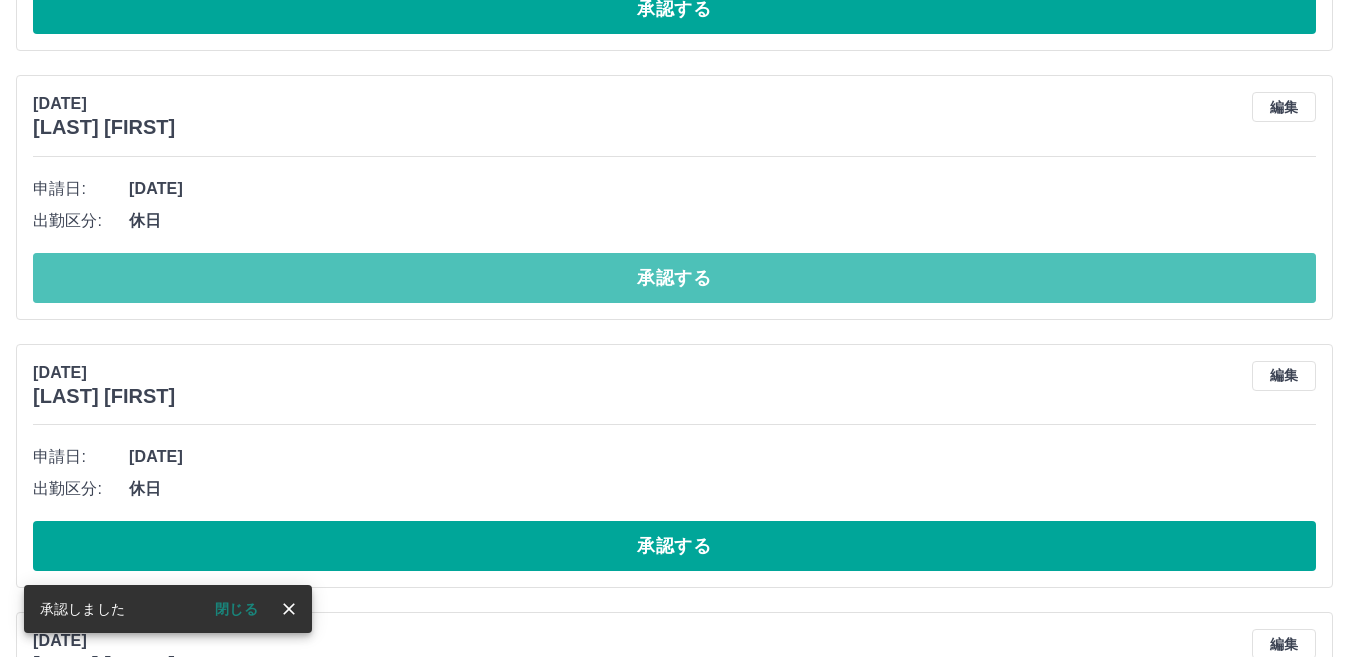 click on "承認する" at bounding box center [674, 278] 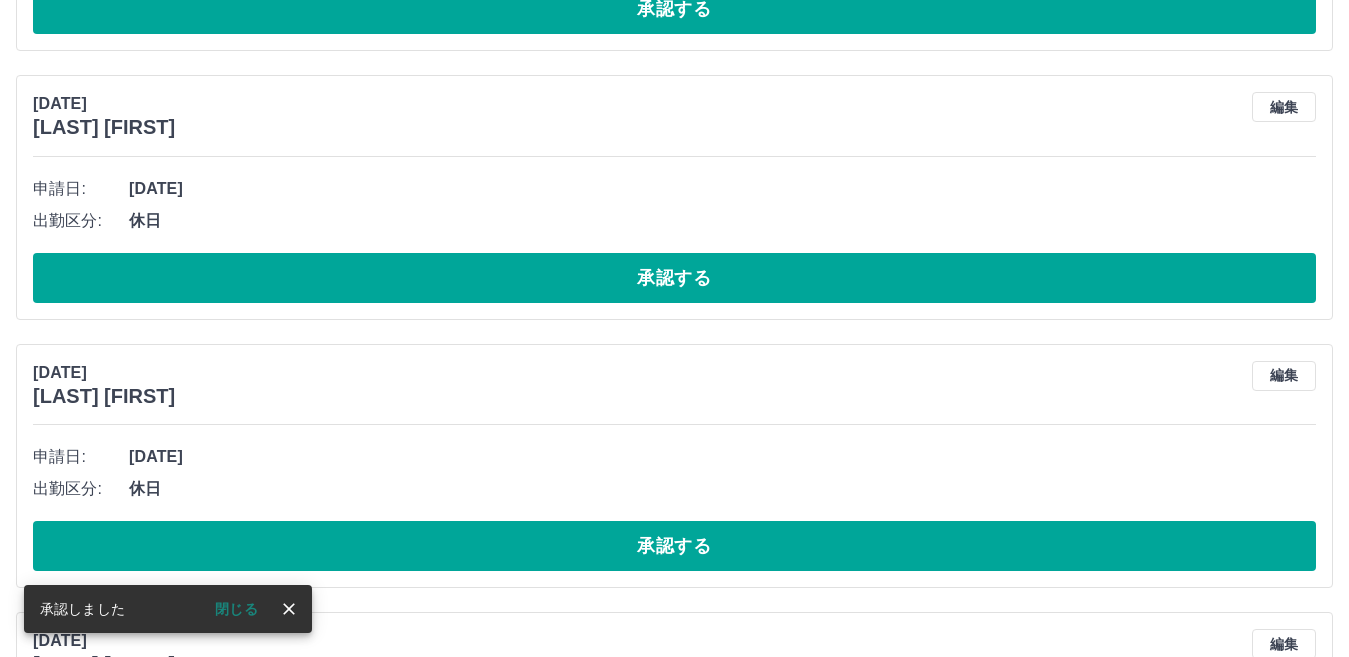 click on "承認する" at bounding box center (674, 278) 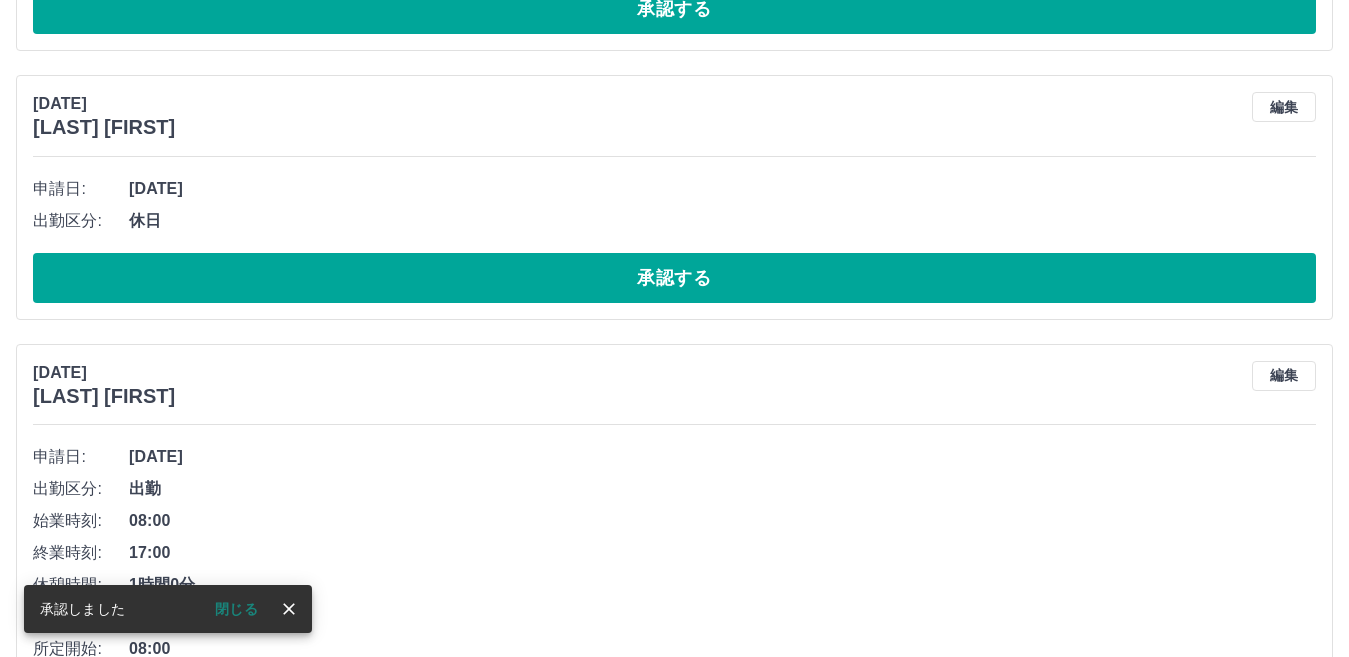 click on "承認する" at bounding box center [674, 278] 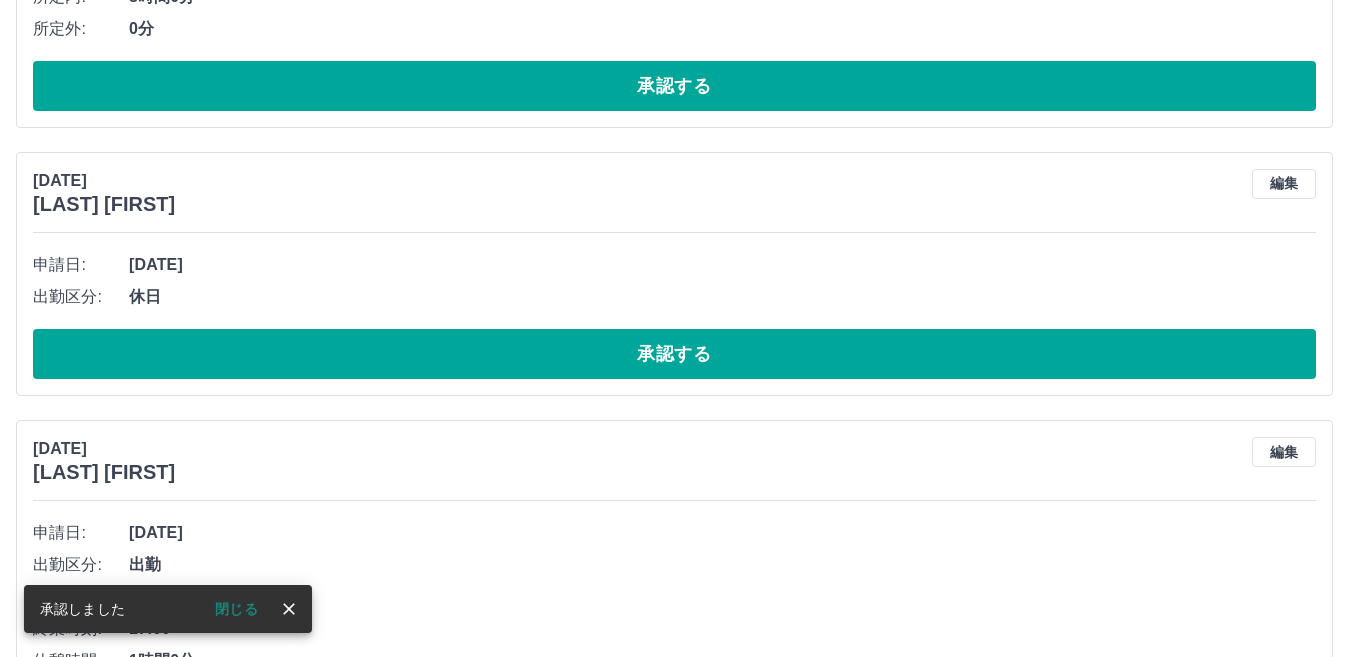 scroll, scrollTop: 11595, scrollLeft: 0, axis: vertical 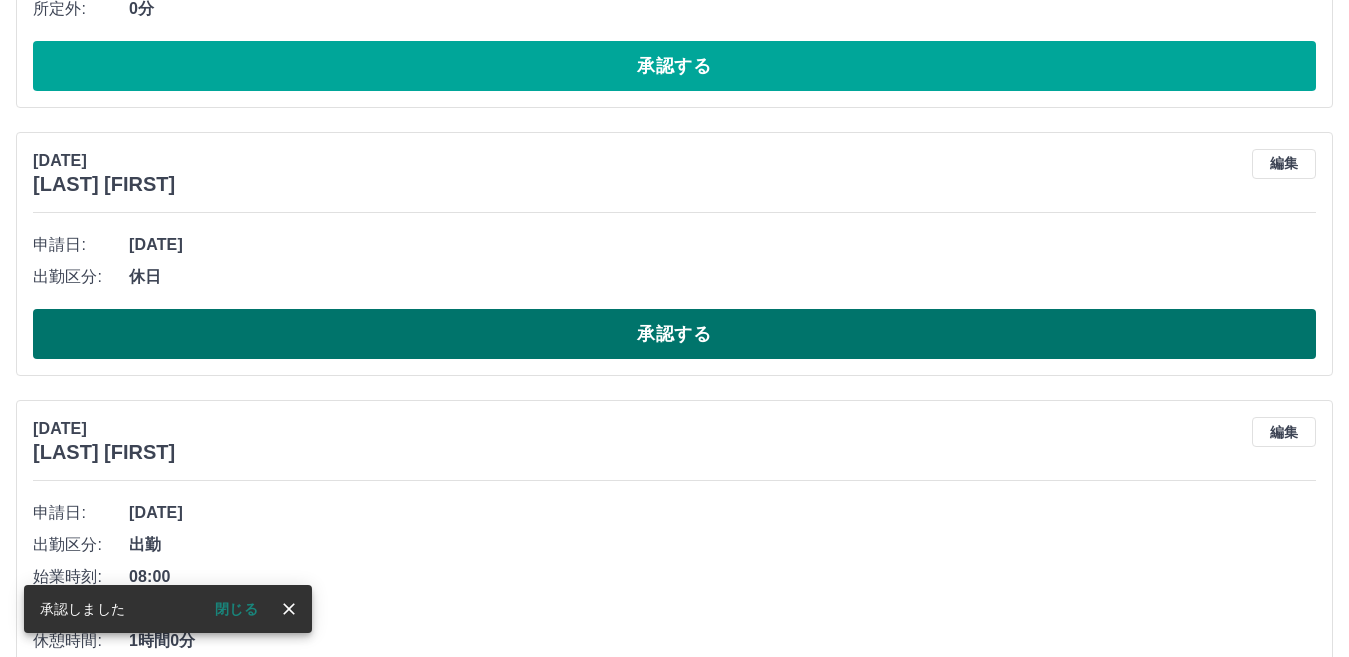click on "承認する" at bounding box center [674, 334] 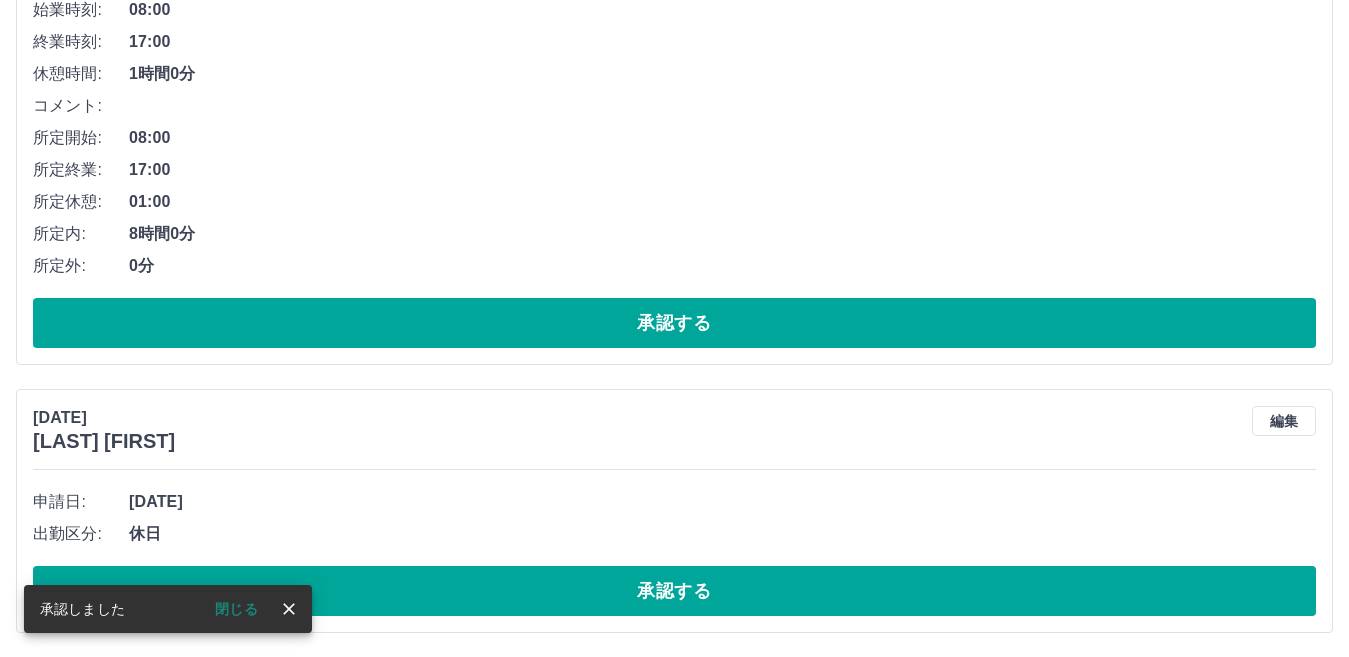 scroll, scrollTop: 11896, scrollLeft: 0, axis: vertical 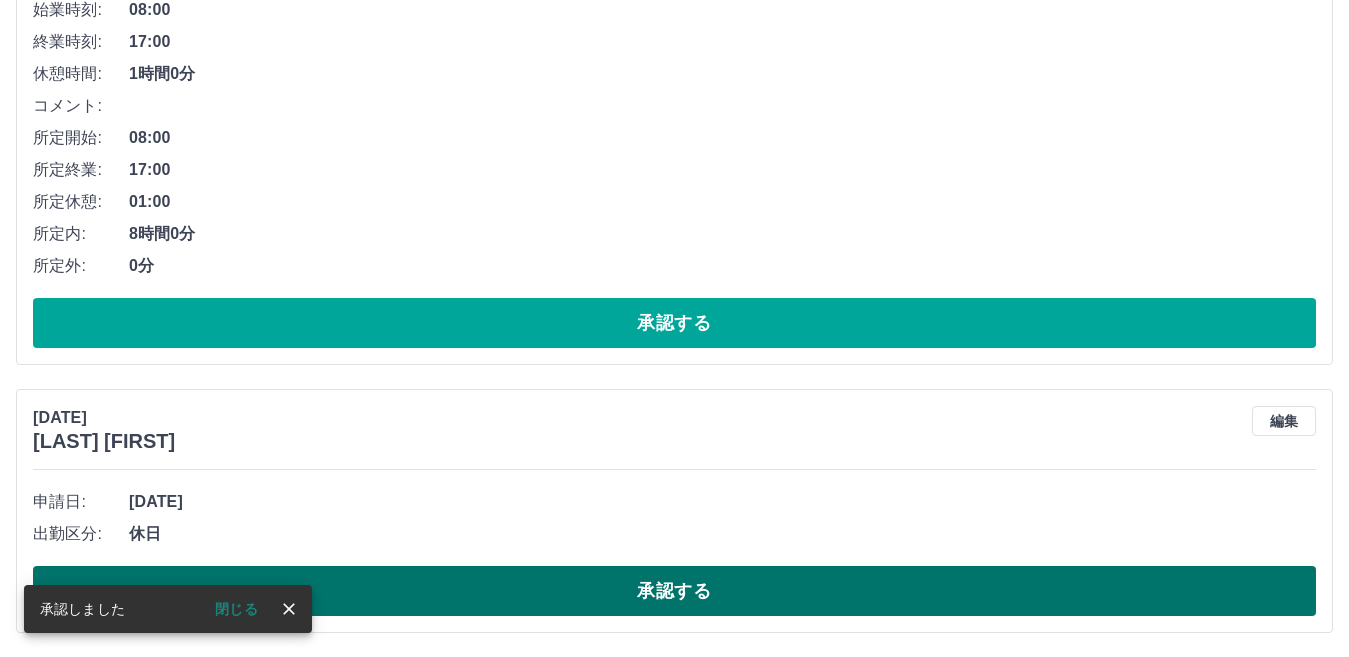 click on "承認する" at bounding box center [674, 591] 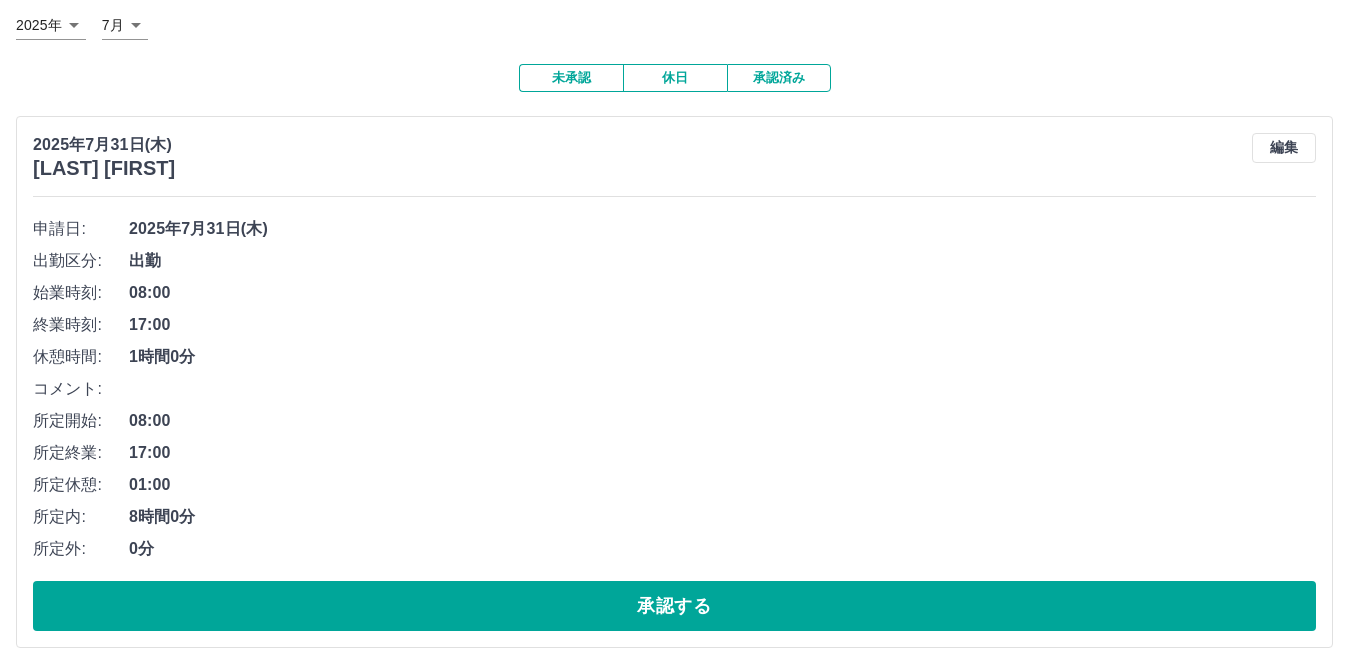 scroll, scrollTop: 0, scrollLeft: 0, axis: both 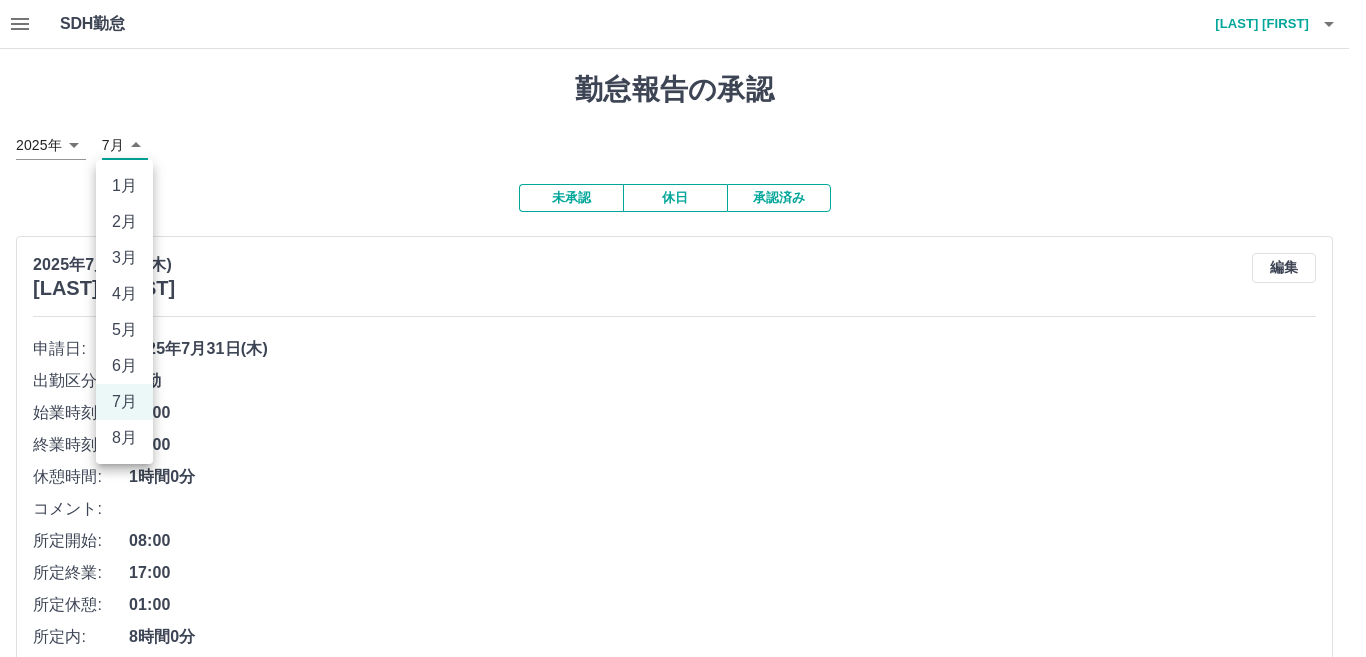 click on "SDH勤怠 [LAST] [FIRST] 勤怠報告の承認 2025年 **** 7月 * 未承認 休日 承認済み 2025年7月31日(木) [LAST] [FIRST] 編集 申請日: 2025年7月31日(木) 出勤区分: 出勤 始業時刻: 08:00 終業時刻: 17:00 休憩時間: 1時間0分 コメント: 所定開始: 08:00 所定終業: 17:00 所定休憩: 01:00 所定内: 8時間0分 所定外: 0分 承認する 2025年7月30日(水) [LAST] [FIRST] 編集 申請日: 2025年7月30日(水) 出勤区分: 有休 コメント: 私用のため 所定開始: 08:00 所定終業: 17:00 所定休憩: 01:00 所定内: 0分 所定外: 0分 承認する 2025年7月29日(火) [LAST] [FIRST] 編集 申請日: 2025年7月29日(火) 出勤区分: 出勤 始業時刻: 08:00 終業時刻: 17:00 休憩時間: 1時間0分 コメント: 所定開始: 08:00 所定終業: 17:00 所定休憩: 01:00 所定内: 8時間0分 所定外: 0分 承認する 2025年7月28日(月) [LAST] [FIRST] 編集 申請日: 2025年7月28日(月) 出勤区分: 出勤" at bounding box center (683, 6141) 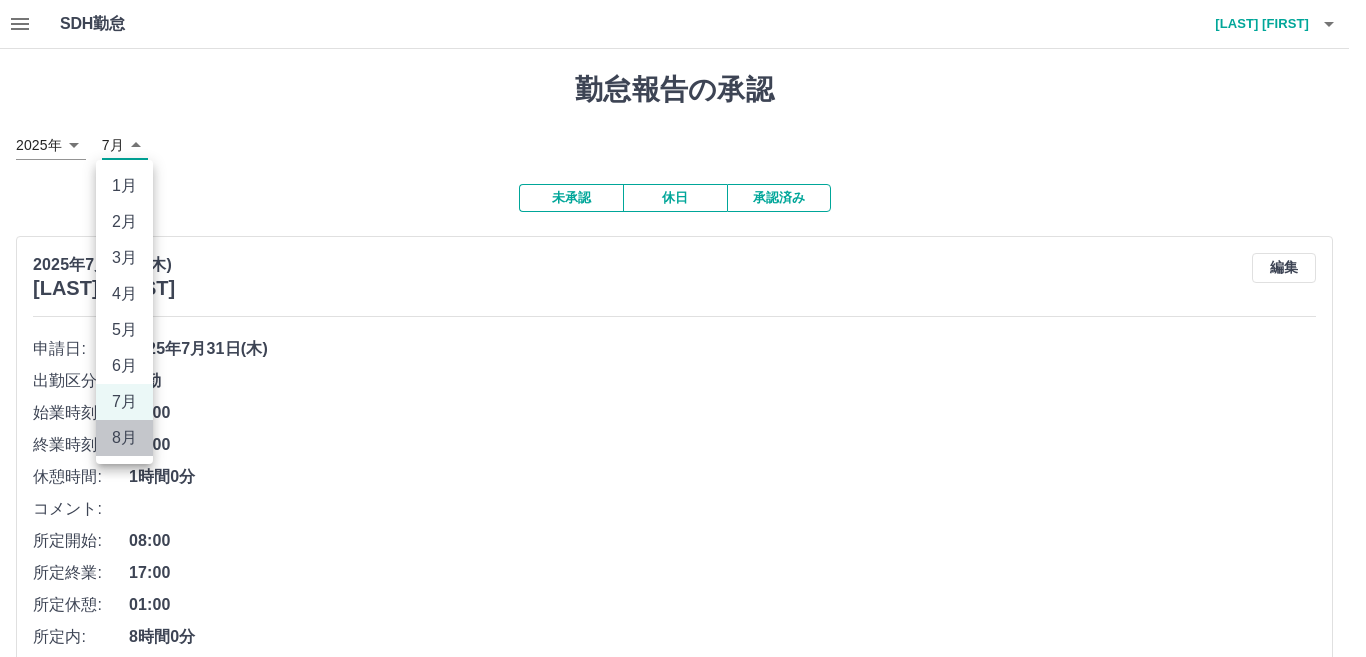 click on "8月" at bounding box center (124, 438) 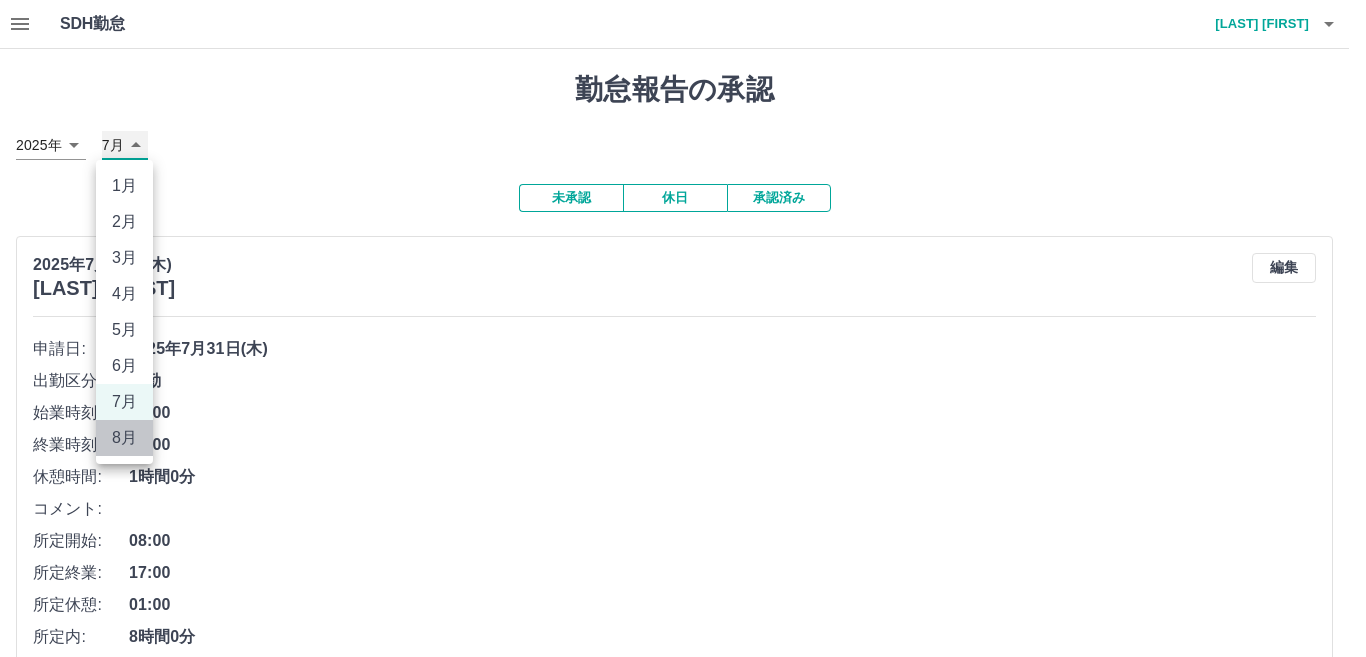 type on "*" 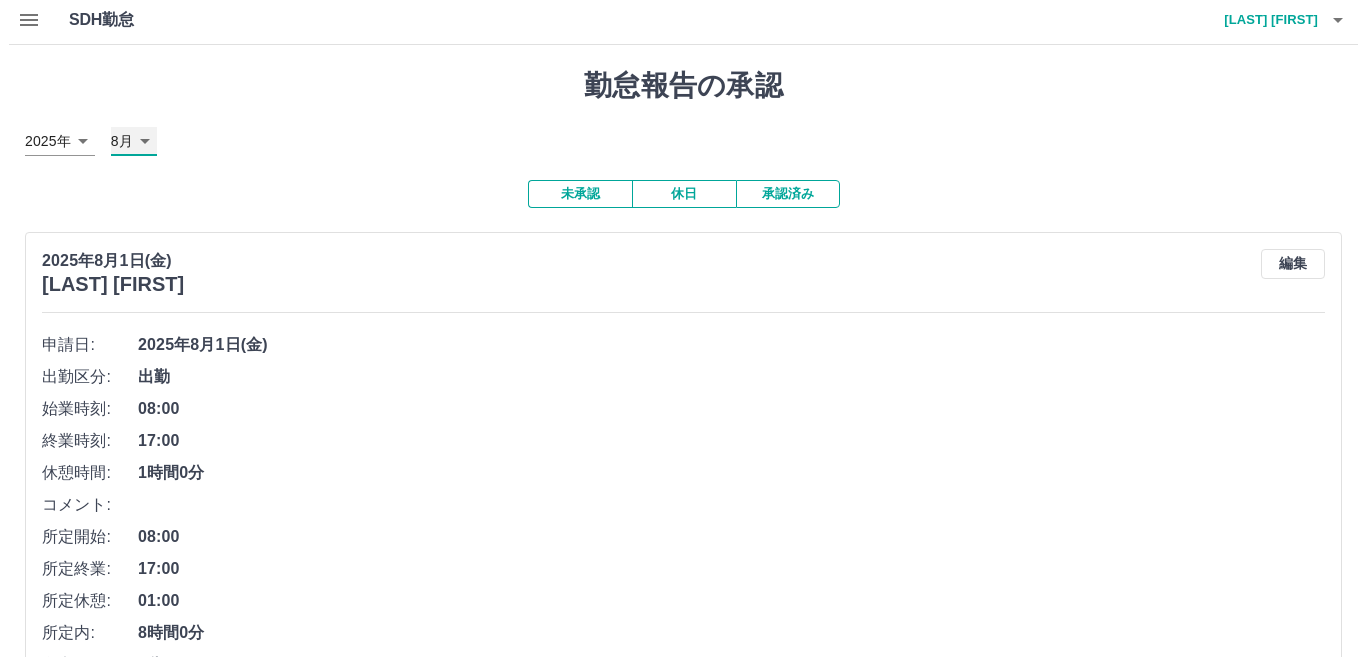 scroll, scrollTop: 0, scrollLeft: 0, axis: both 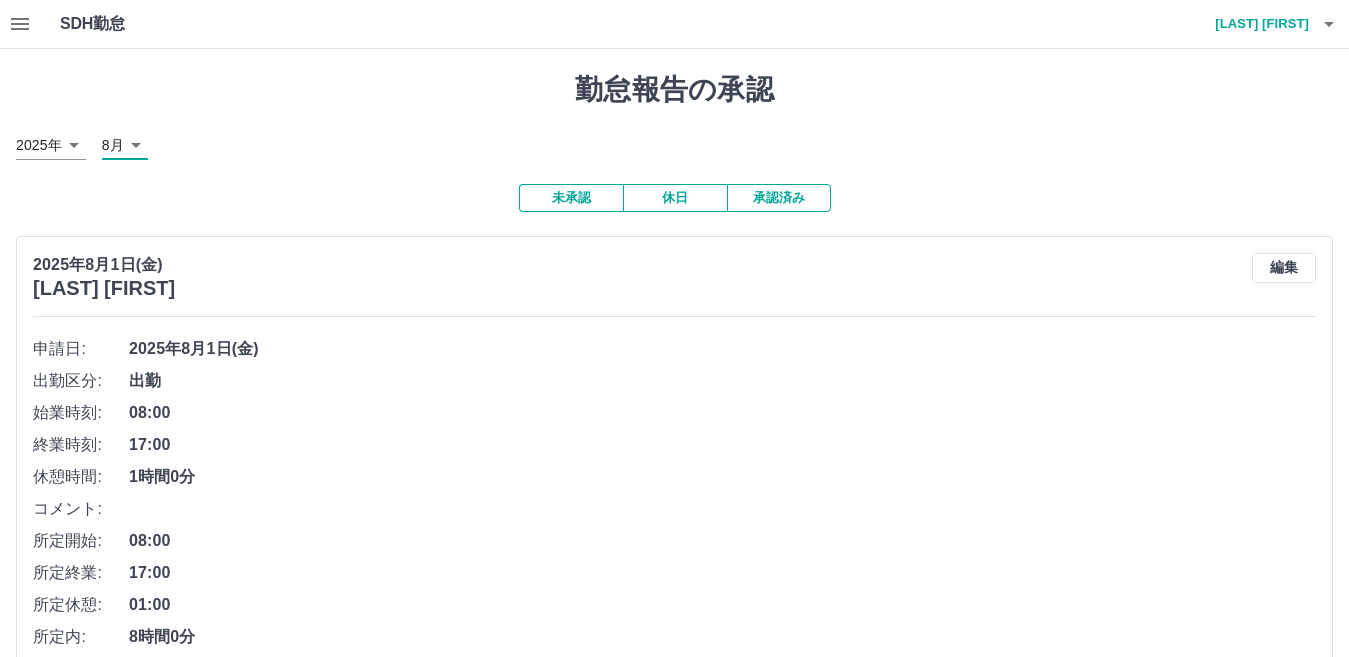 click 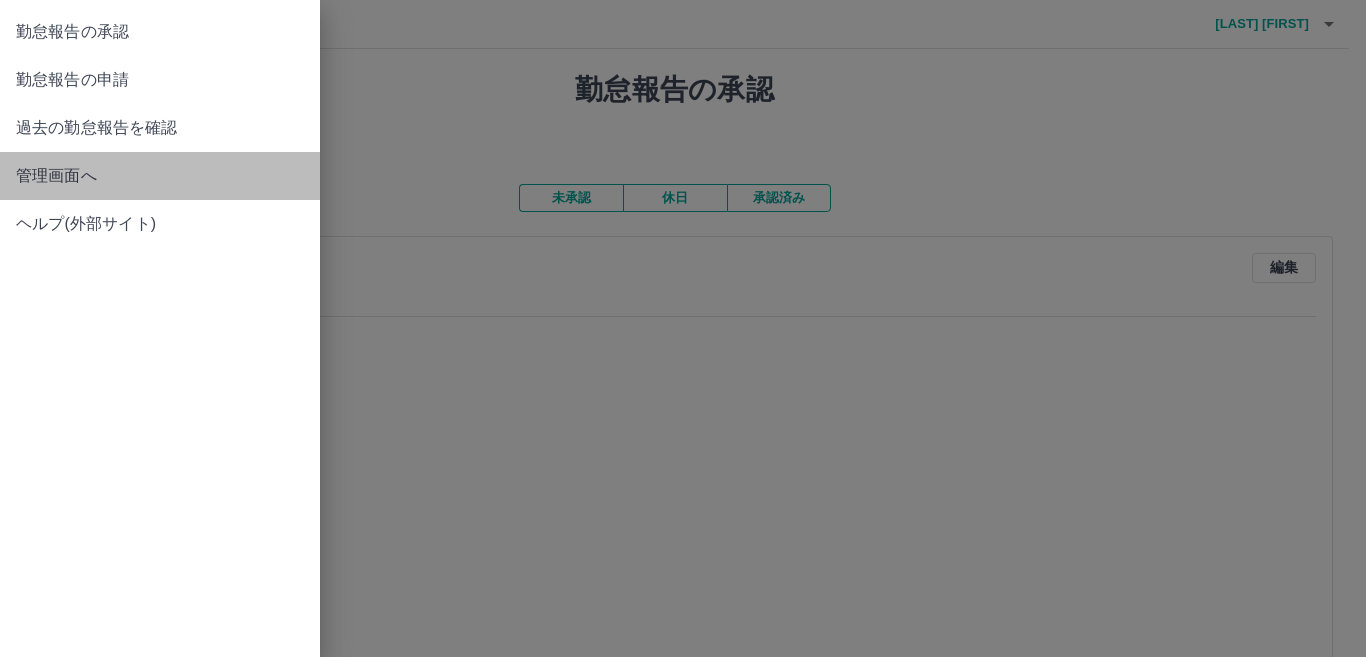 click on "管理画面へ" at bounding box center [160, 176] 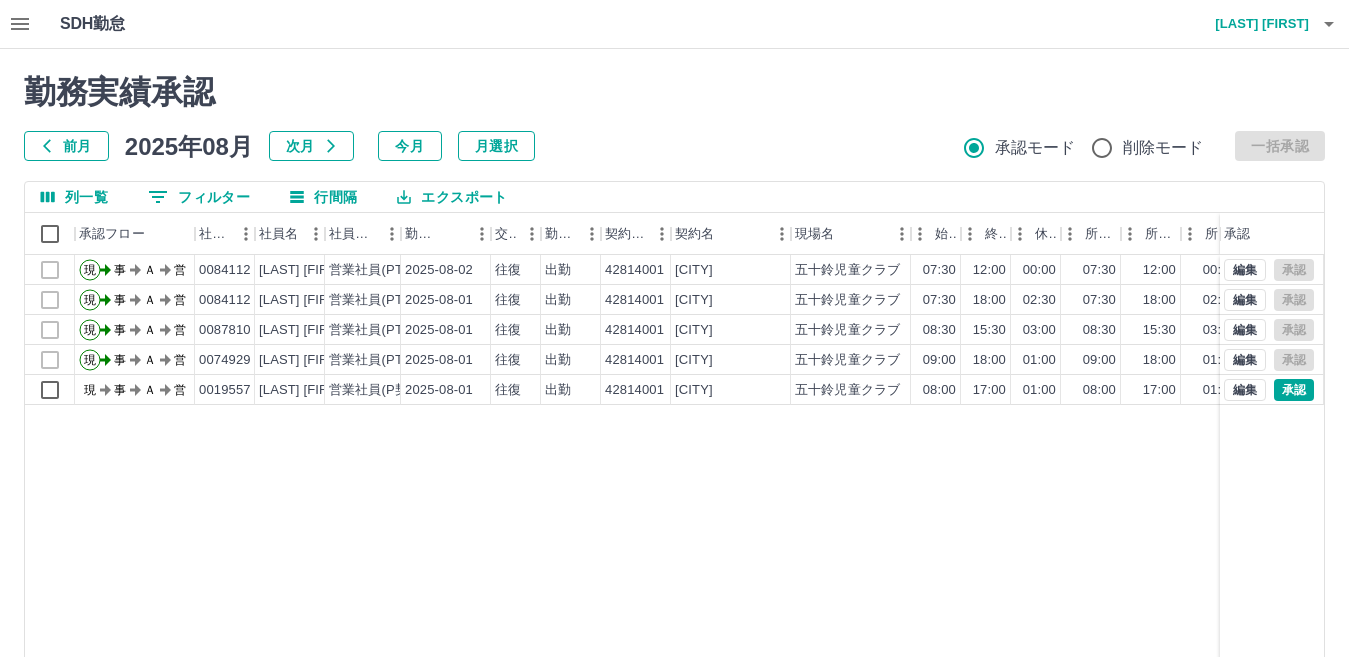 click at bounding box center [20, 24] 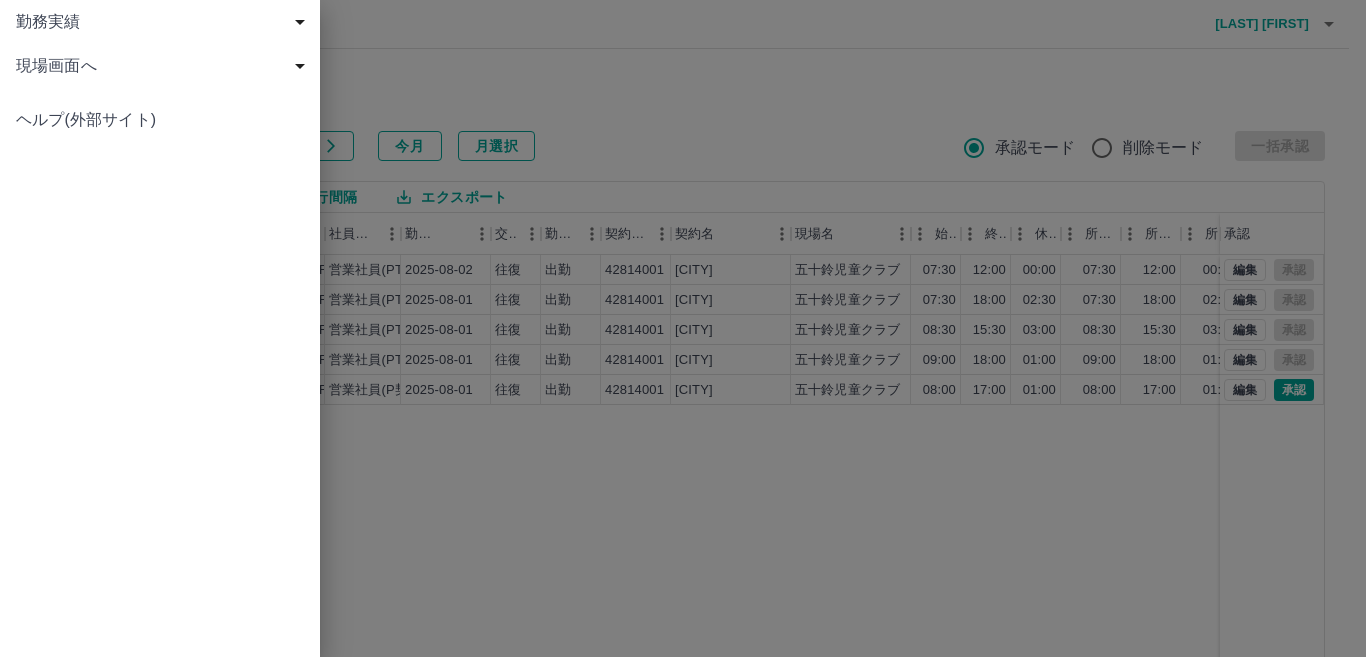 click at bounding box center [683, 328] 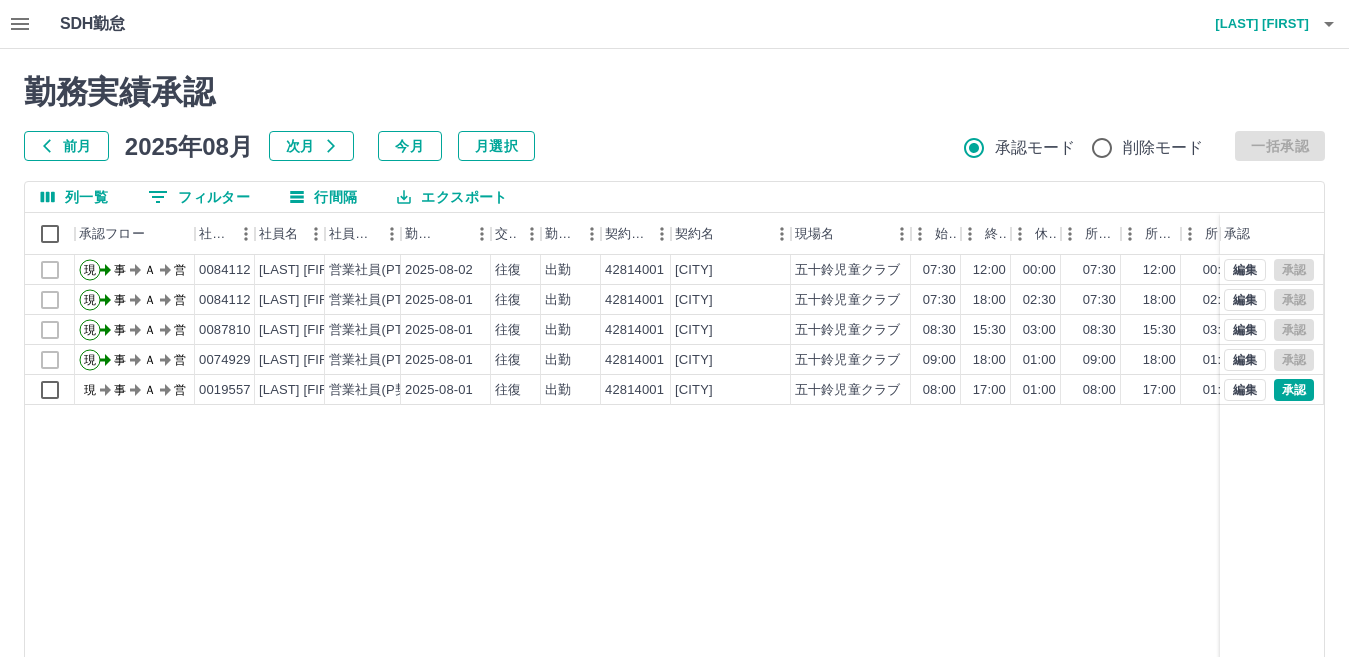 click on "[LAST] [FIRST]" at bounding box center [1249, 24] 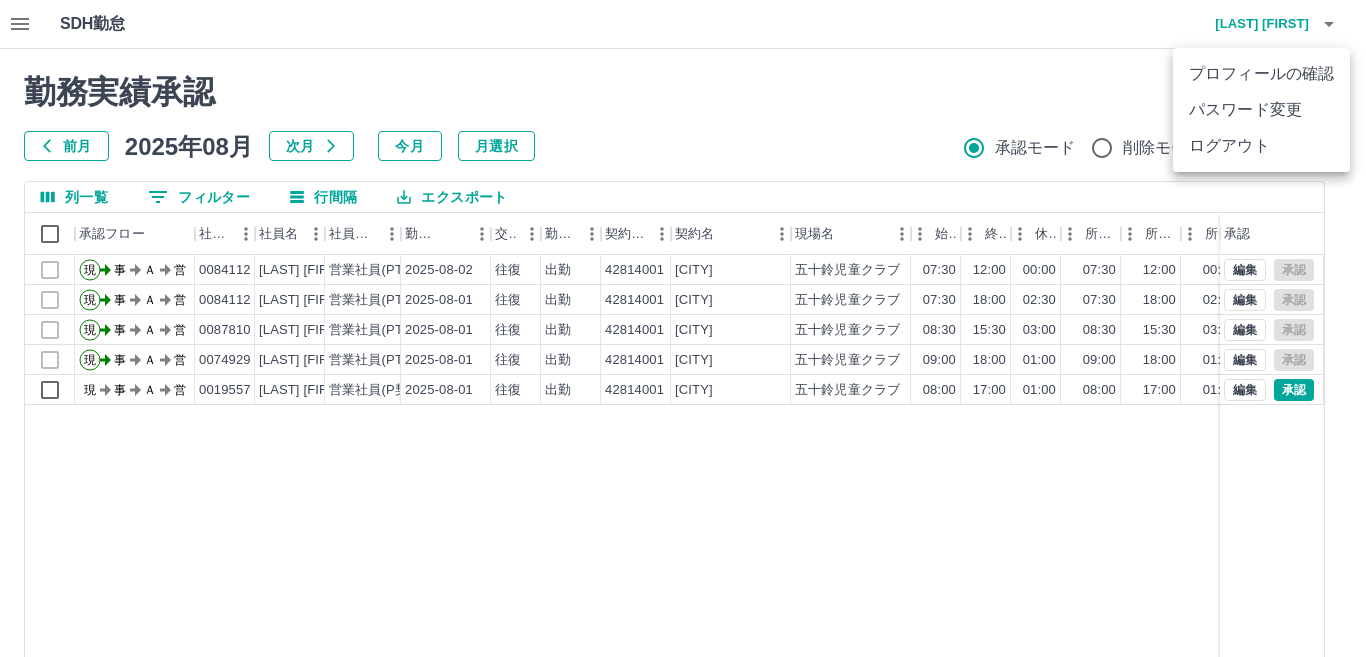 click on "プロフィールの確認 パスワード変更 ログアウト" at bounding box center [1261, 110] 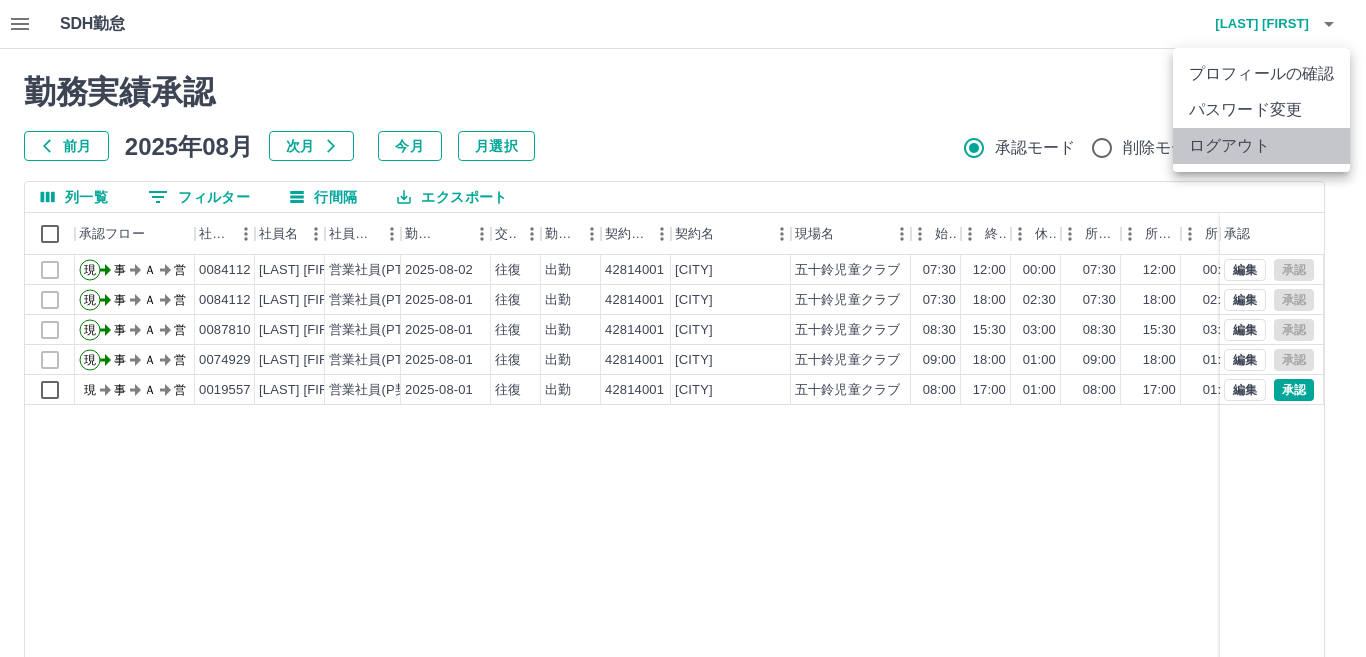 click on "ログアウト" at bounding box center (1261, 146) 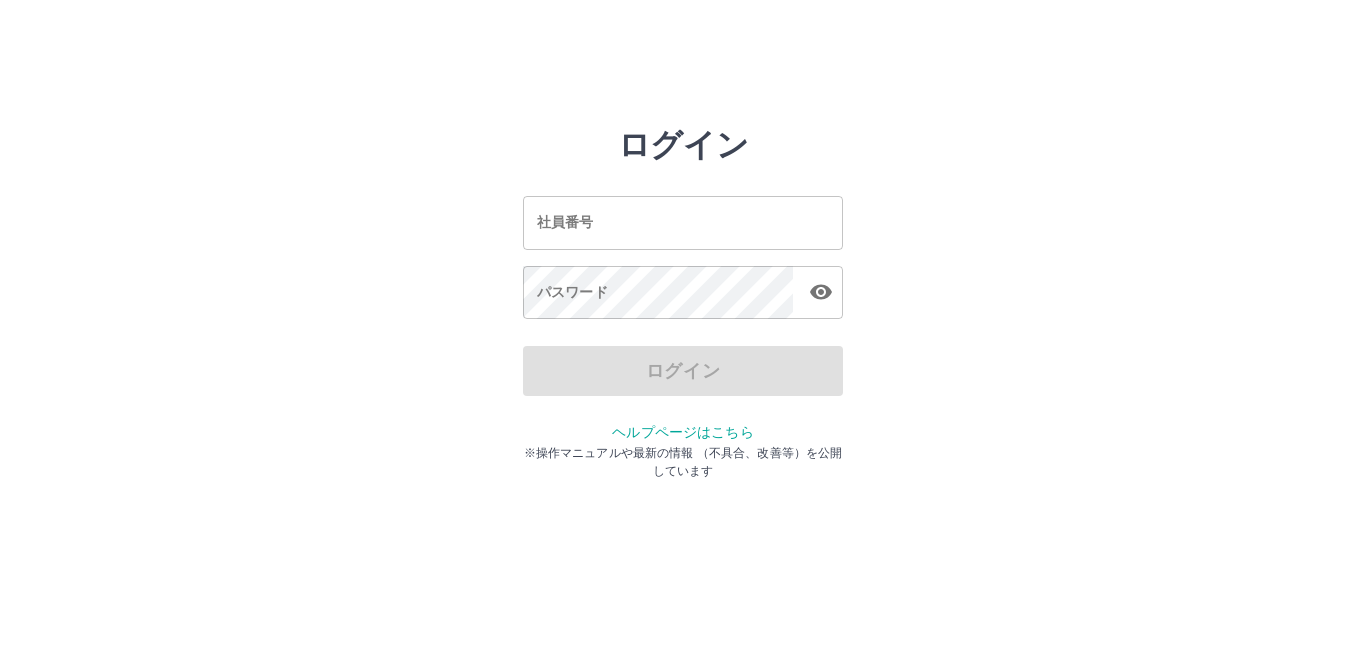 scroll, scrollTop: 0, scrollLeft: 0, axis: both 